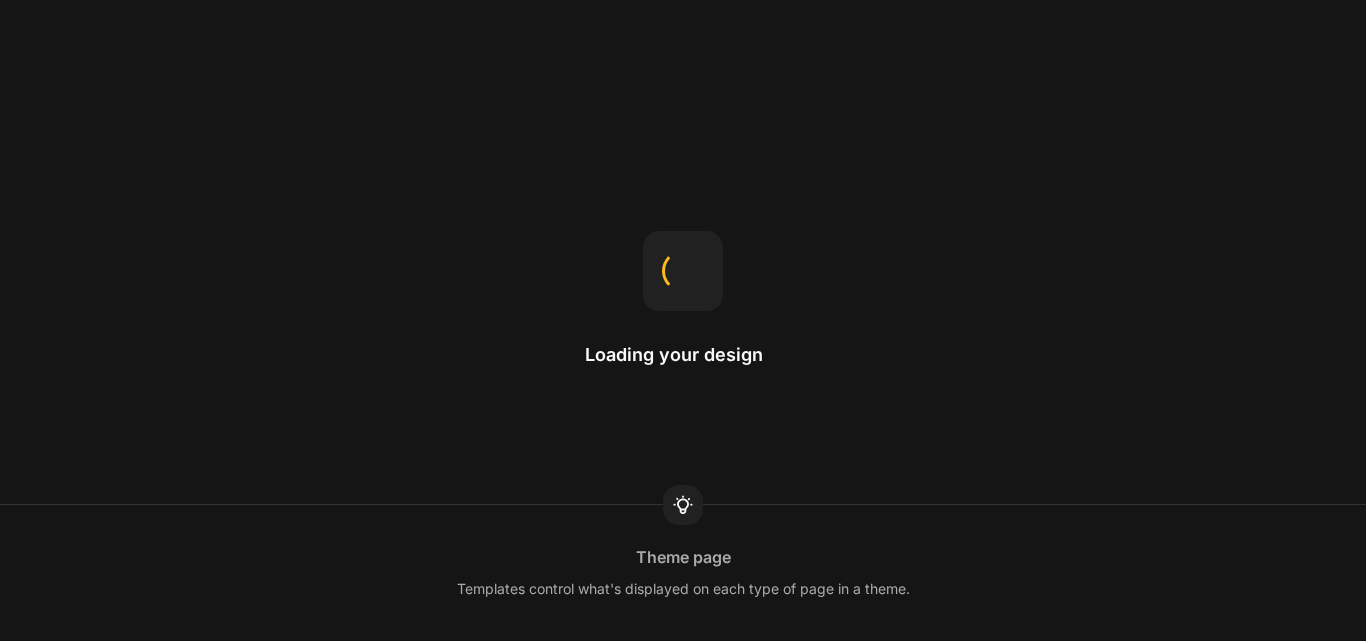 scroll, scrollTop: 0, scrollLeft: 0, axis: both 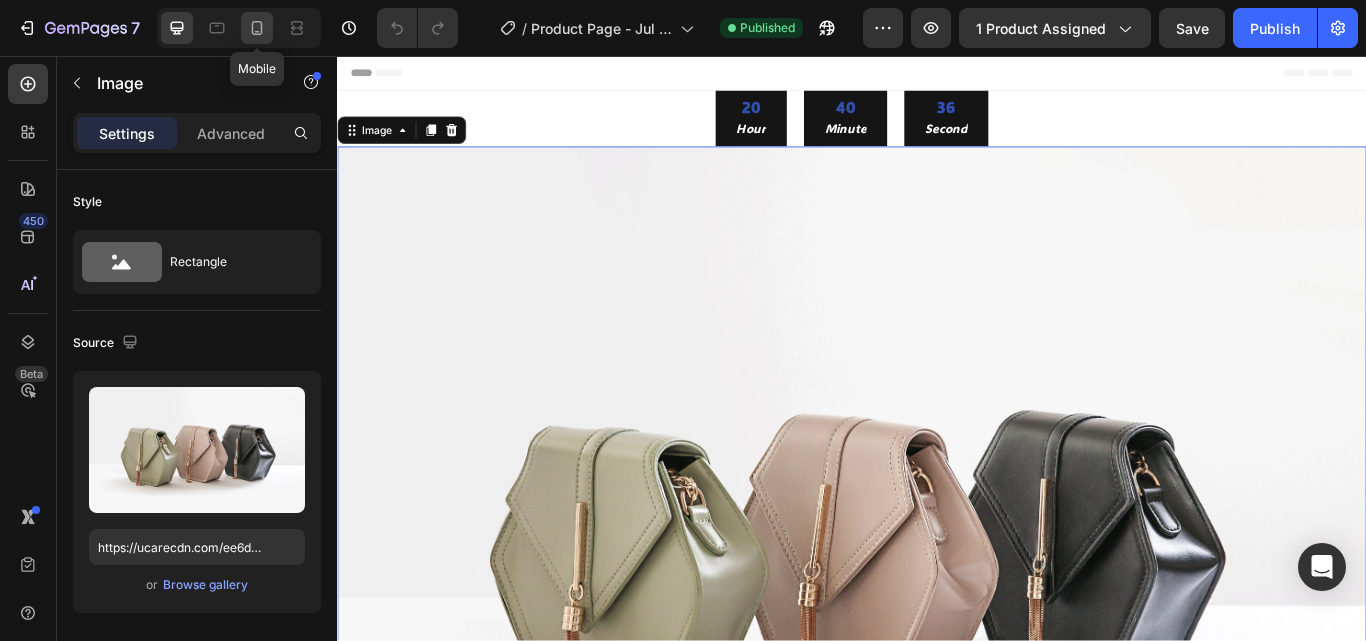 click 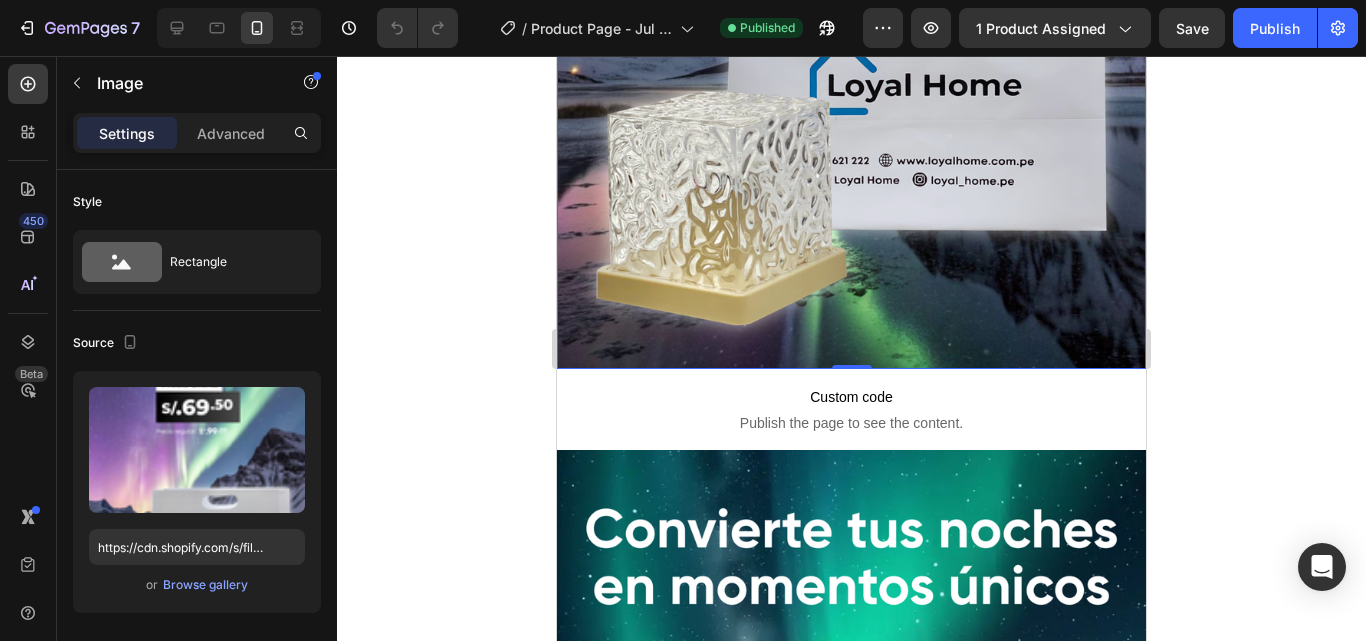 scroll, scrollTop: 859, scrollLeft: 0, axis: vertical 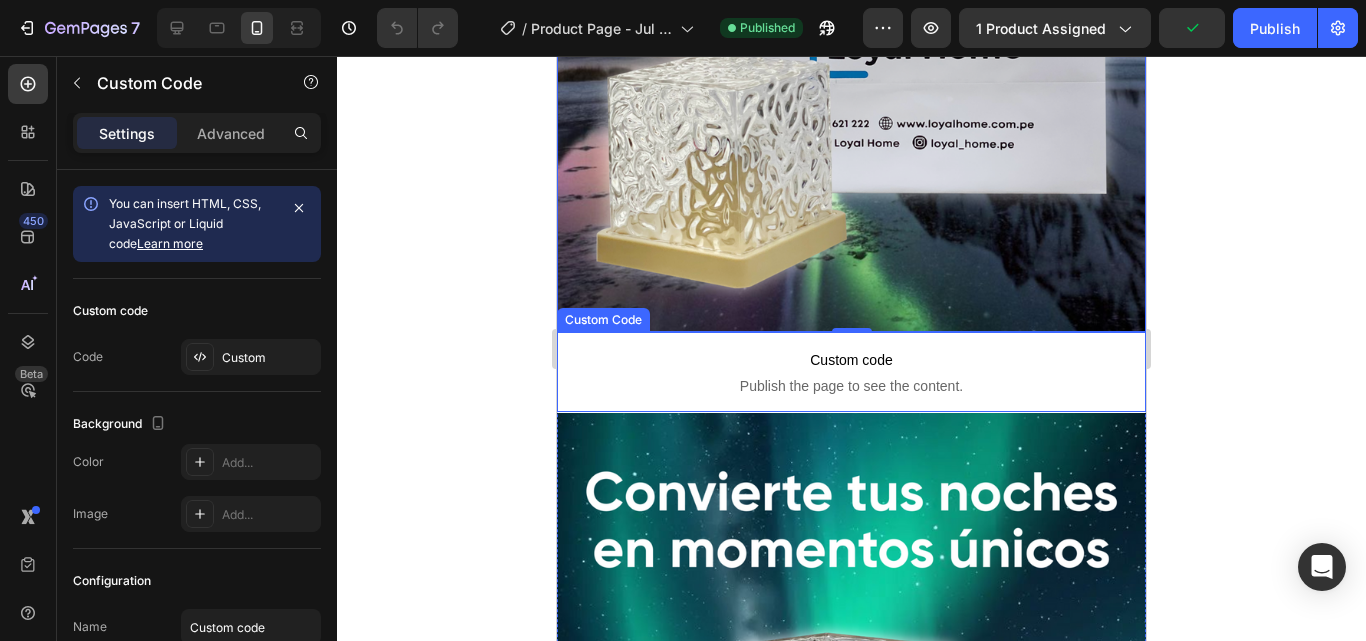 click on "Custom code
Publish the page to see the content." at bounding box center [851, 372] 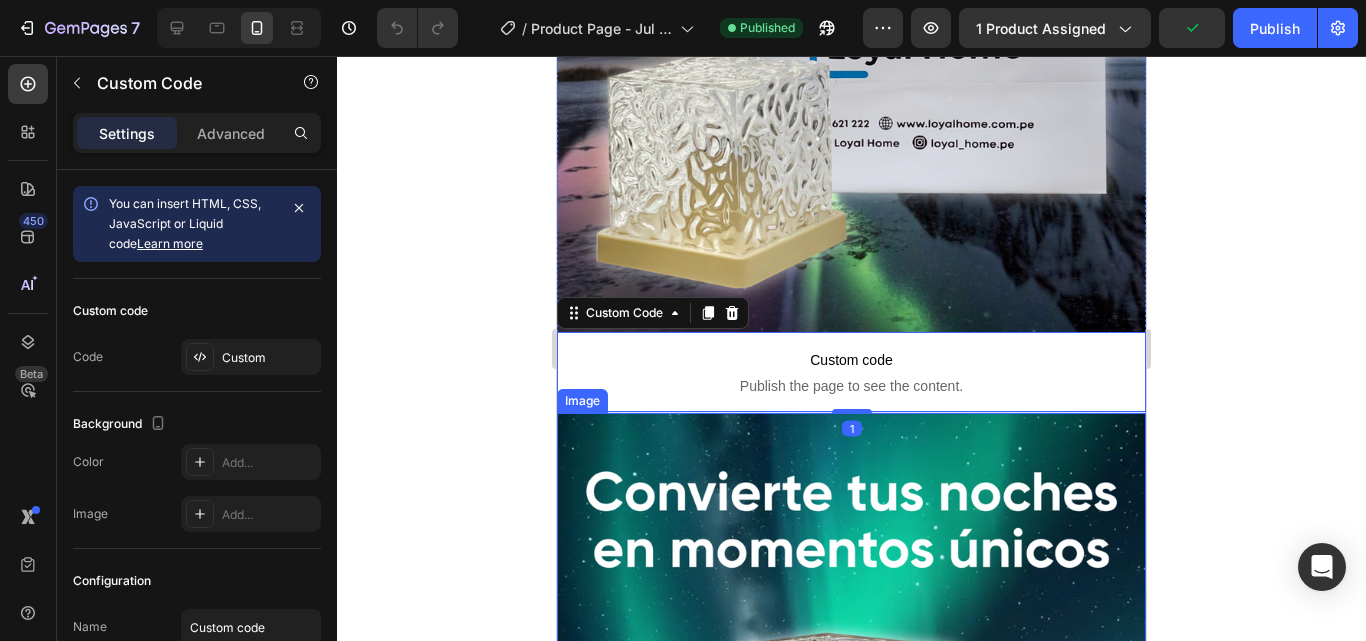 click at bounding box center (851, 936) 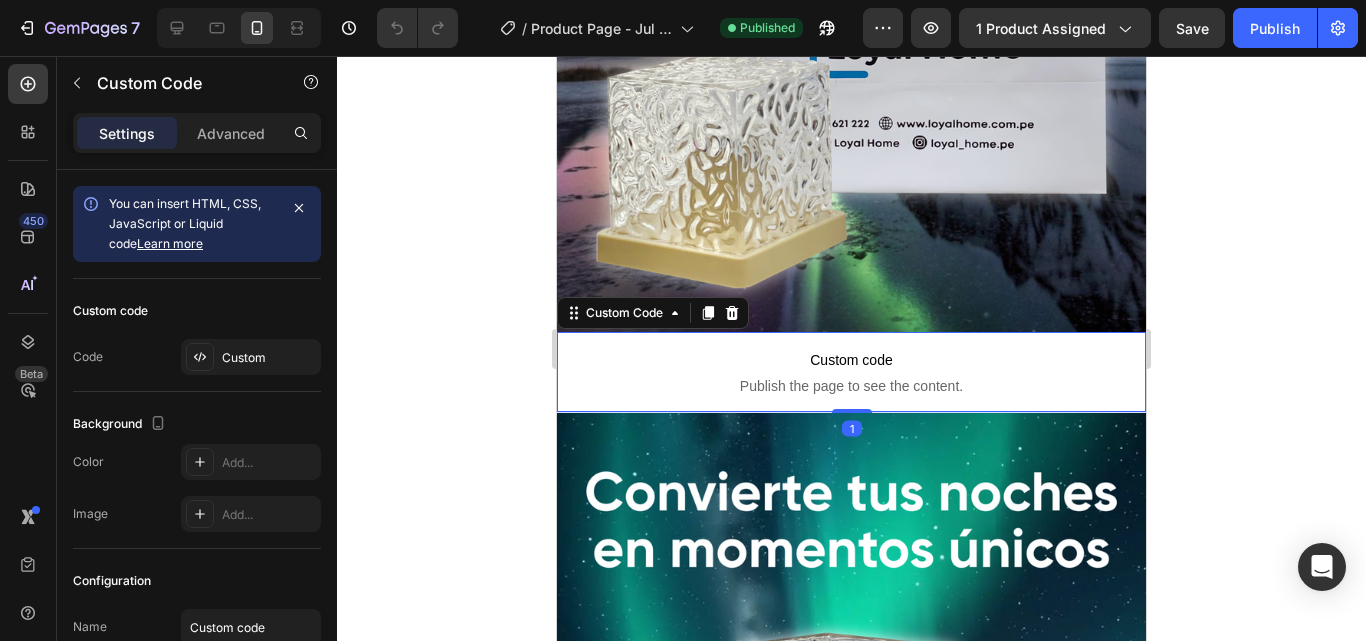 click on "Custom code
Publish the page to see the content." at bounding box center [851, 372] 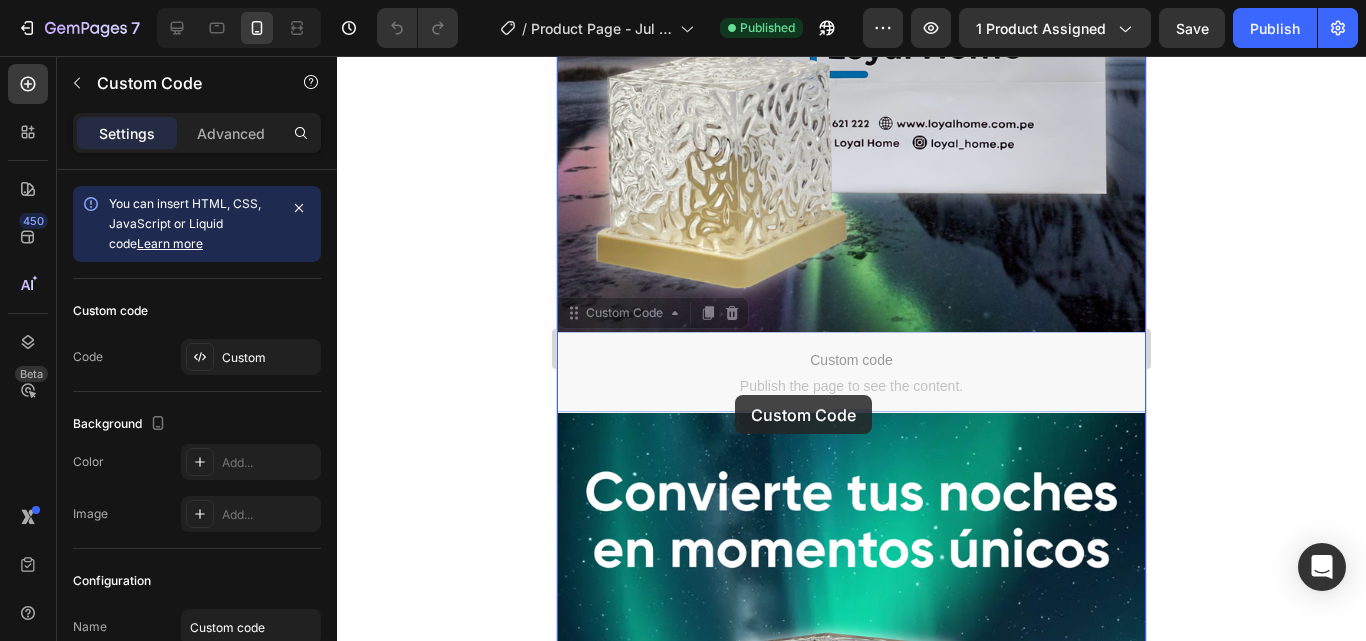 drag, startPoint x: 735, startPoint y: 381, endPoint x: 735, endPoint y: 395, distance: 14 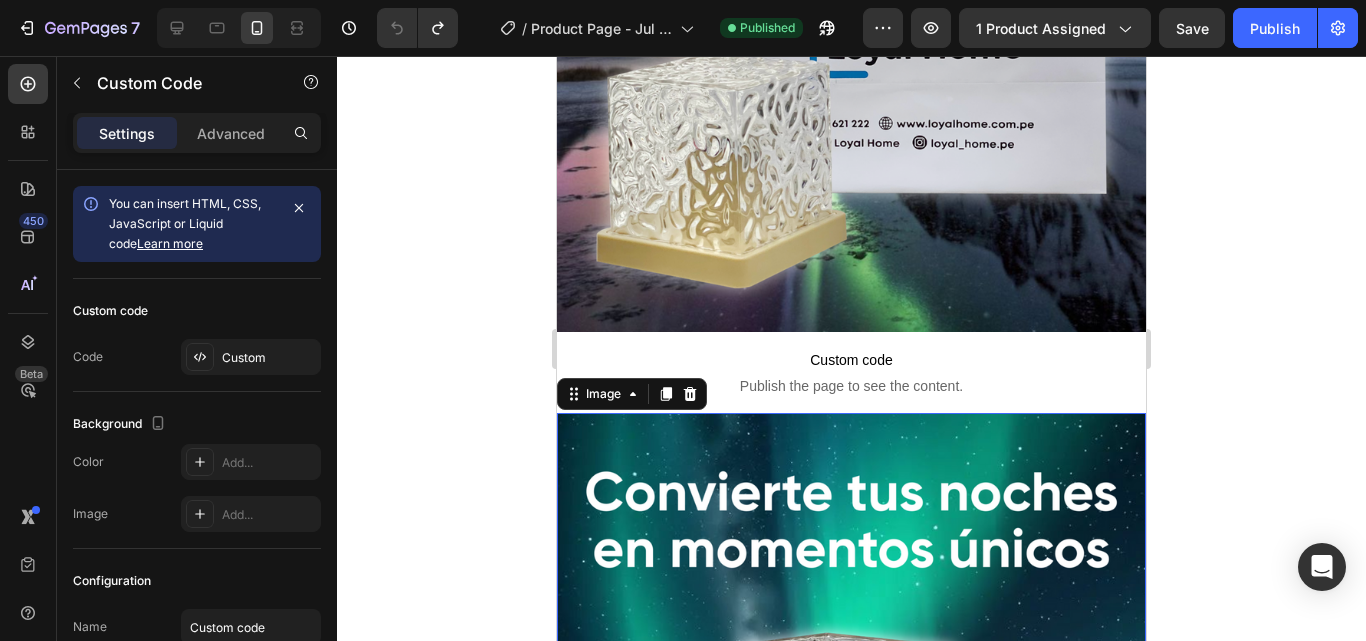 click at bounding box center (851, 936) 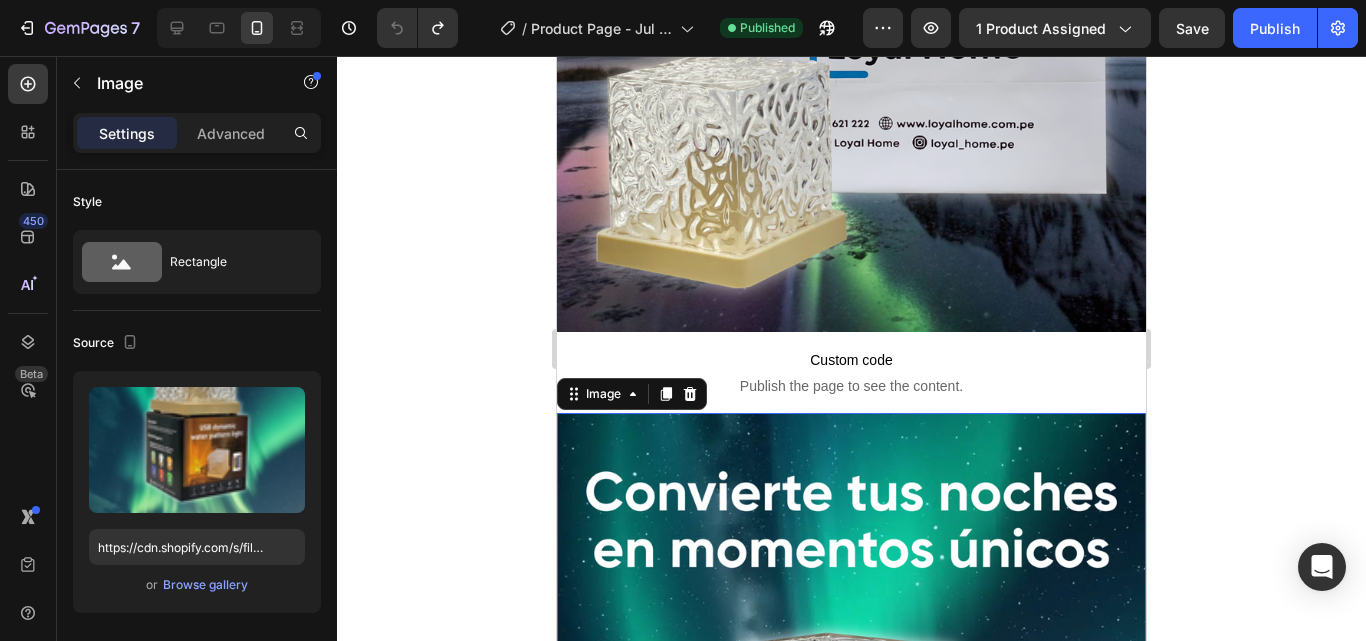 click at bounding box center [851, 936] 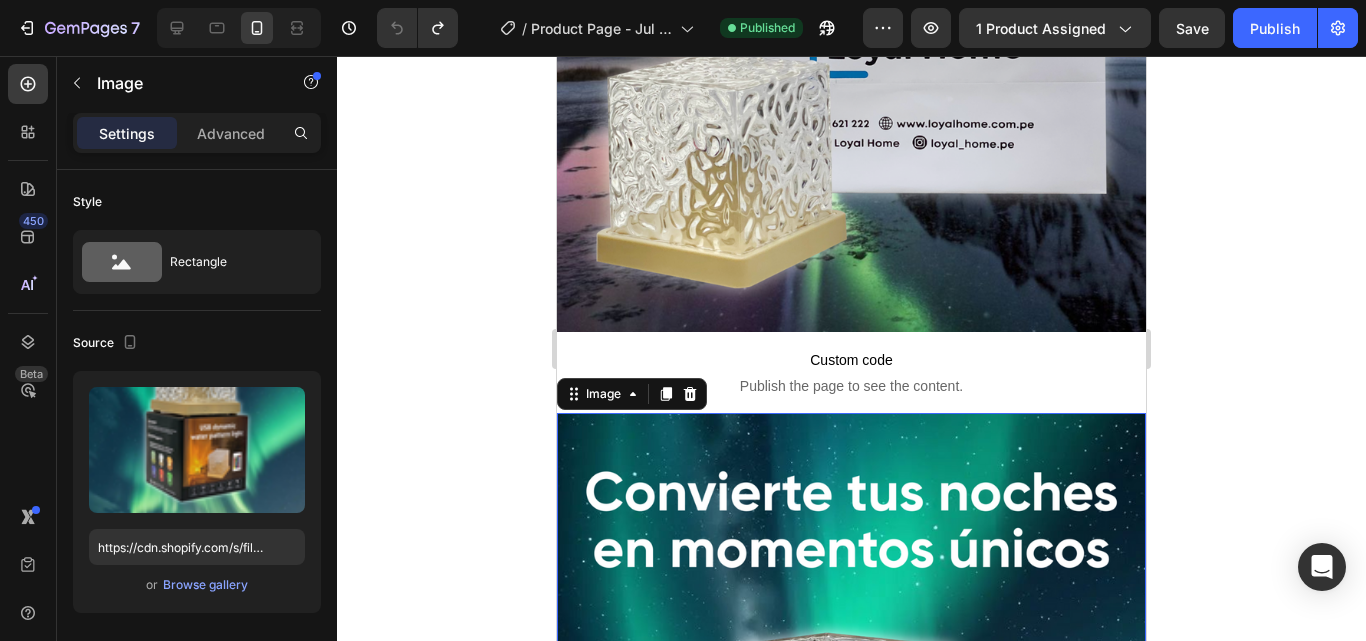 click on "Custom code
Publish the page to see the content." at bounding box center (851, 372) 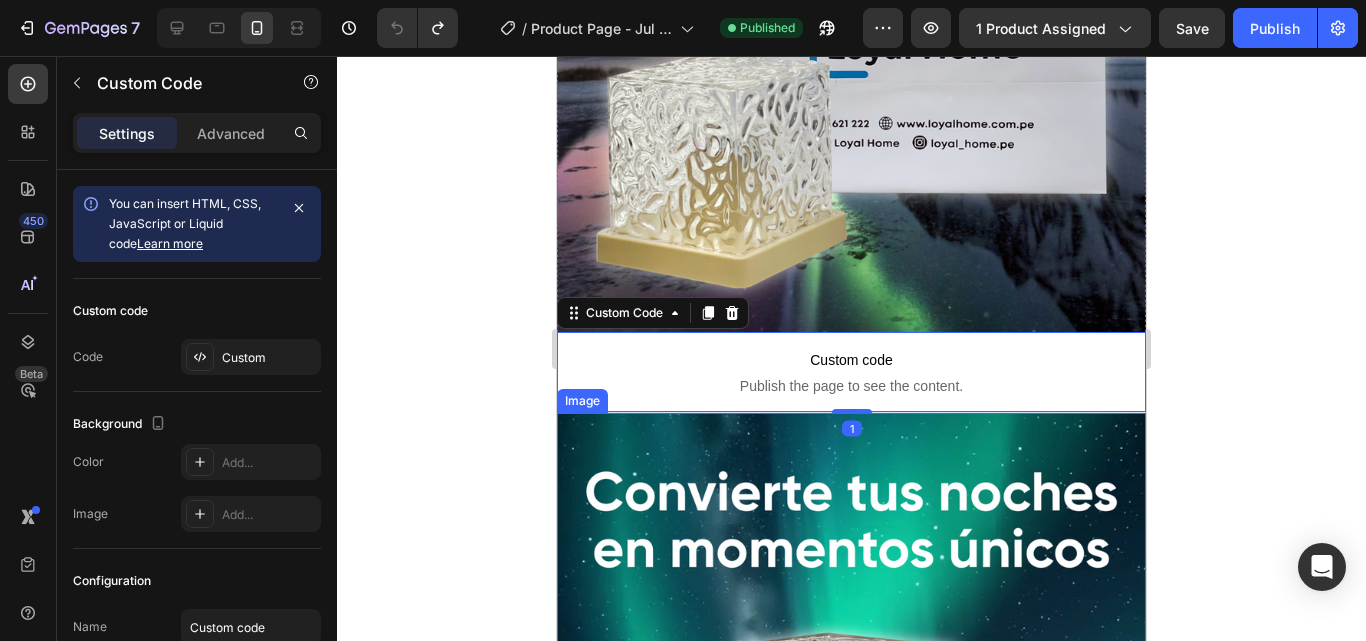 click at bounding box center [851, 936] 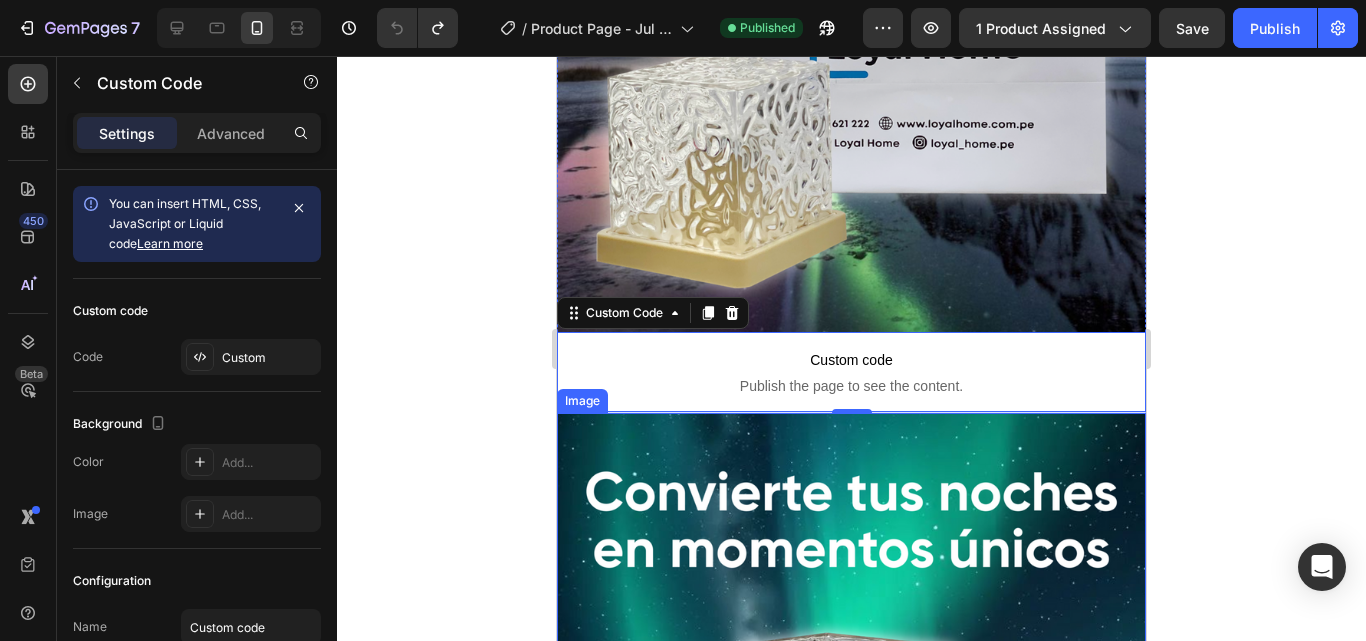 click on "1" at bounding box center (852, 429) 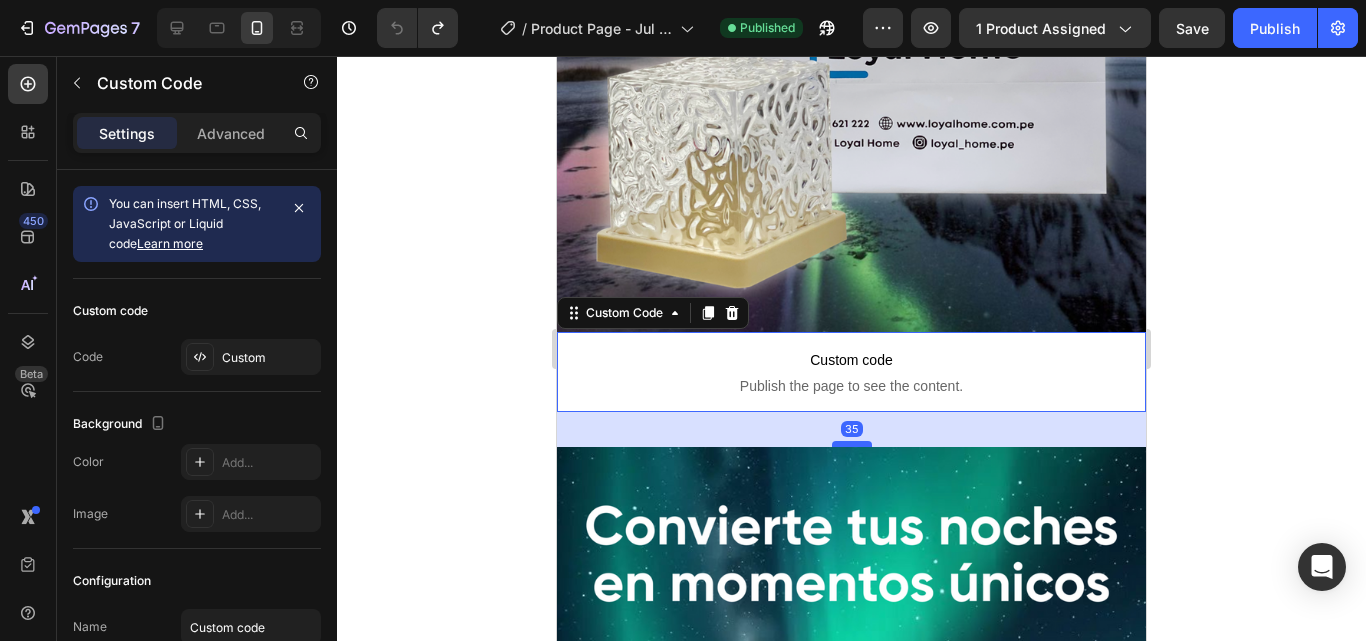 drag, startPoint x: 834, startPoint y: 385, endPoint x: 831, endPoint y: 427, distance: 42.107006 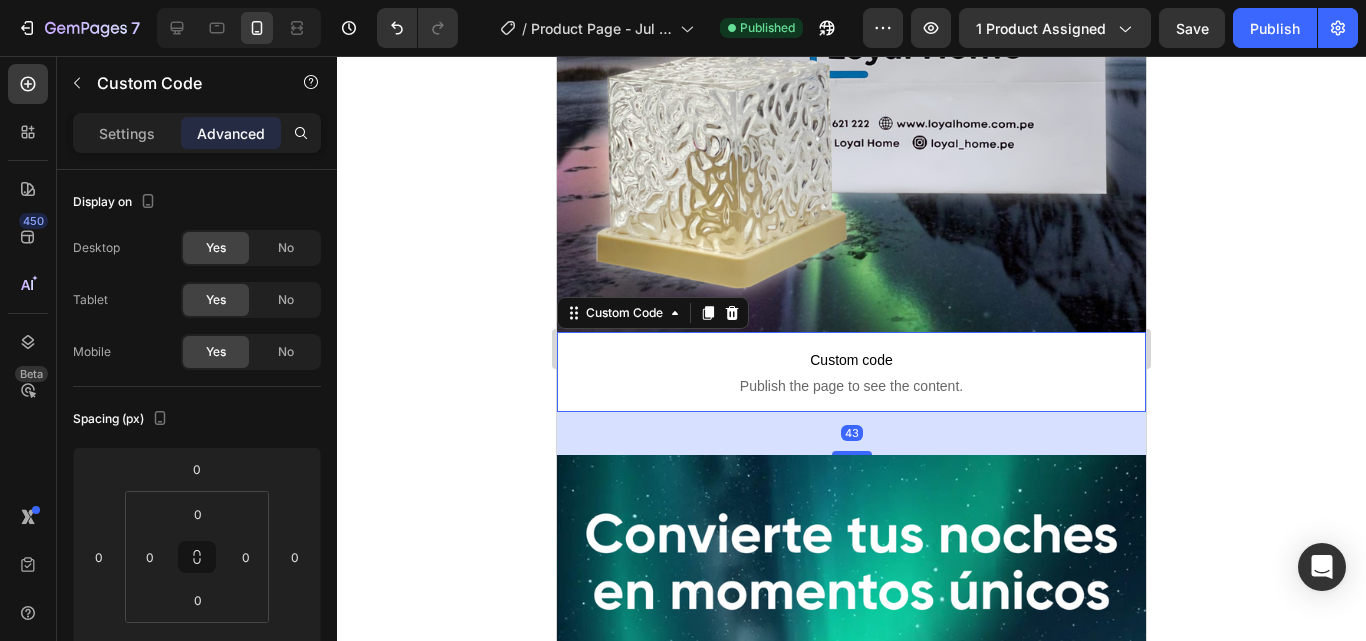 click on "43" at bounding box center [851, 433] 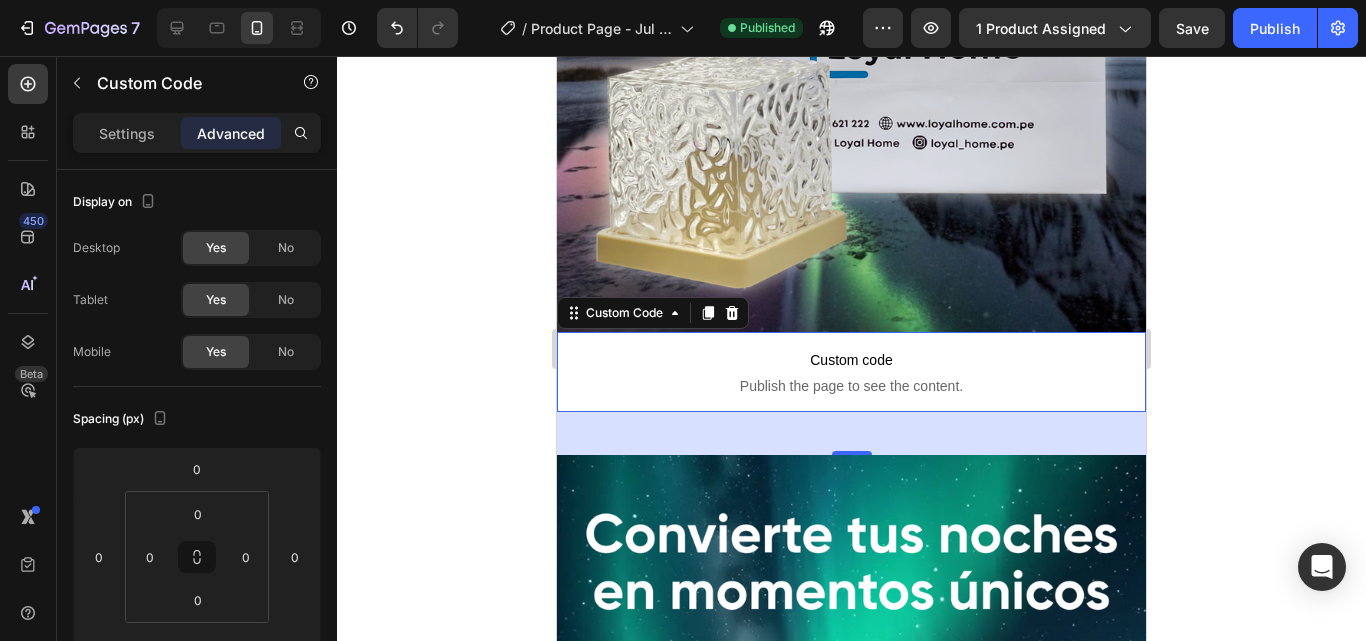 click on "Custom code
Publish the page to see the content." at bounding box center [851, 372] 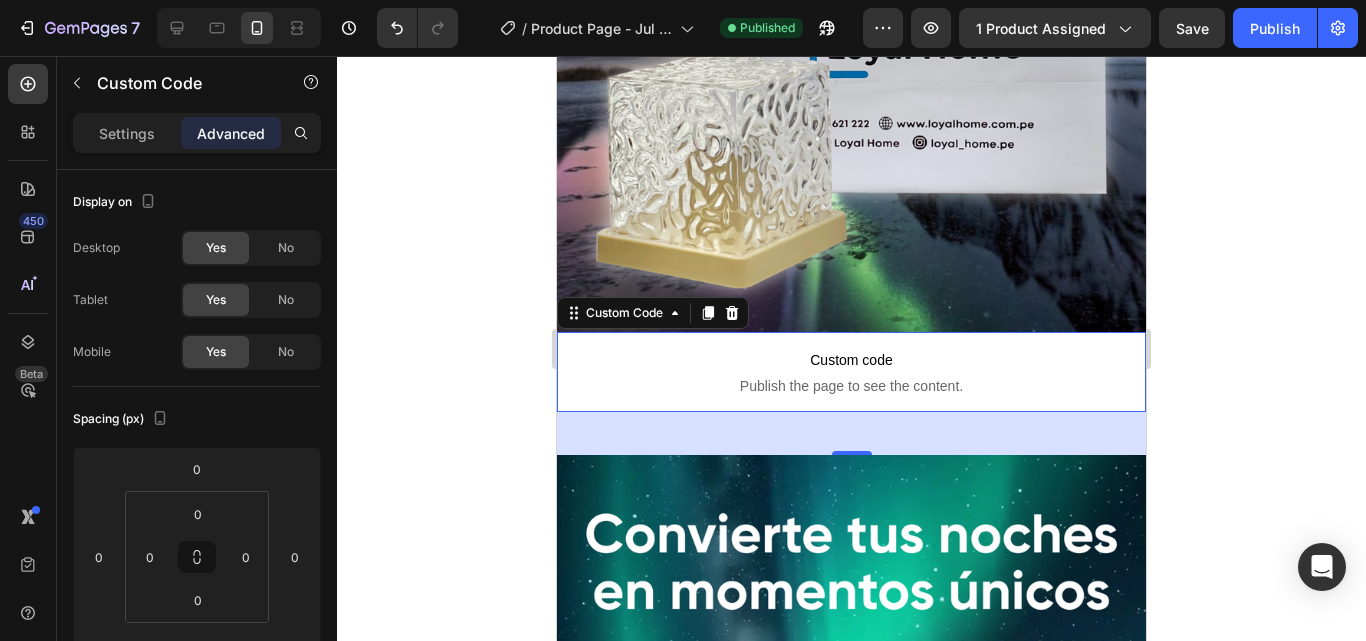 click at bounding box center (851, -192) 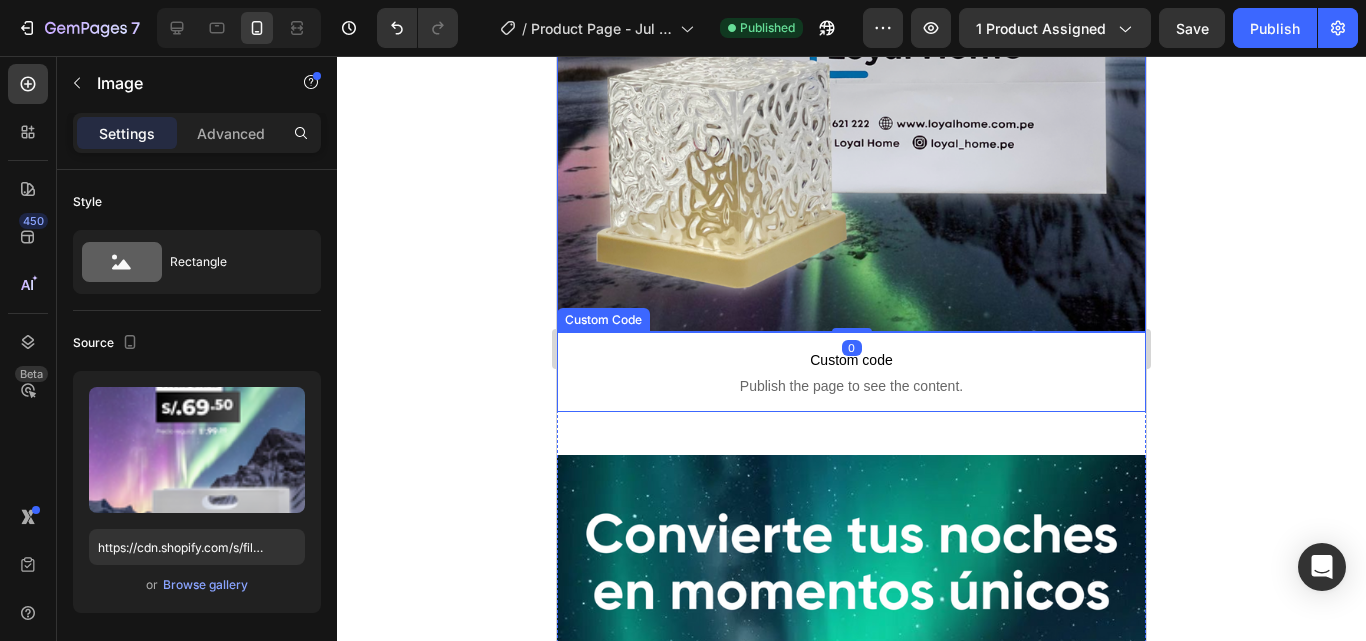 click on "Custom code
Publish the page to see the content." at bounding box center (851, 372) 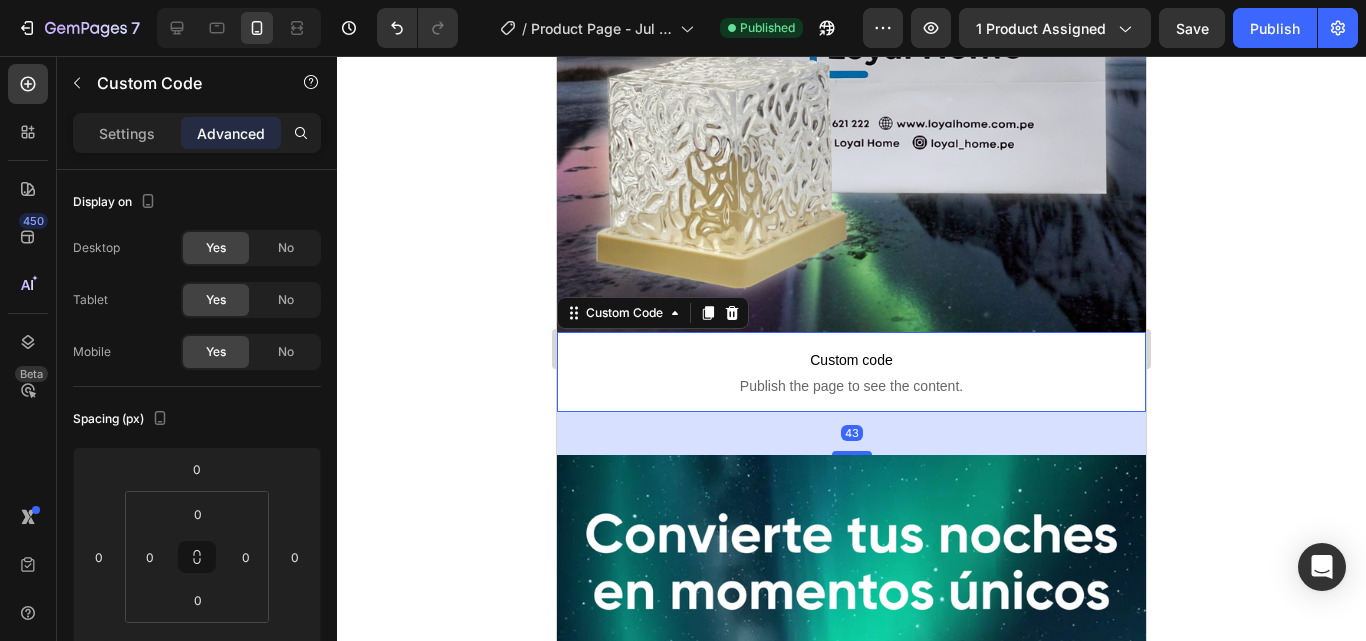 click on "43" at bounding box center [851, 433] 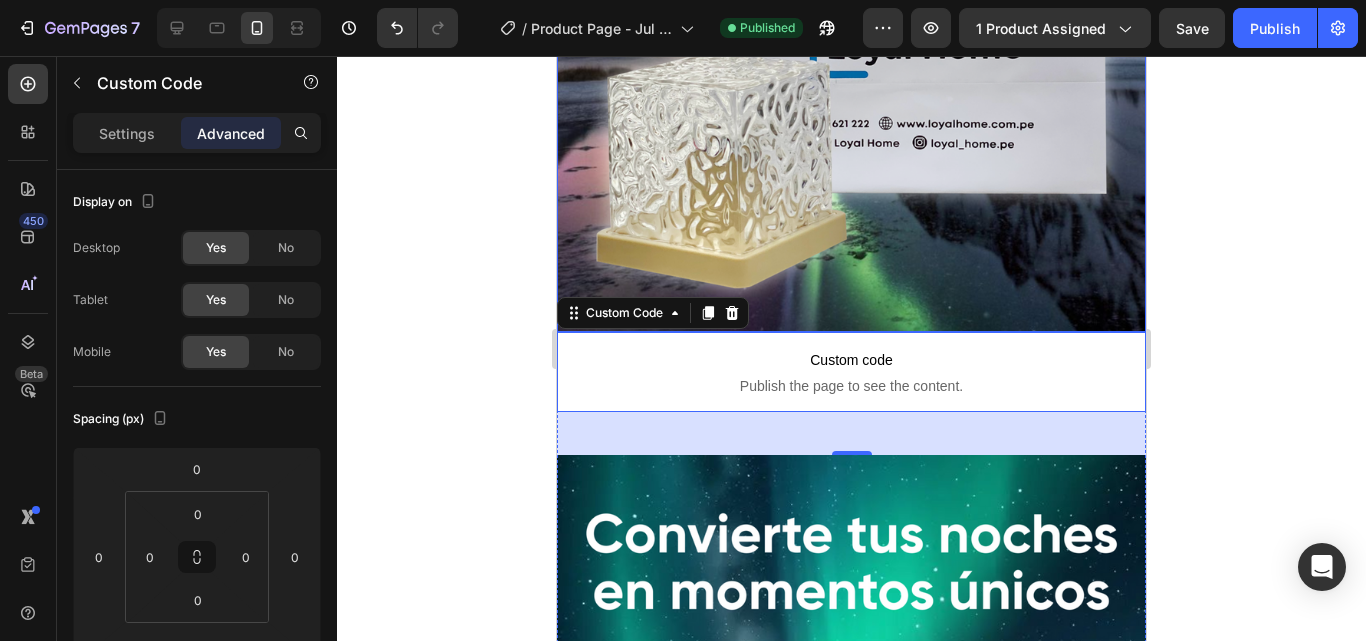click at bounding box center [851, -192] 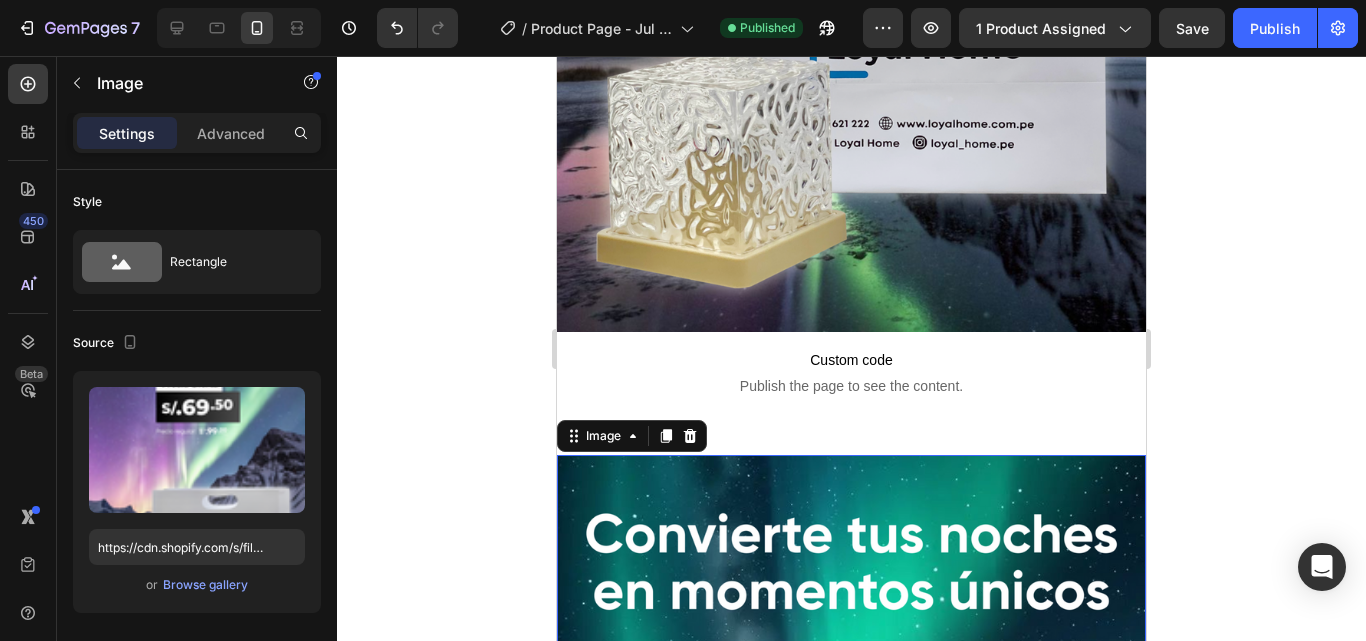 click at bounding box center (851, 978) 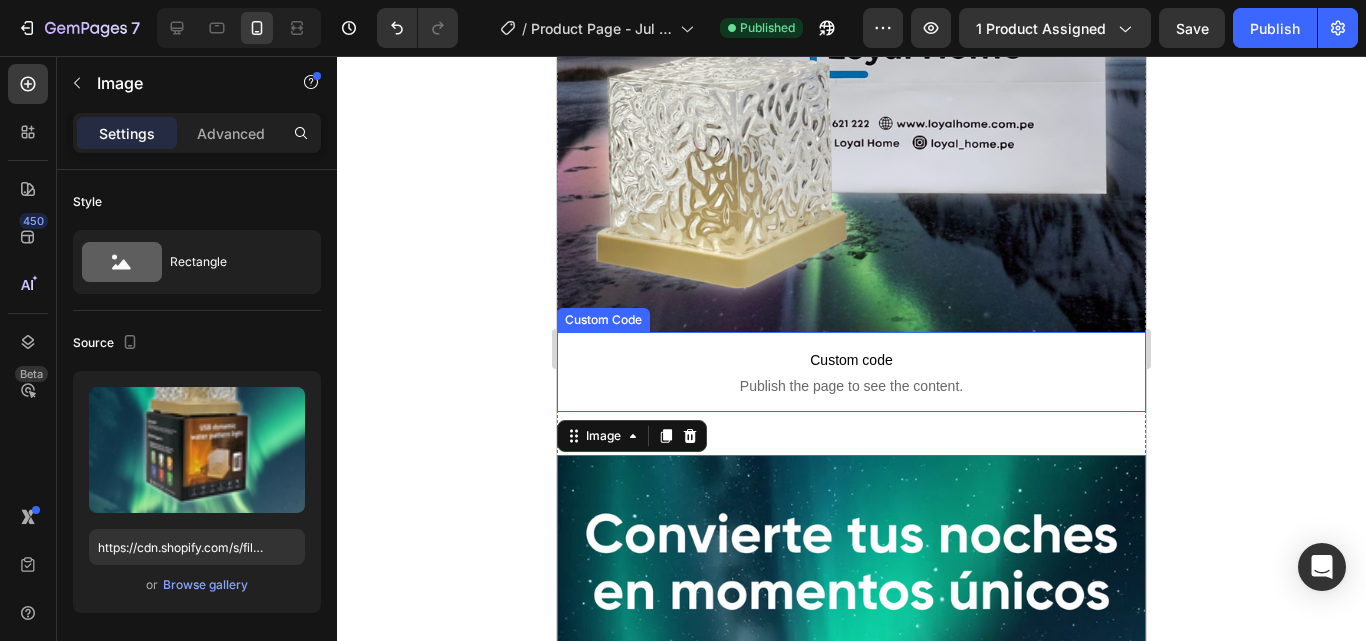 click on "Publish the page to see the content." at bounding box center [851, 386] 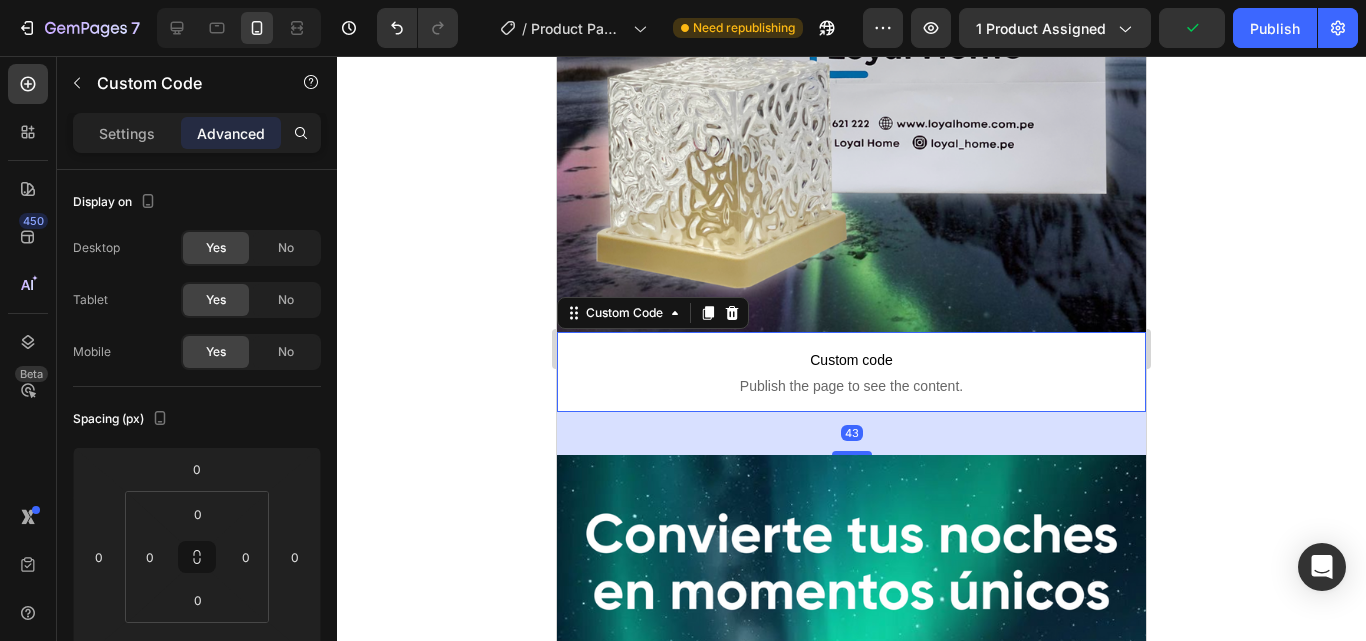 click on "43" at bounding box center (851, 433) 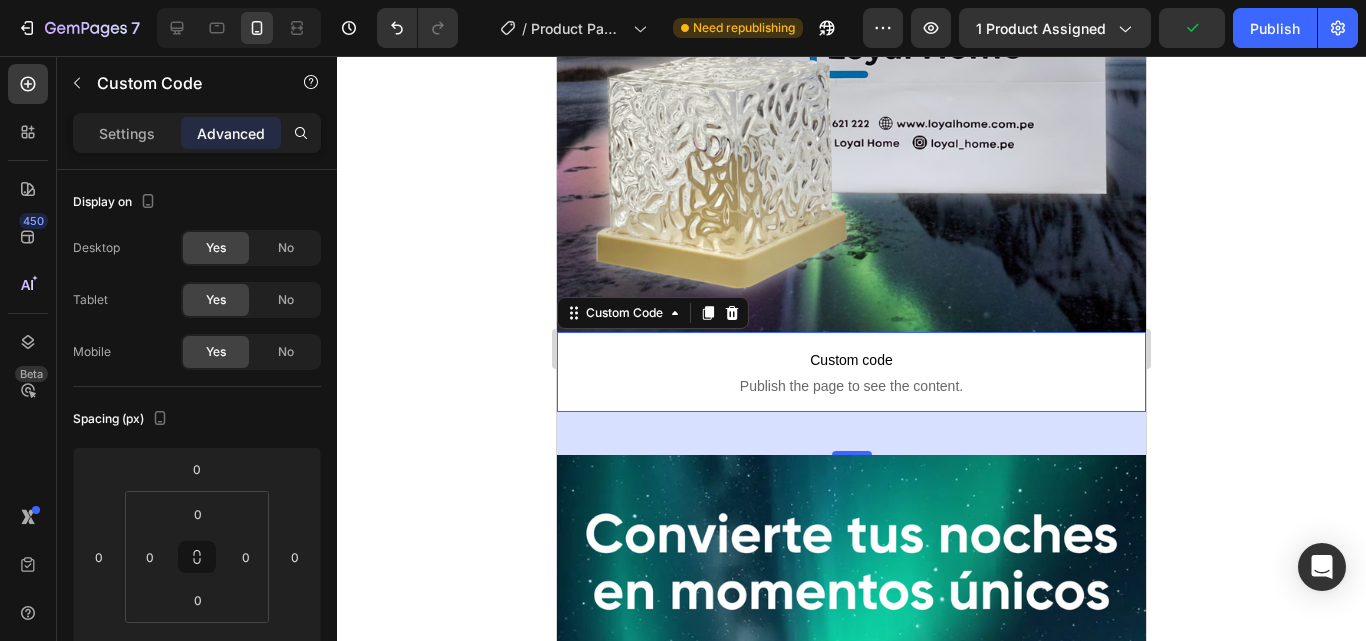 click on "Custom code" at bounding box center (851, 360) 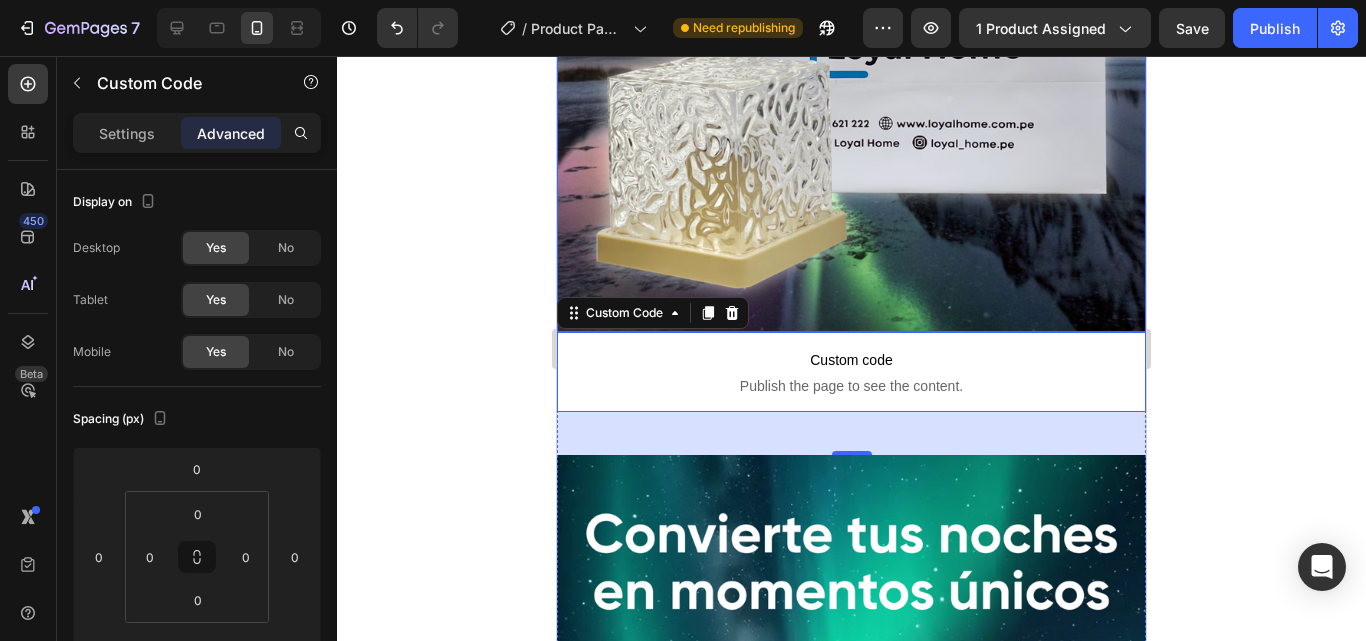 click at bounding box center [851, -192] 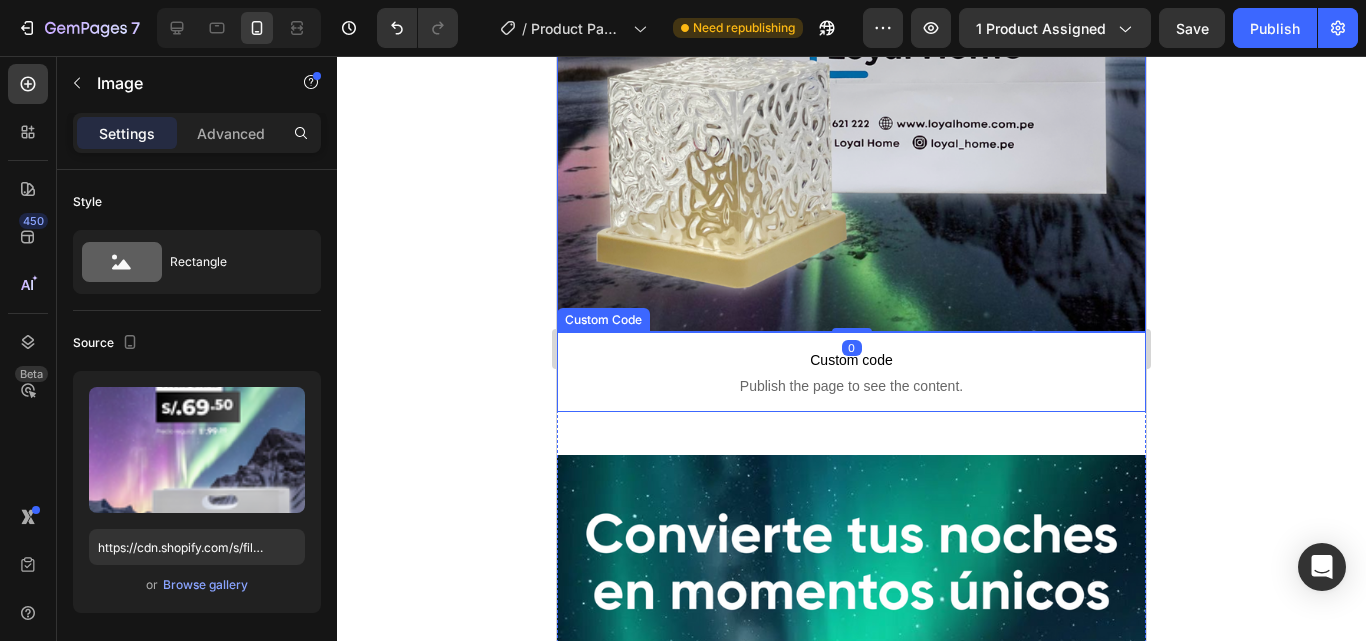 click on "Custom code" at bounding box center [851, 360] 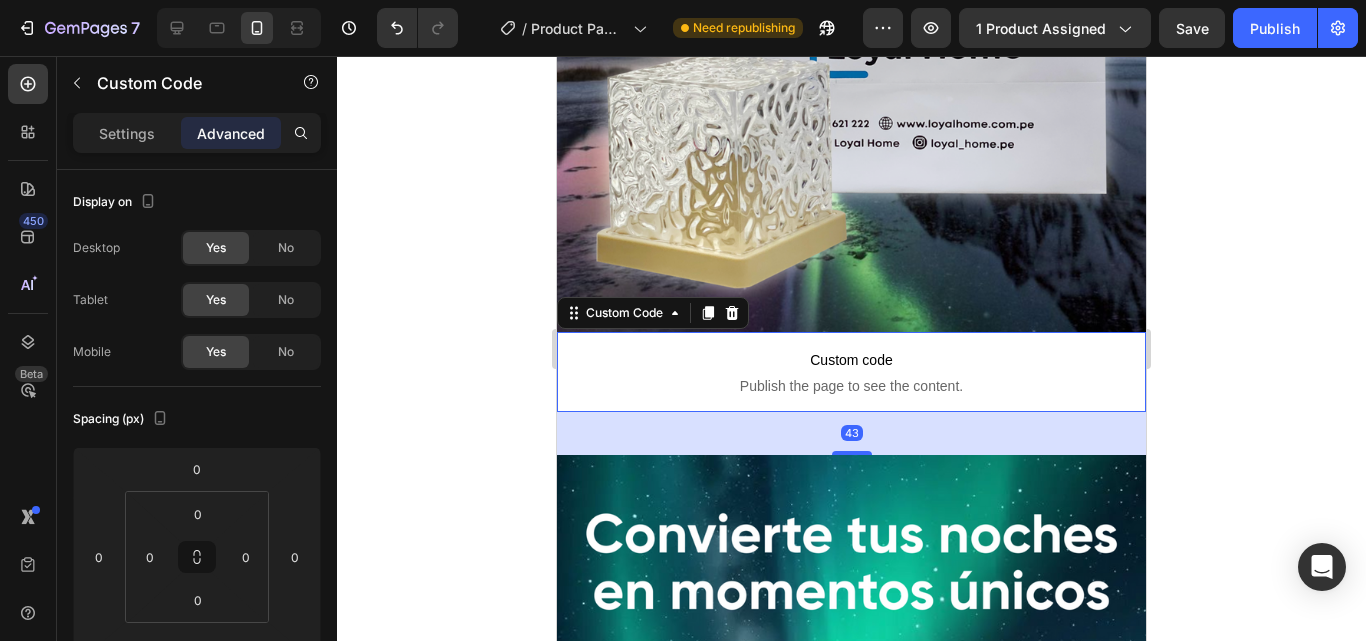 click on "43" at bounding box center [851, 433] 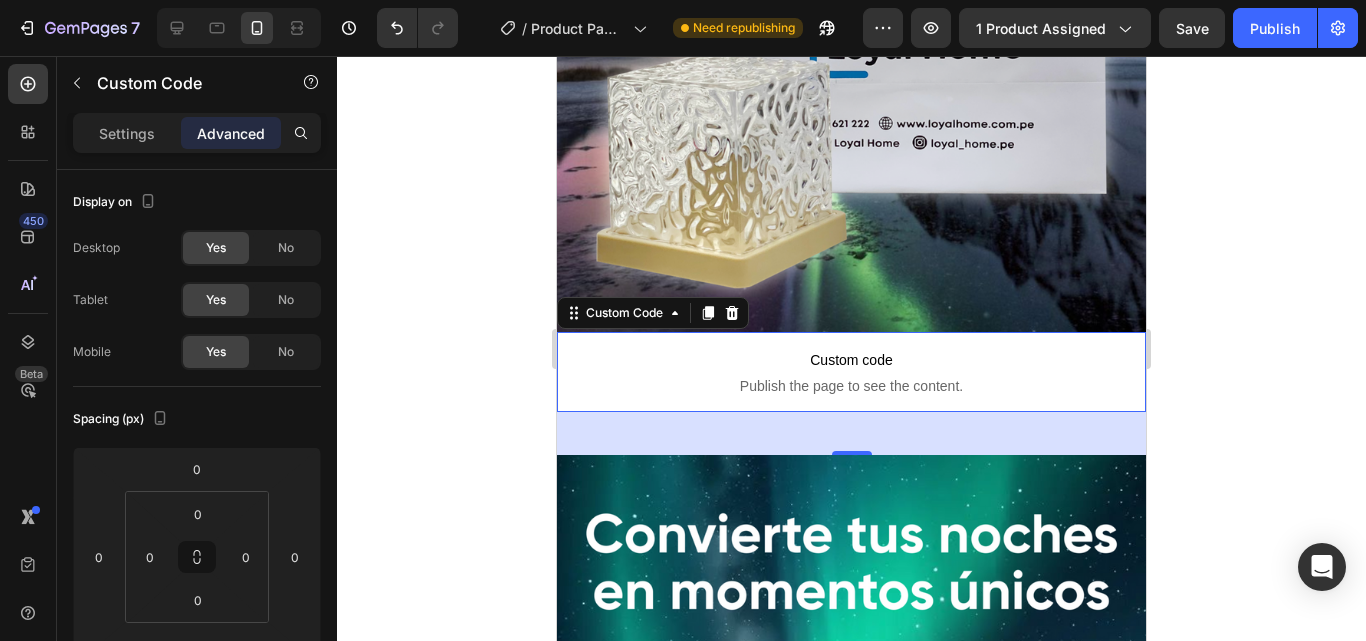 click on "43" at bounding box center (851, 433) 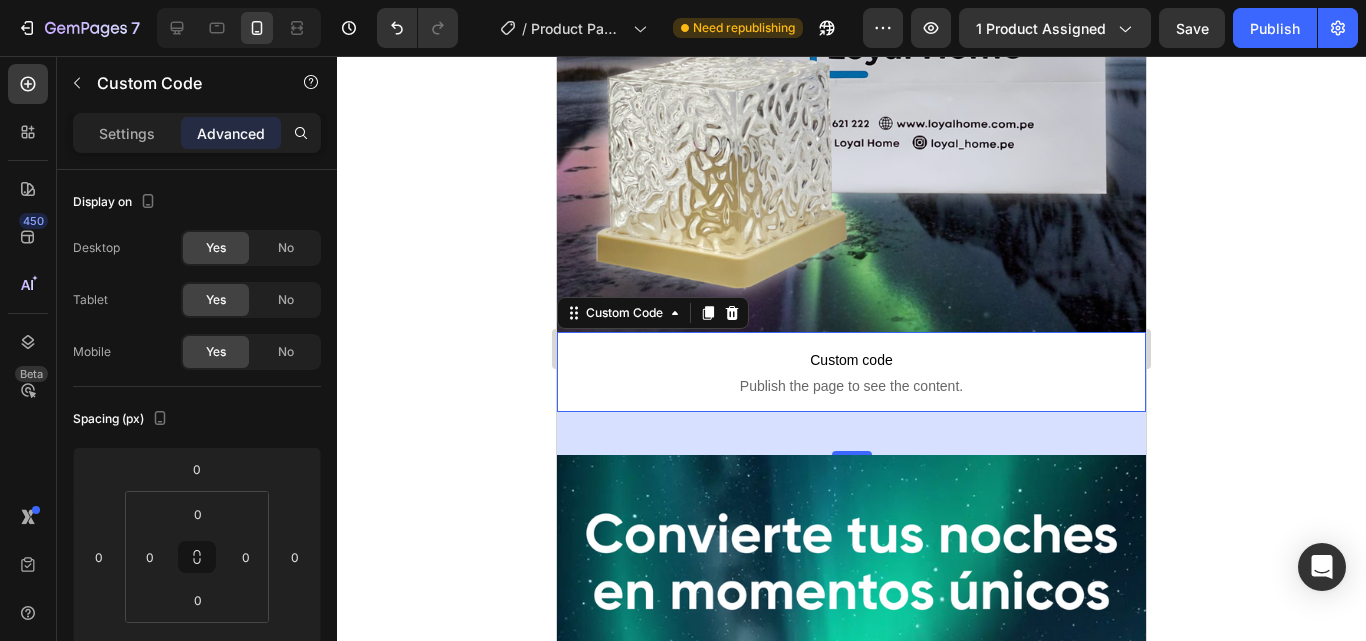 click on "43" at bounding box center [851, 433] 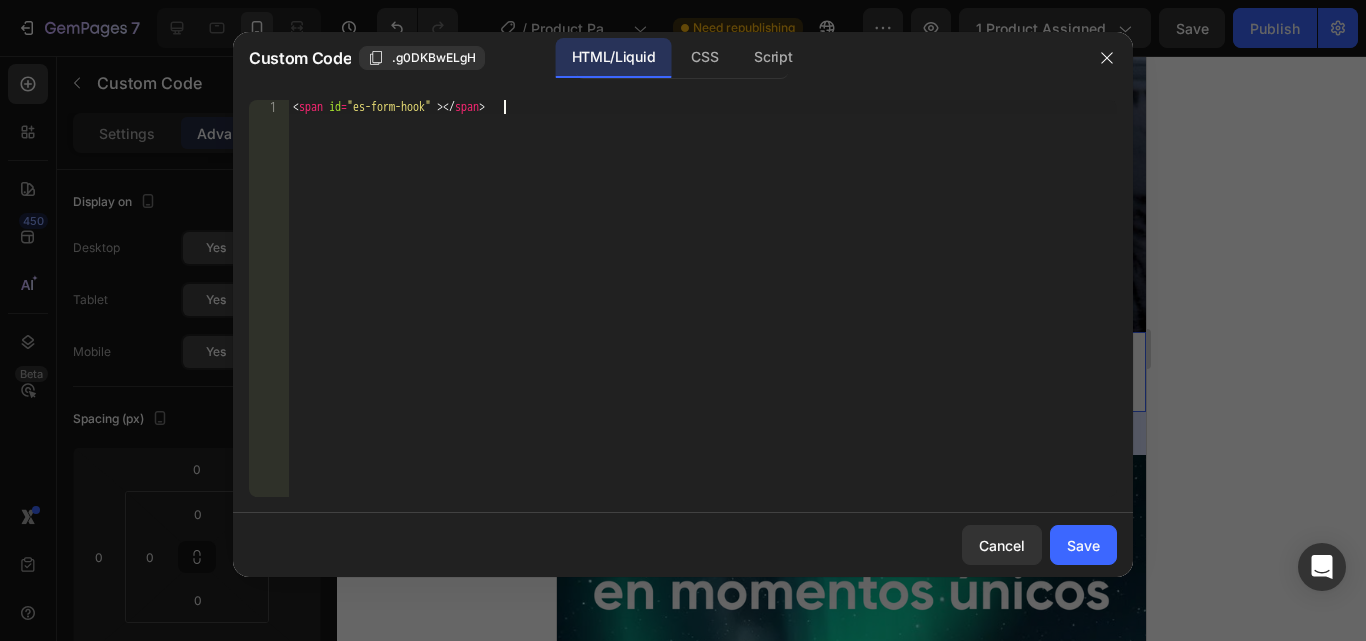 click on "< span   id = "es-form-hook"   > </ span >" at bounding box center [703, 312] 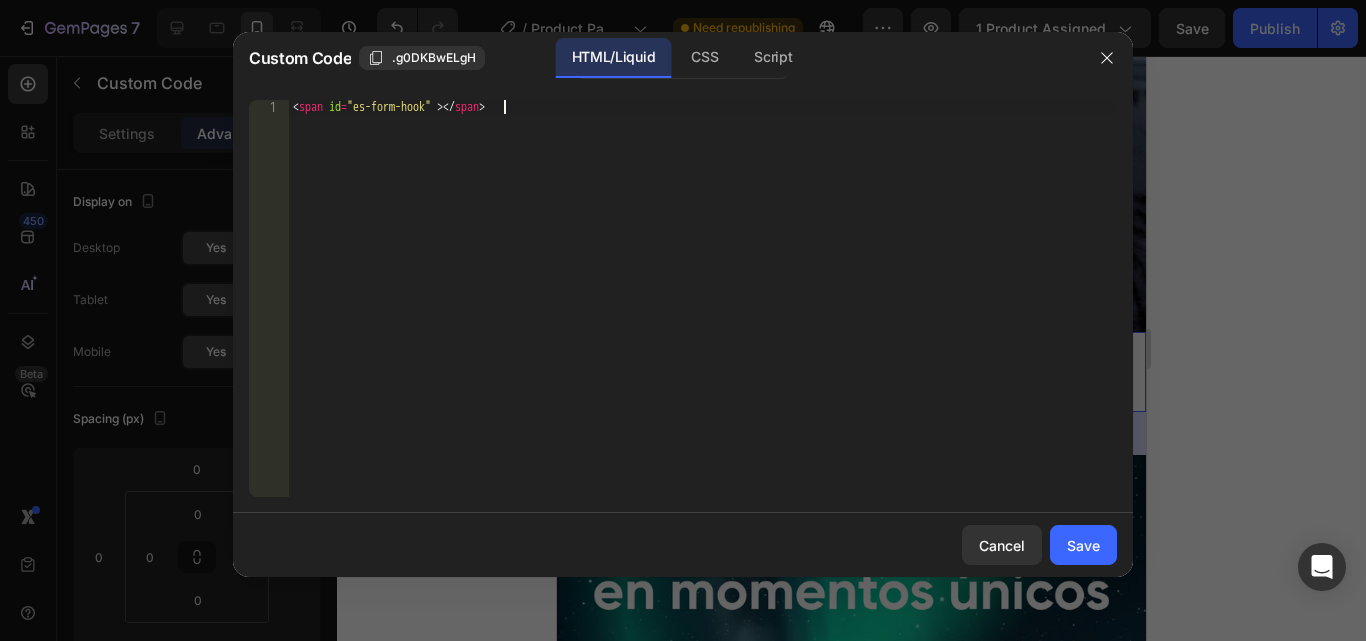 click on "< span   id = "es-form-hook"   > </ span >" at bounding box center (703, 312) 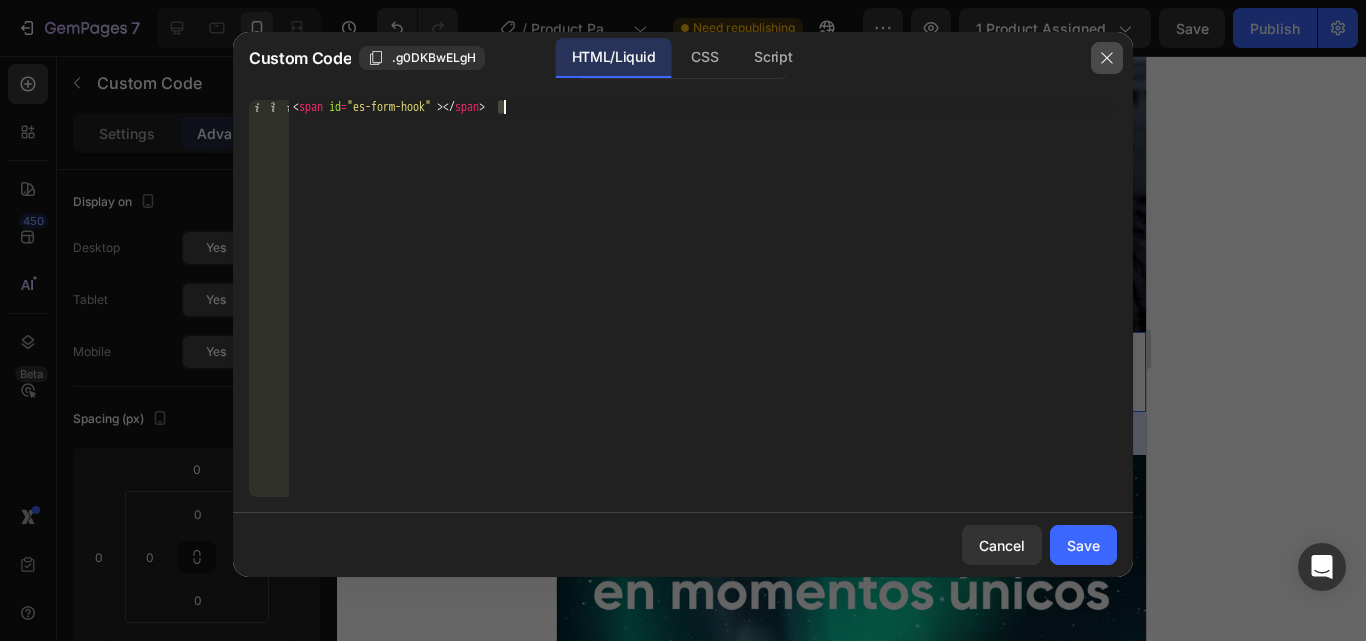 click at bounding box center (1107, 58) 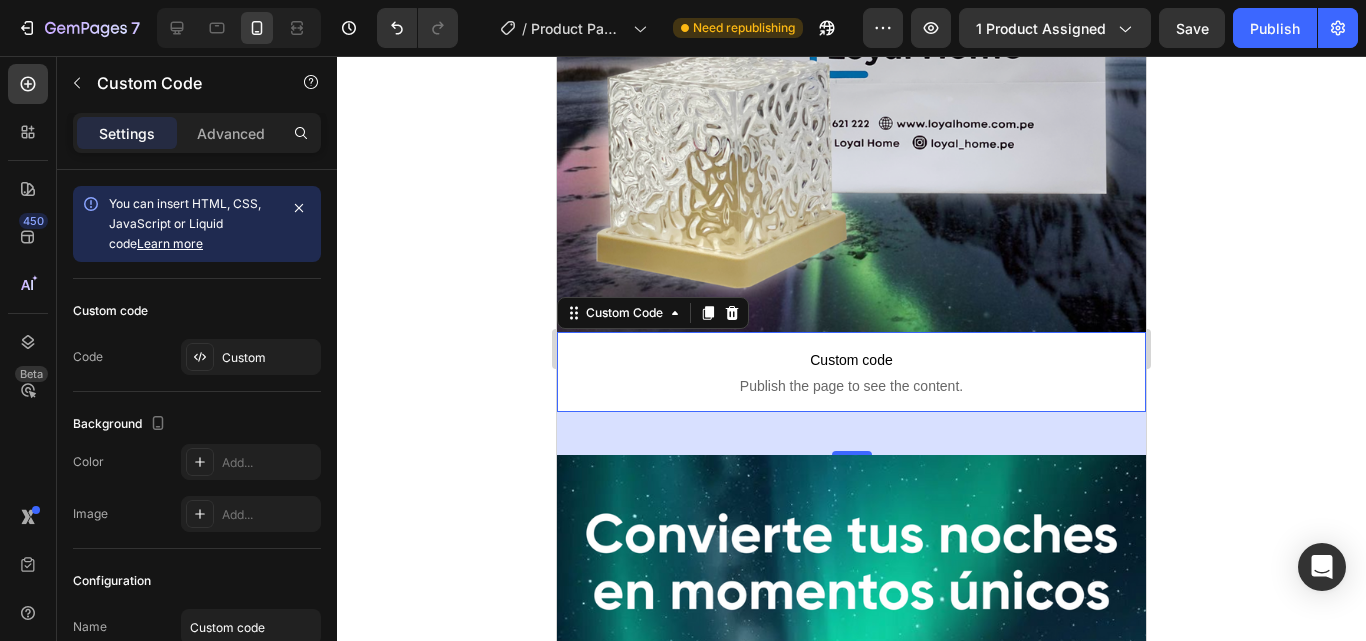 click on "43" at bounding box center (851, 433) 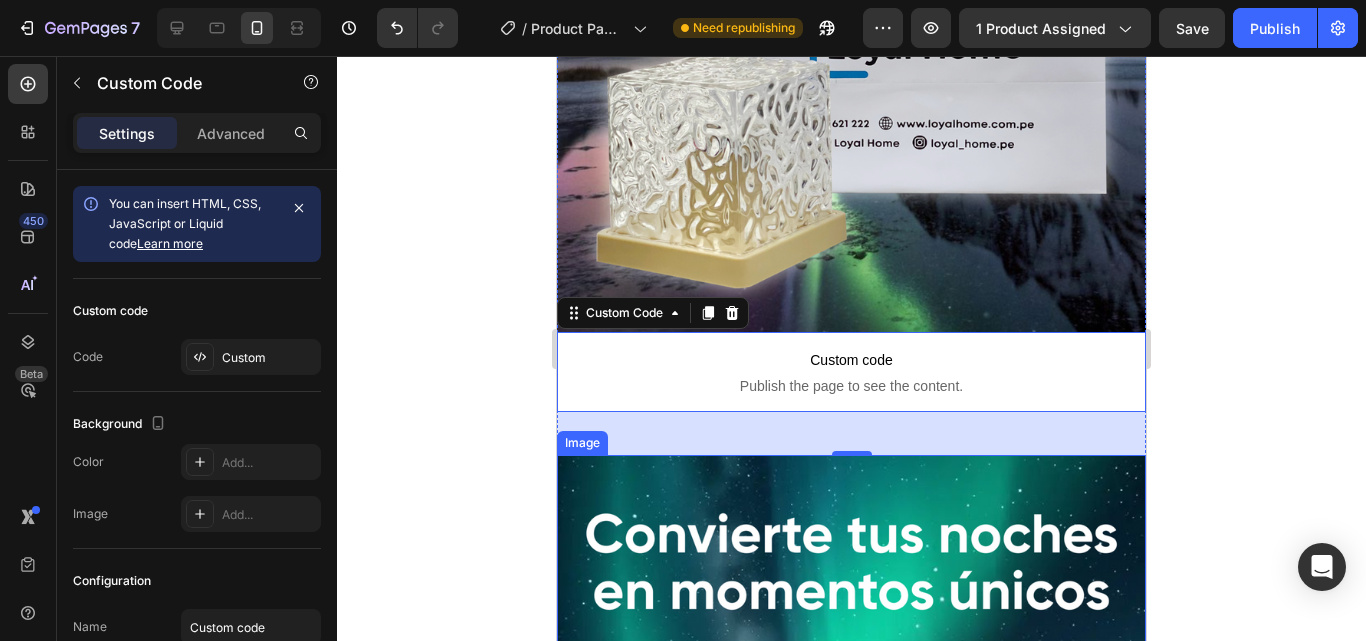 click at bounding box center [851, 978] 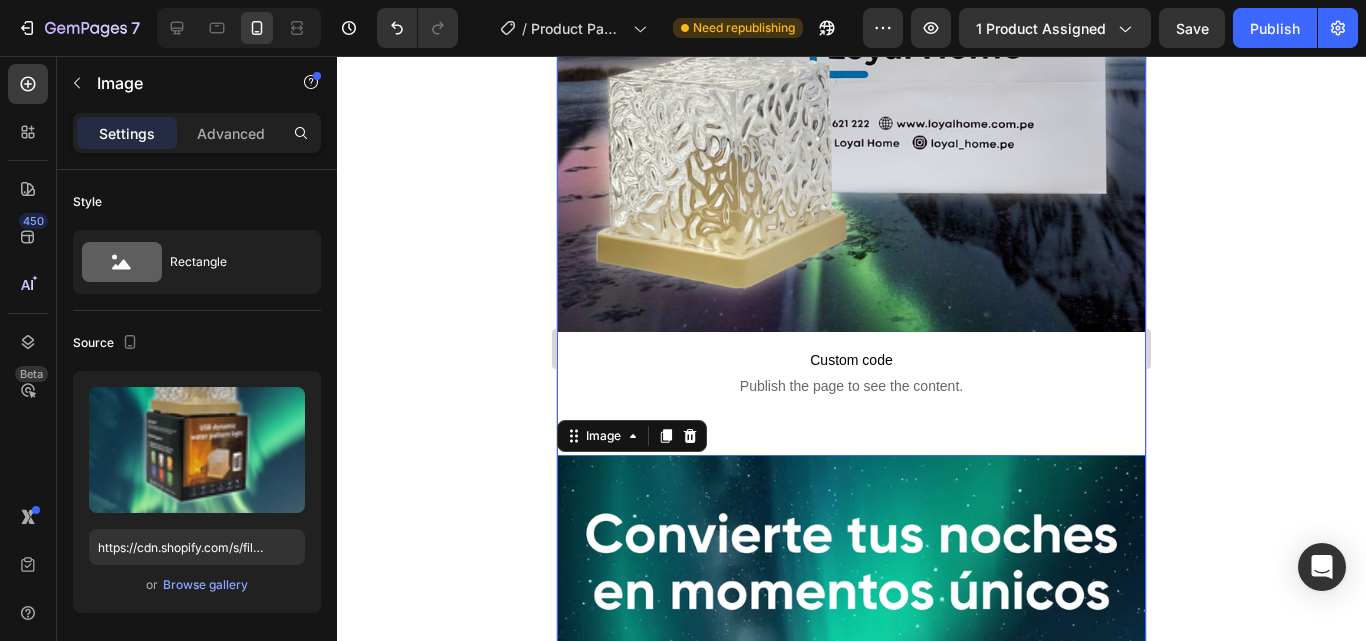 click on "Image
Custom code
Publish the page to see the content.
Custom Code Image   0
Custom code
Publish the page to see the content.
Custom Code Image" at bounding box center [851, 957] 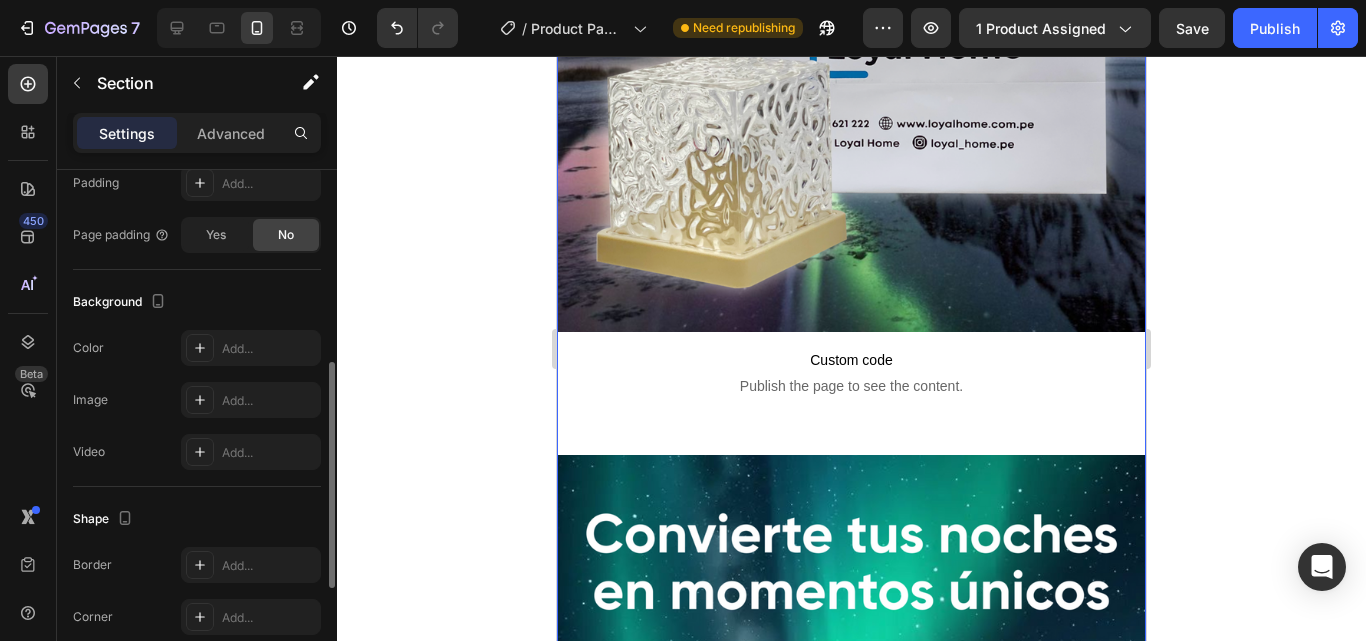 scroll, scrollTop: 450, scrollLeft: 0, axis: vertical 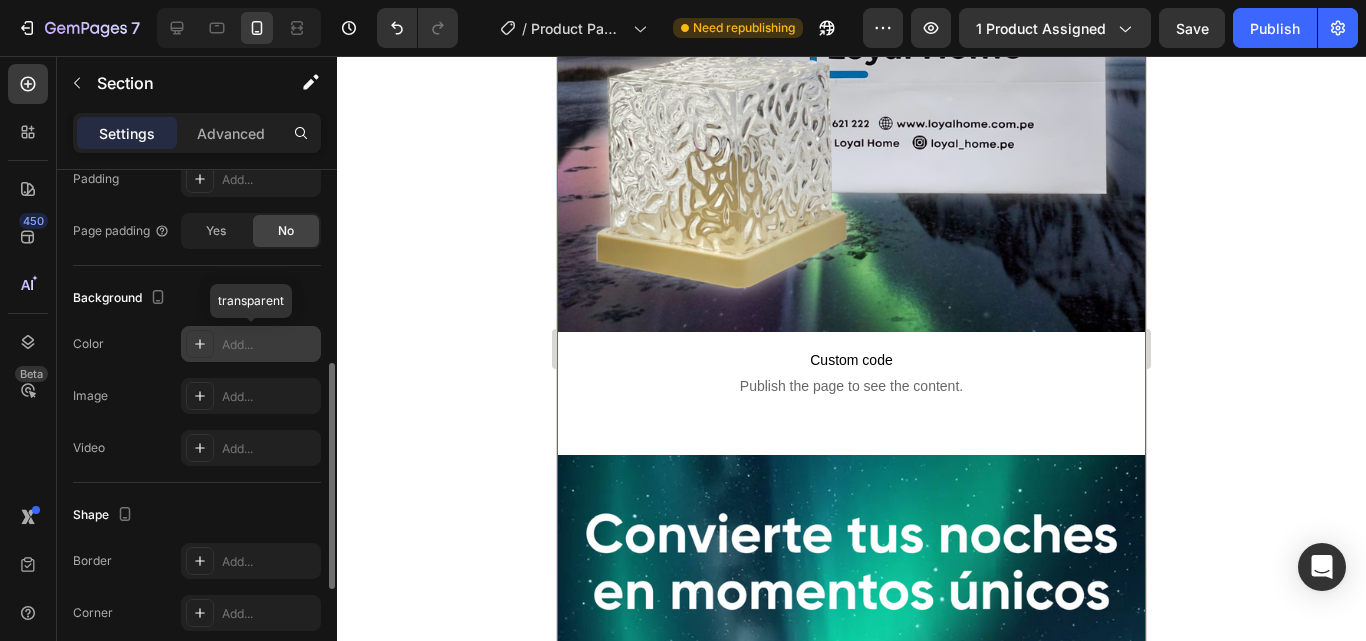 click 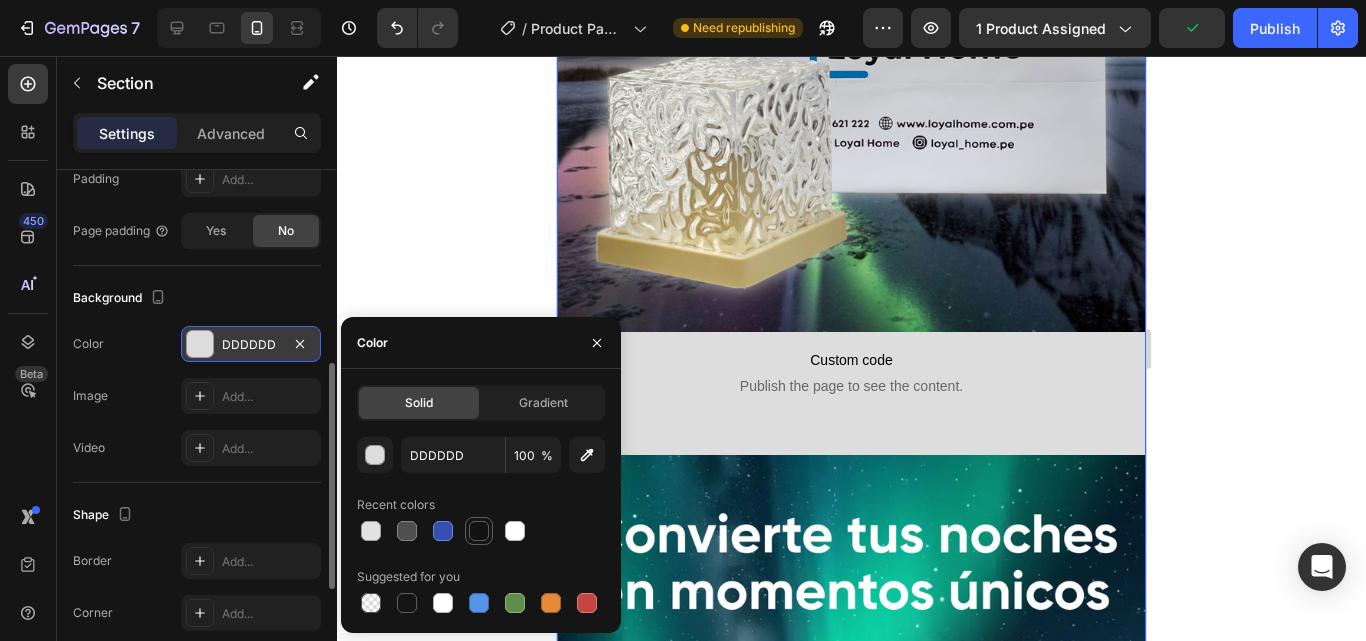click at bounding box center [479, 531] 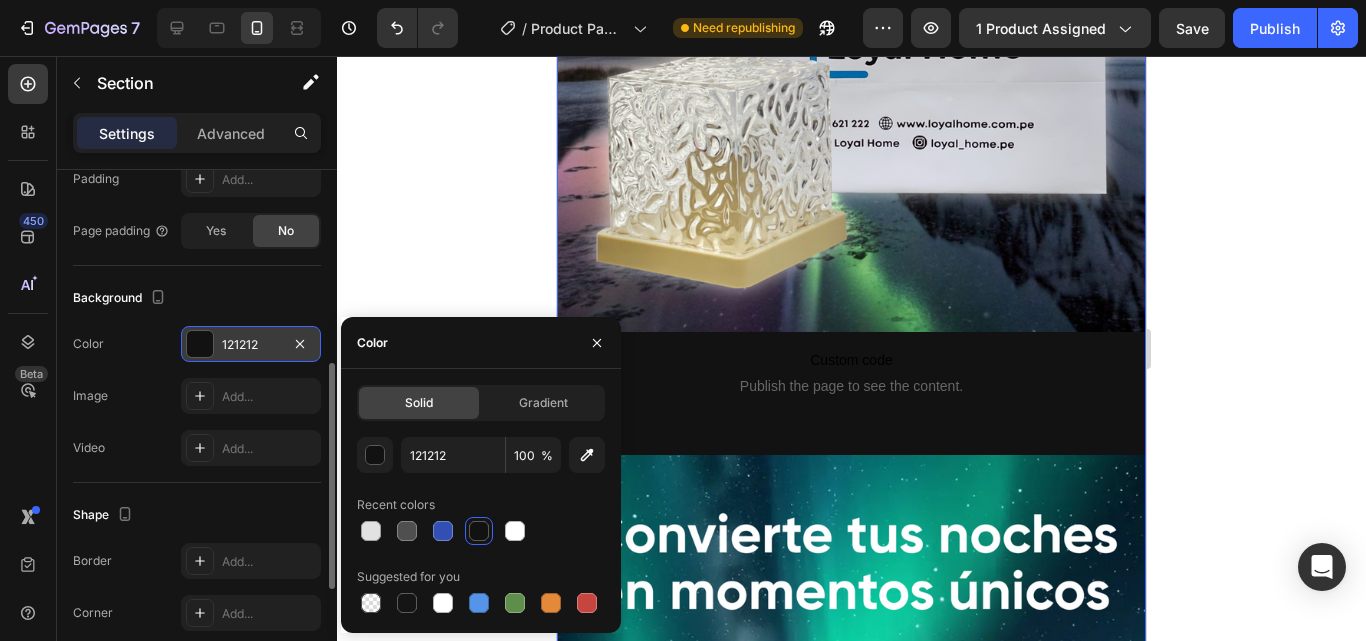 click 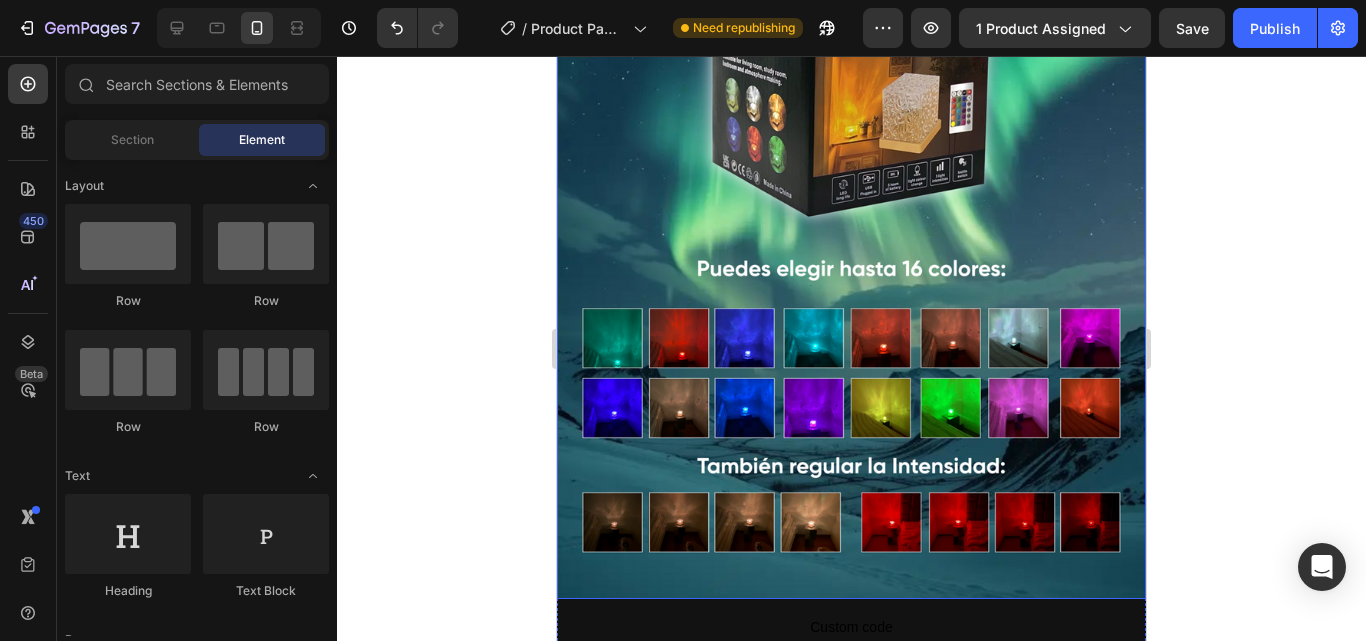 scroll, scrollTop: 1835, scrollLeft: 0, axis: vertical 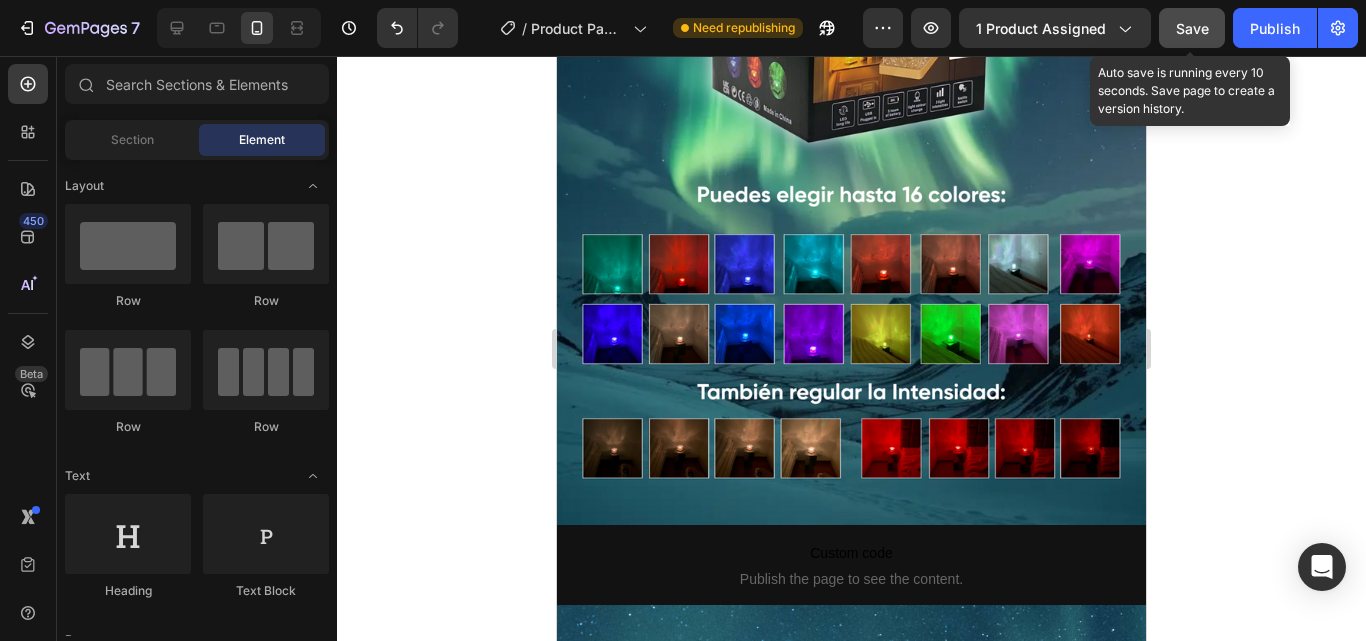 click on "Save" 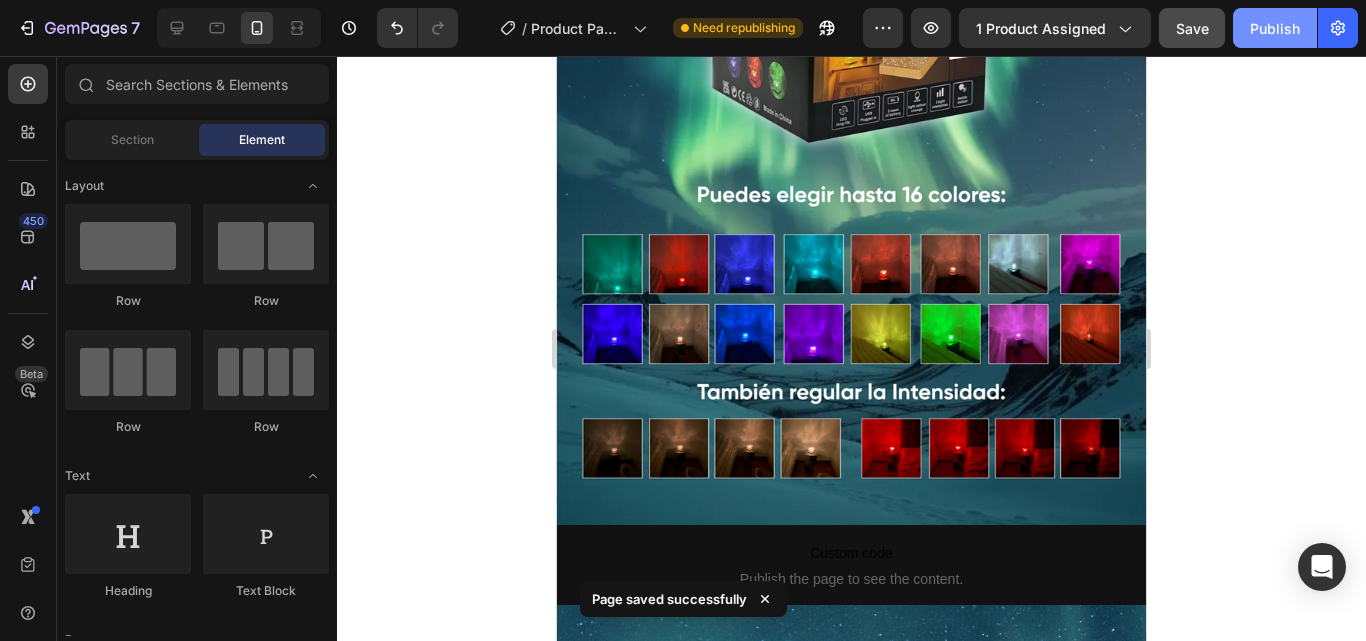 click on "Publish" at bounding box center [1275, 28] 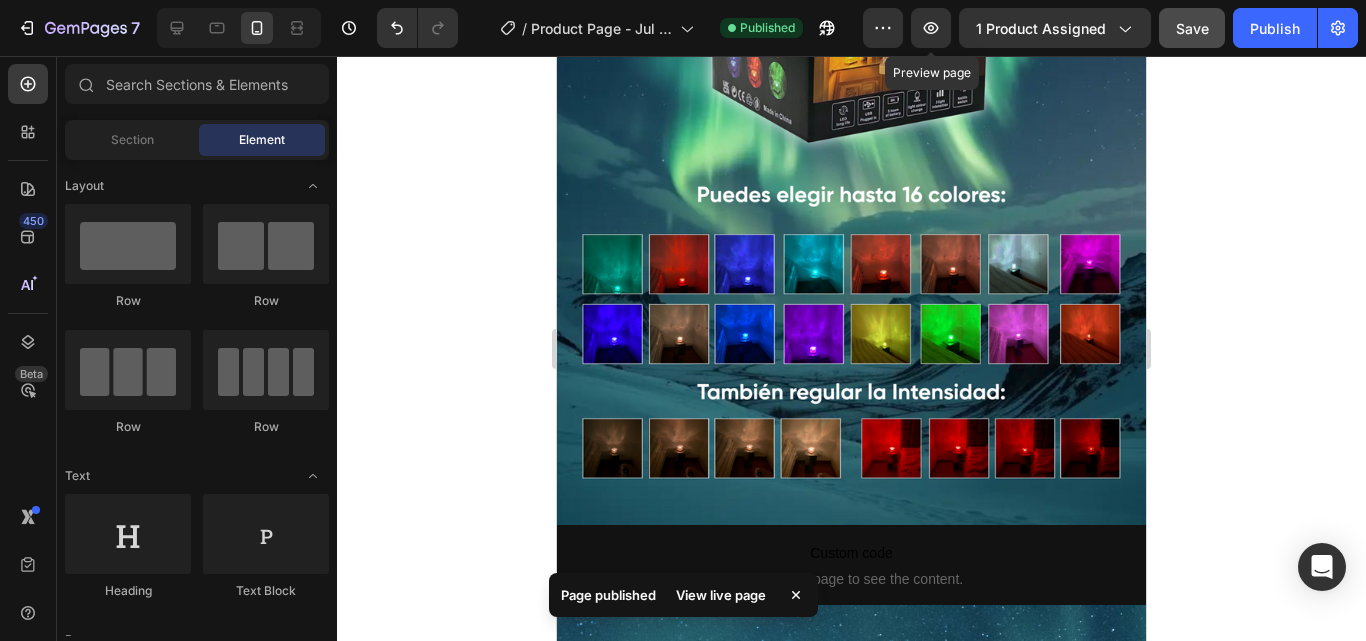 click on "Preview Preview page 1 product assigned  Save   Publish" at bounding box center [1110, 28] 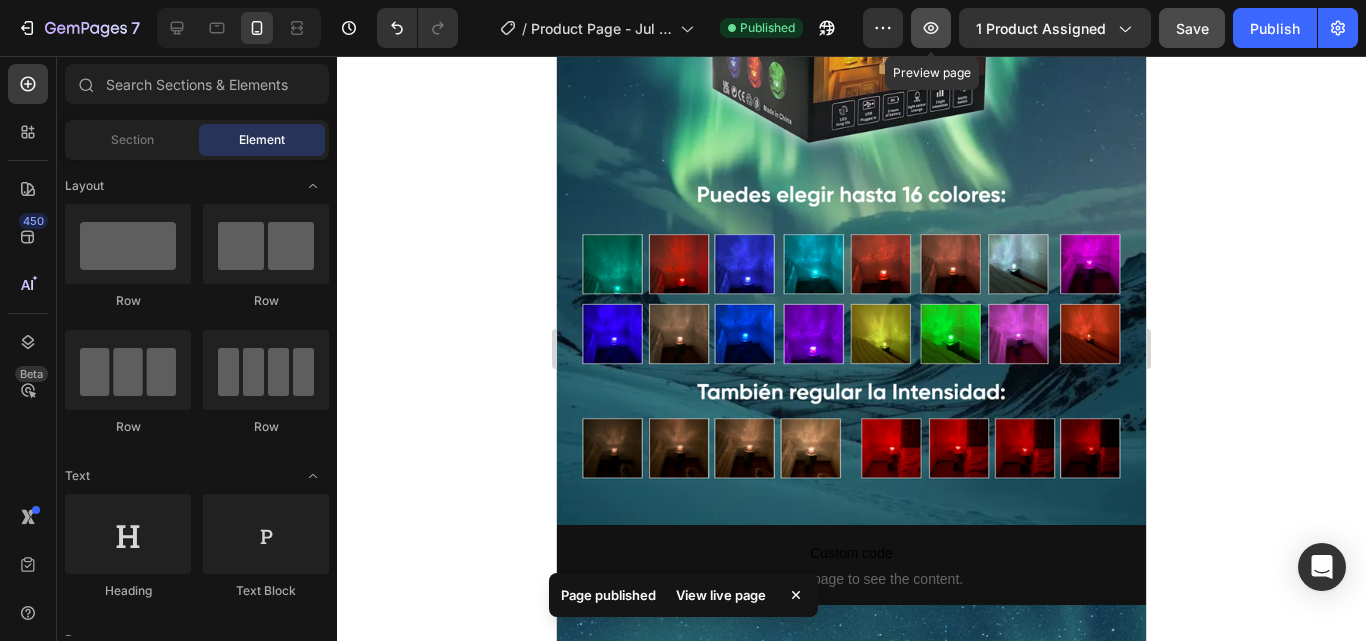 click 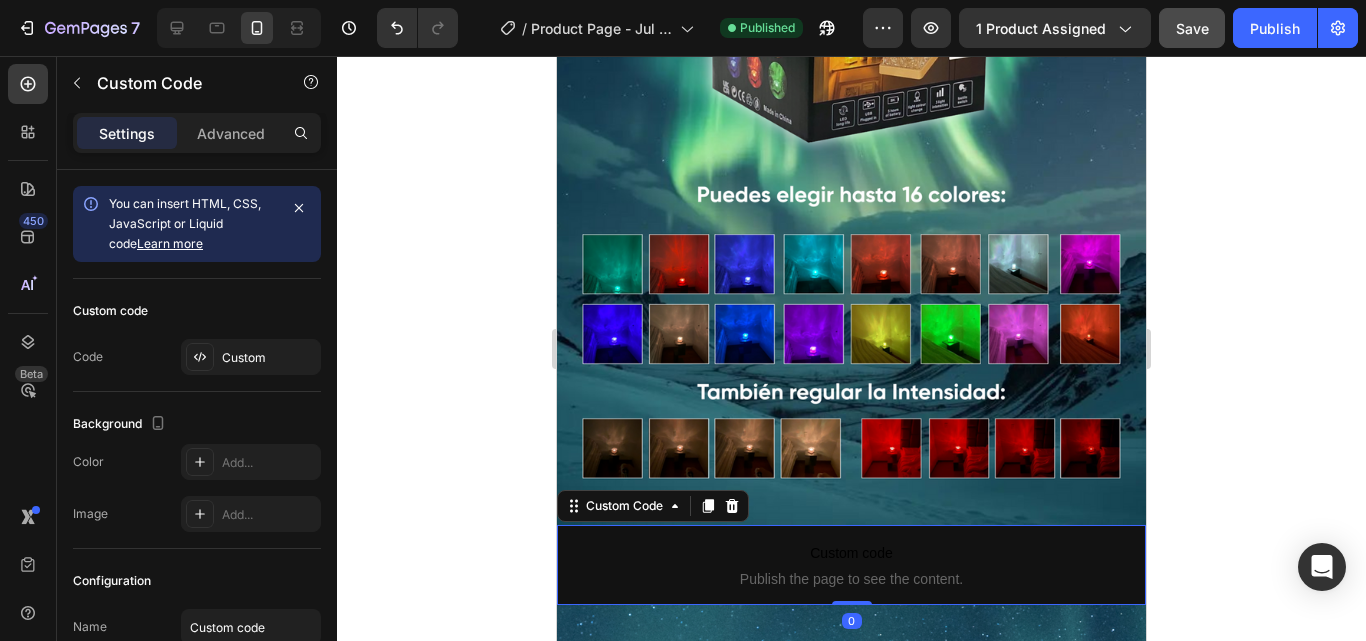 click on "Custom code
Publish the page to see the content." at bounding box center [851, 565] 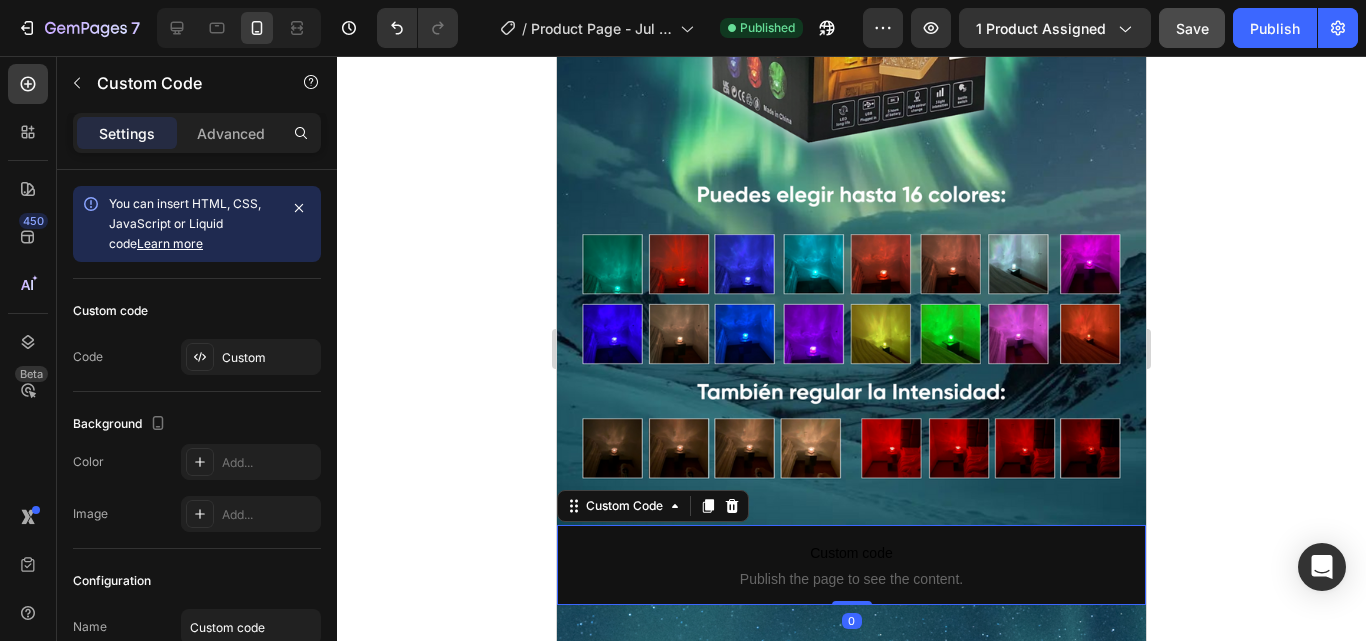 drag, startPoint x: 827, startPoint y: 549, endPoint x: 828, endPoint y: 502, distance: 47.010635 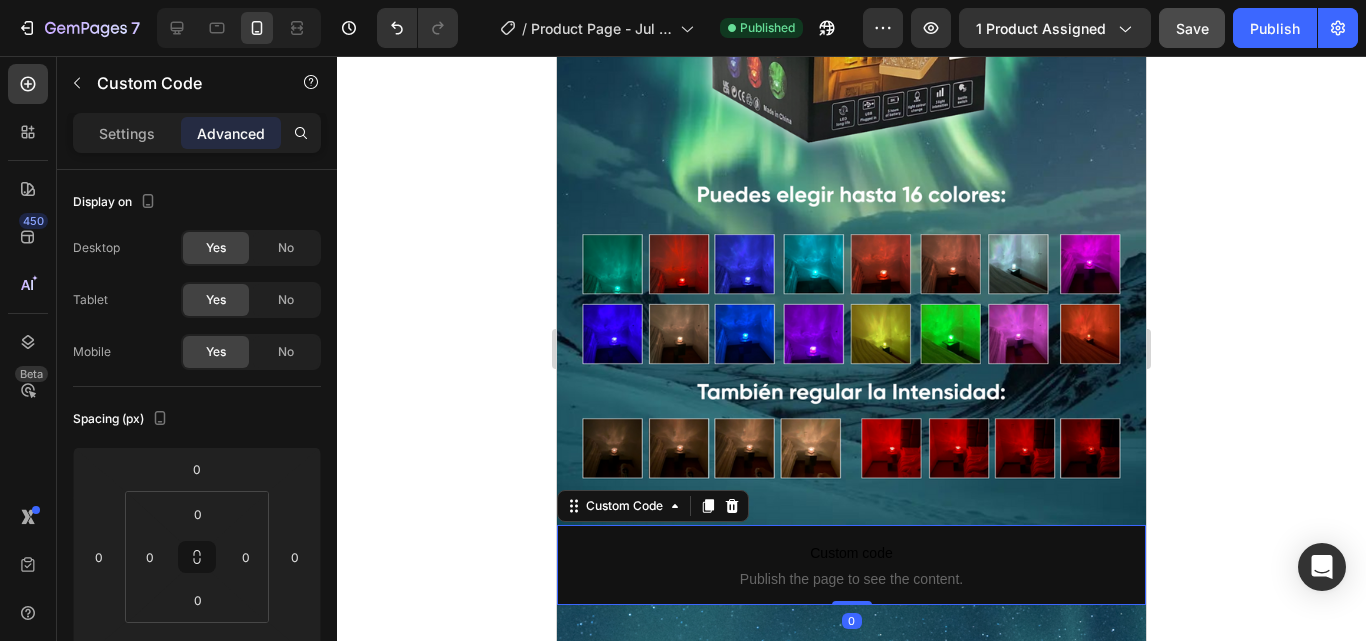 drag, startPoint x: 839, startPoint y: 550, endPoint x: 839, endPoint y: 501, distance: 49 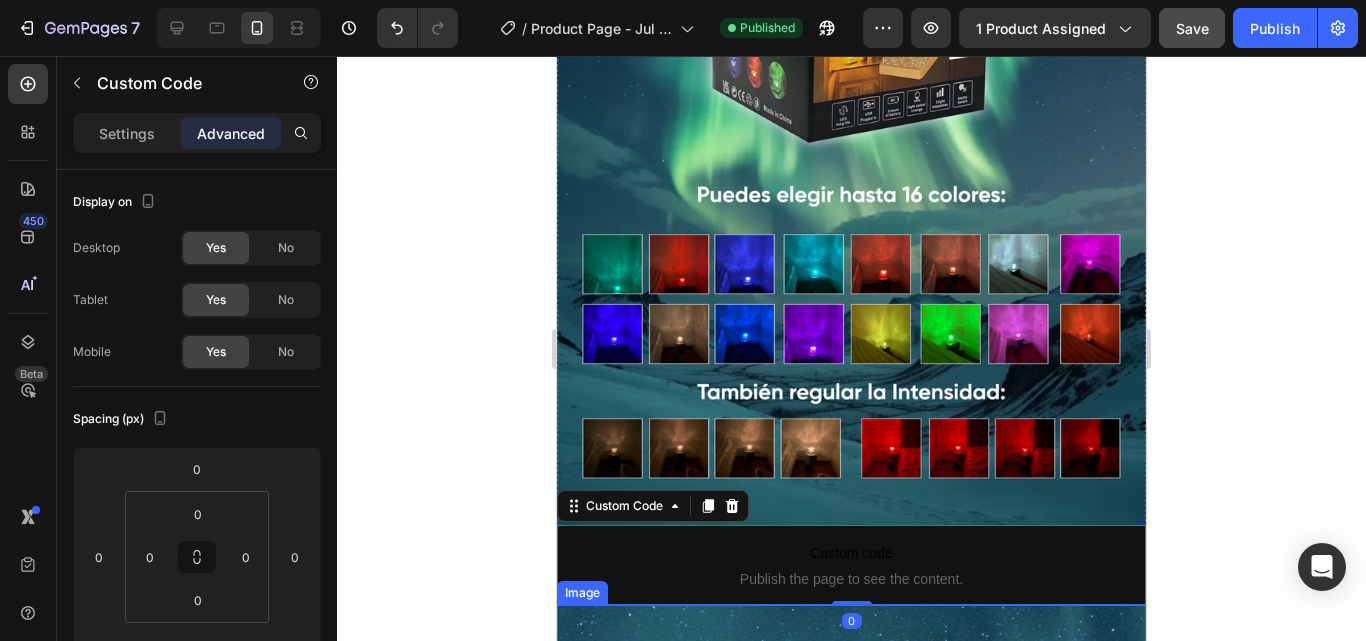 click at bounding box center [851, 1128] 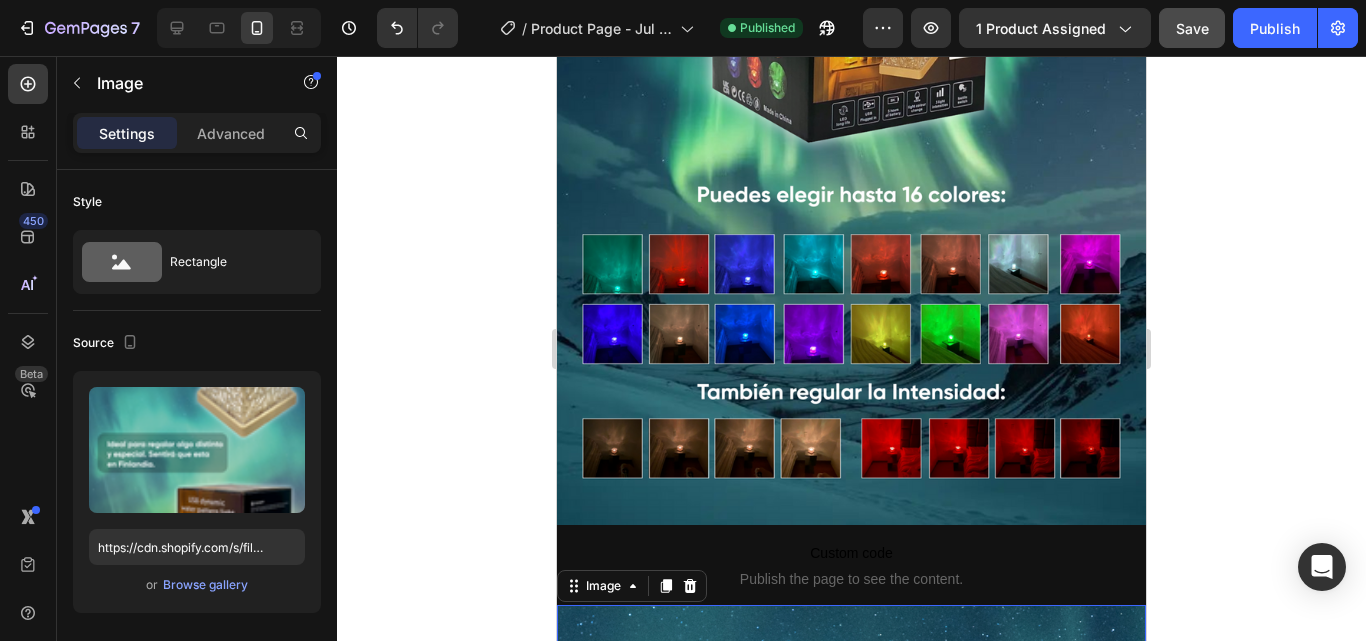 click at bounding box center (851, 1128) 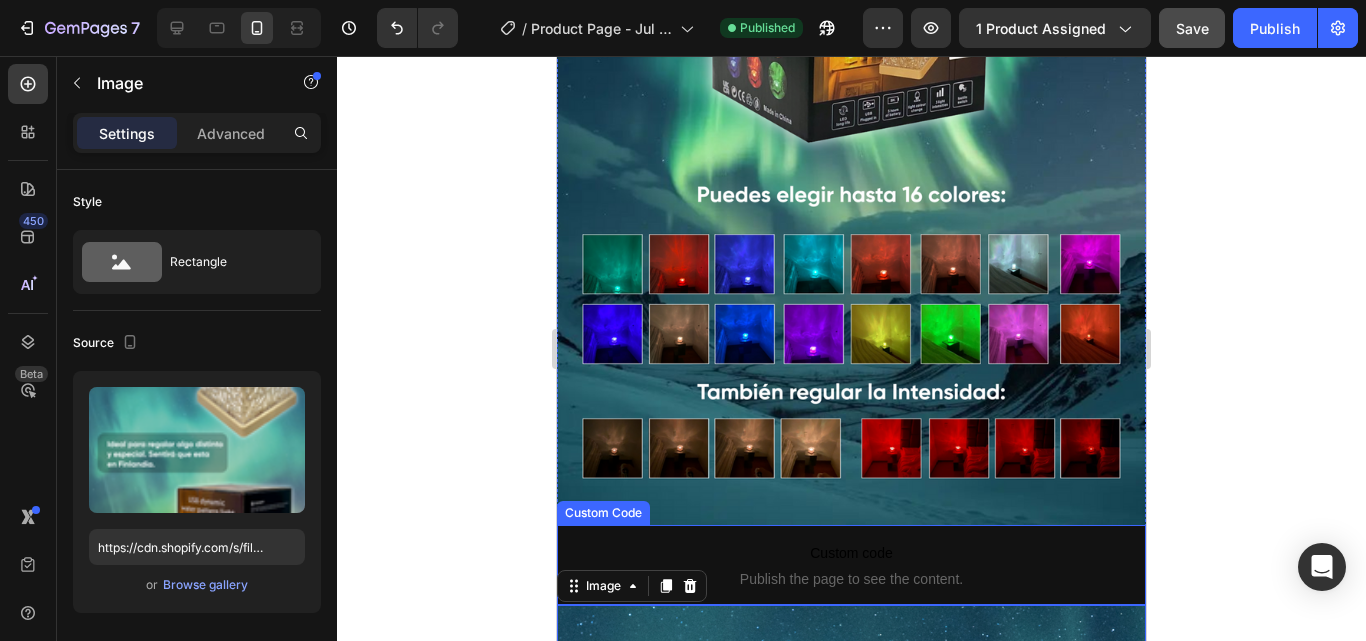click on "Custom code
Publish the page to see the content." at bounding box center (851, 565) 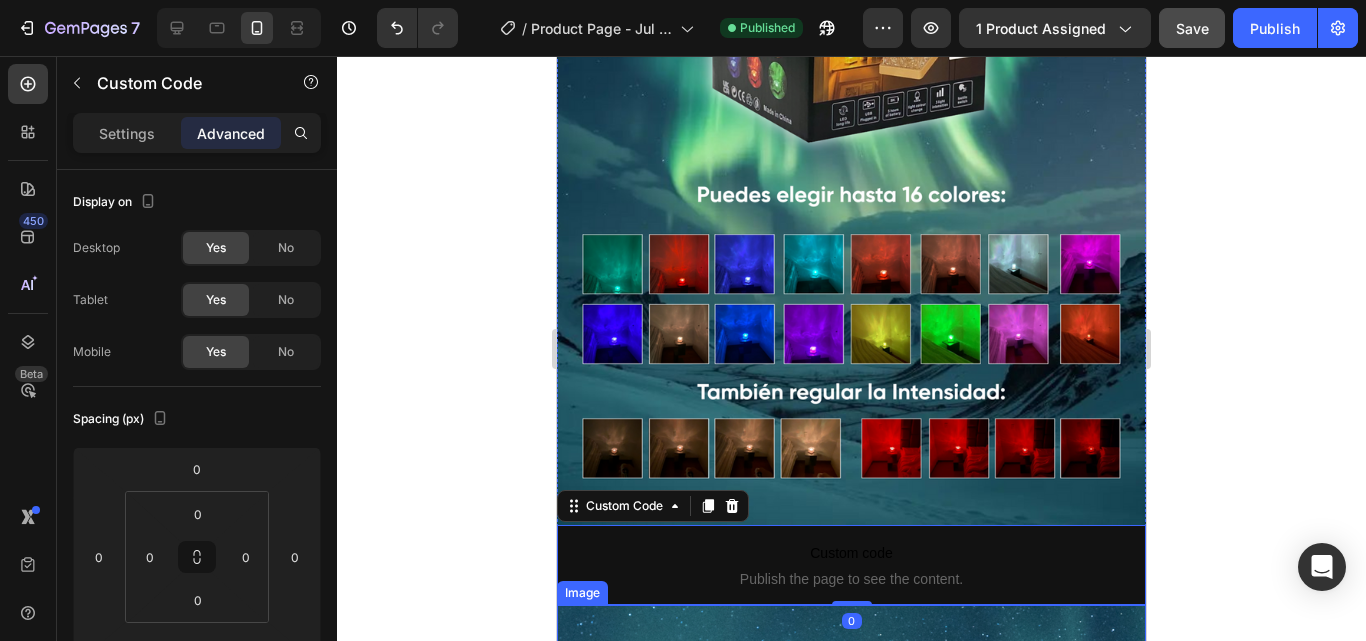 click at bounding box center [851, 1128] 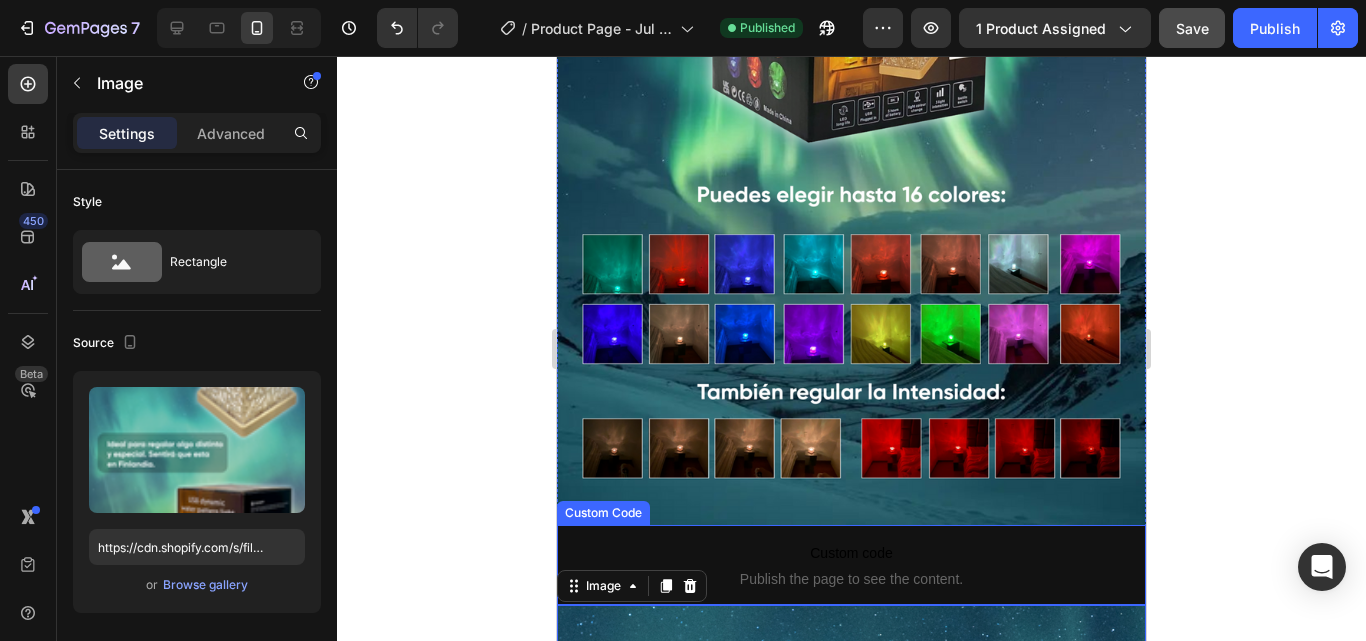 click on "Custom code
Publish the page to see the content." at bounding box center [851, 565] 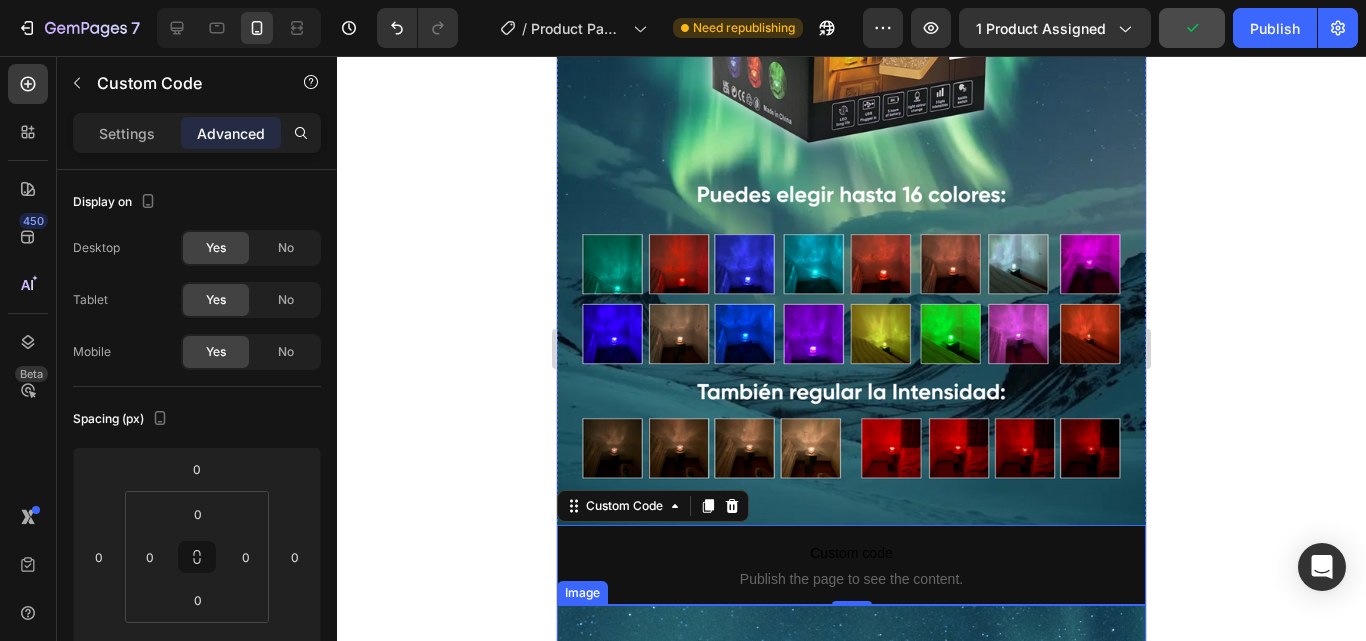 click at bounding box center (851, 1128) 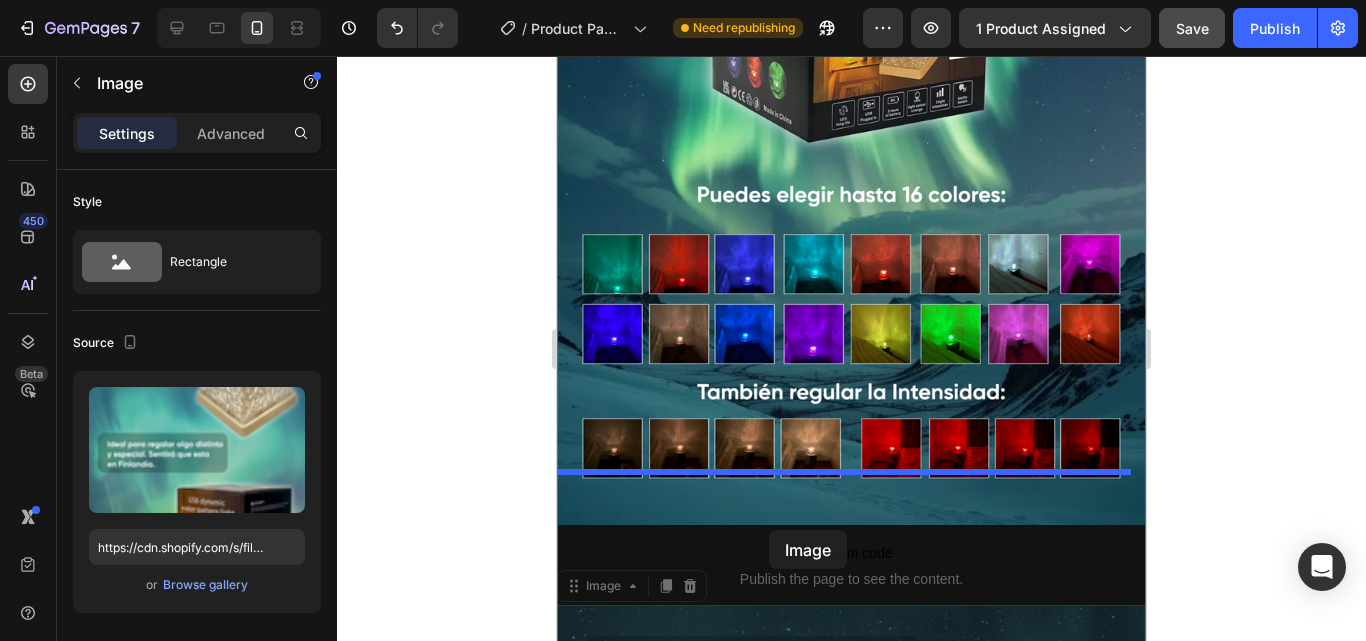 drag, startPoint x: 773, startPoint y: 552, endPoint x: 769, endPoint y: 523, distance: 29.274563 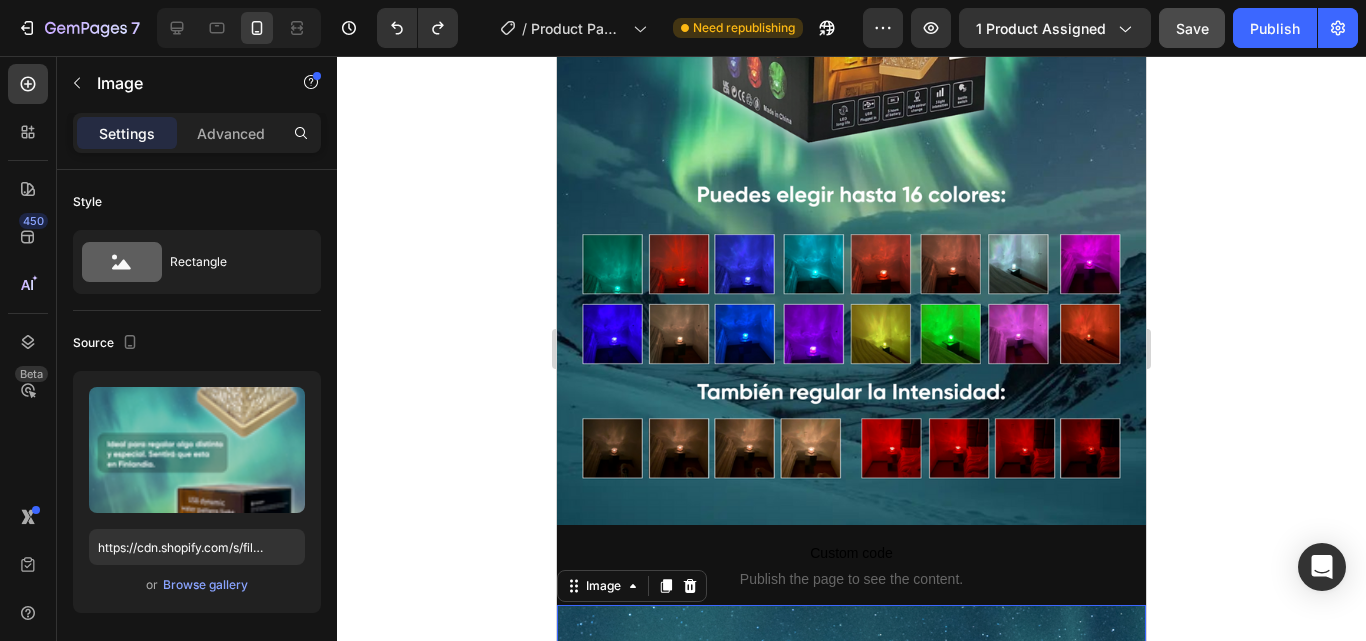 click at bounding box center [851, 1128] 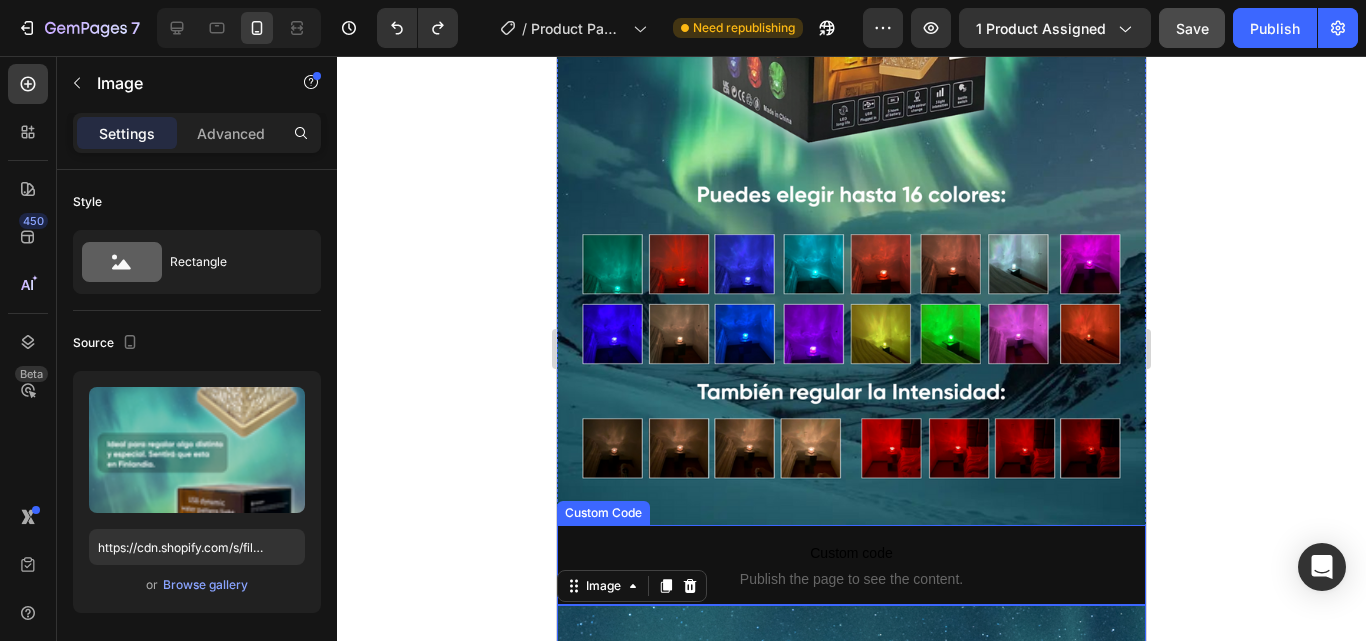 click on "Custom code
Publish the page to see the content." at bounding box center (851, 565) 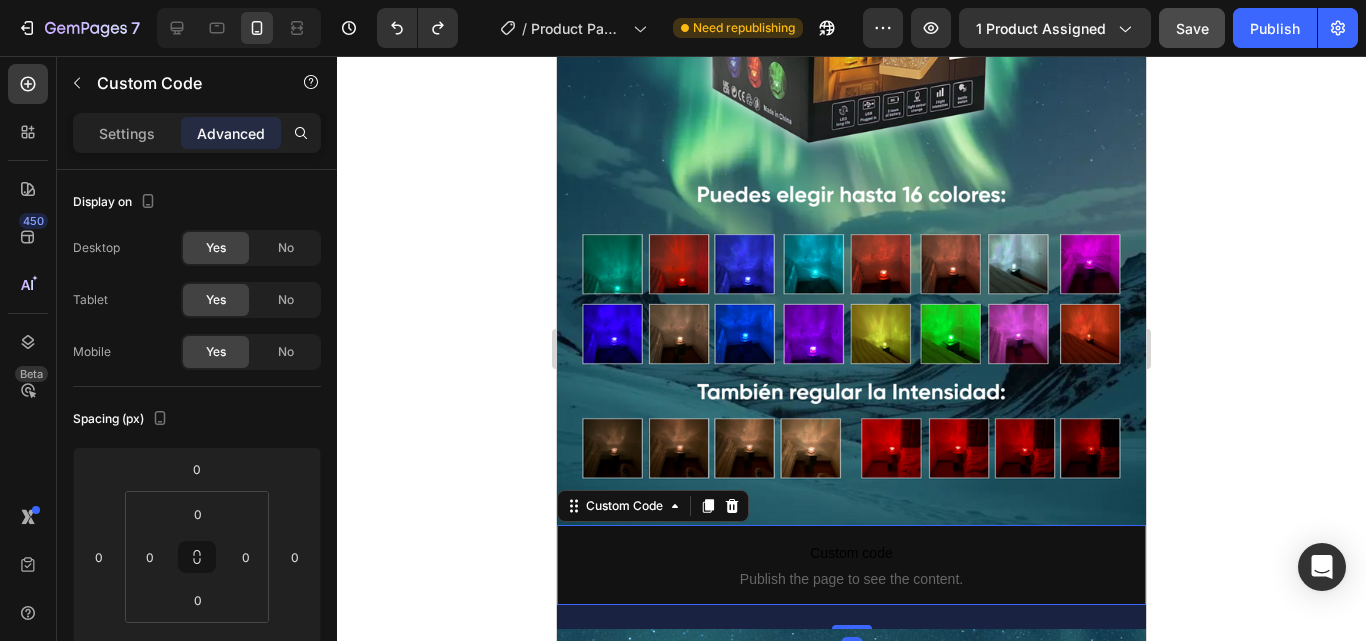 drag, startPoint x: 831, startPoint y: 547, endPoint x: 819, endPoint y: 571, distance: 26.832815 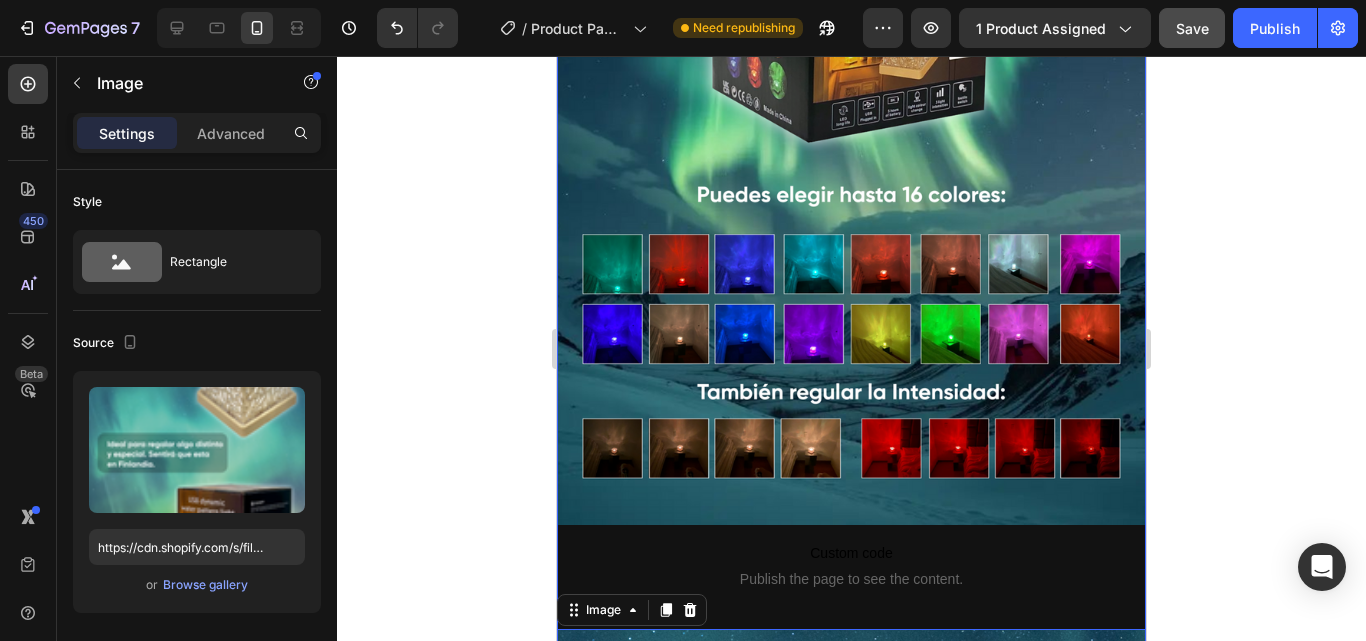 click on "Image
Custom code
Publish the page to see the content.
Custom Code Image
Custom code
Publish the page to see the content.
Custom Code Image   0" at bounding box center (851, -7) 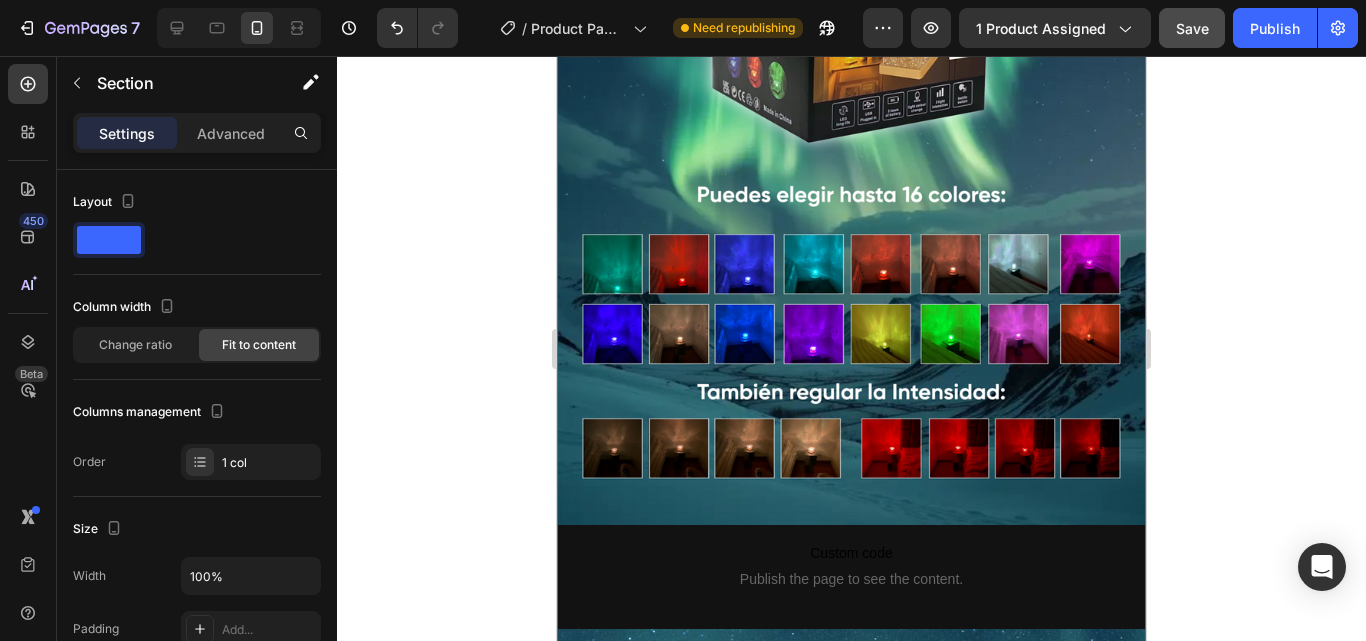 click on "Image
Custom code
Publish the page to see the content.
Custom Code Image
Custom code
Publish the page to see the content.
Custom Code Image" at bounding box center [851, -7] 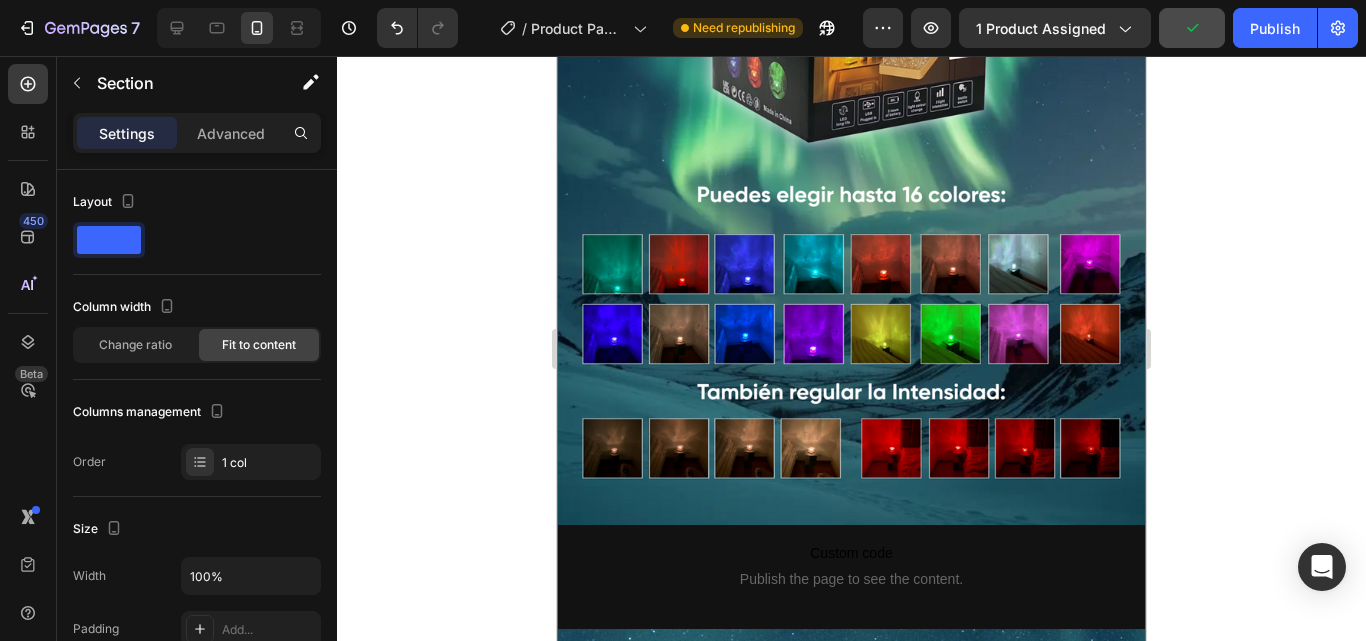 click on "Image
Custom code
Publish the page to see the content.
Custom Code Image
Custom code
Publish the page to see the content.
Custom Code Image" at bounding box center (851, -7) 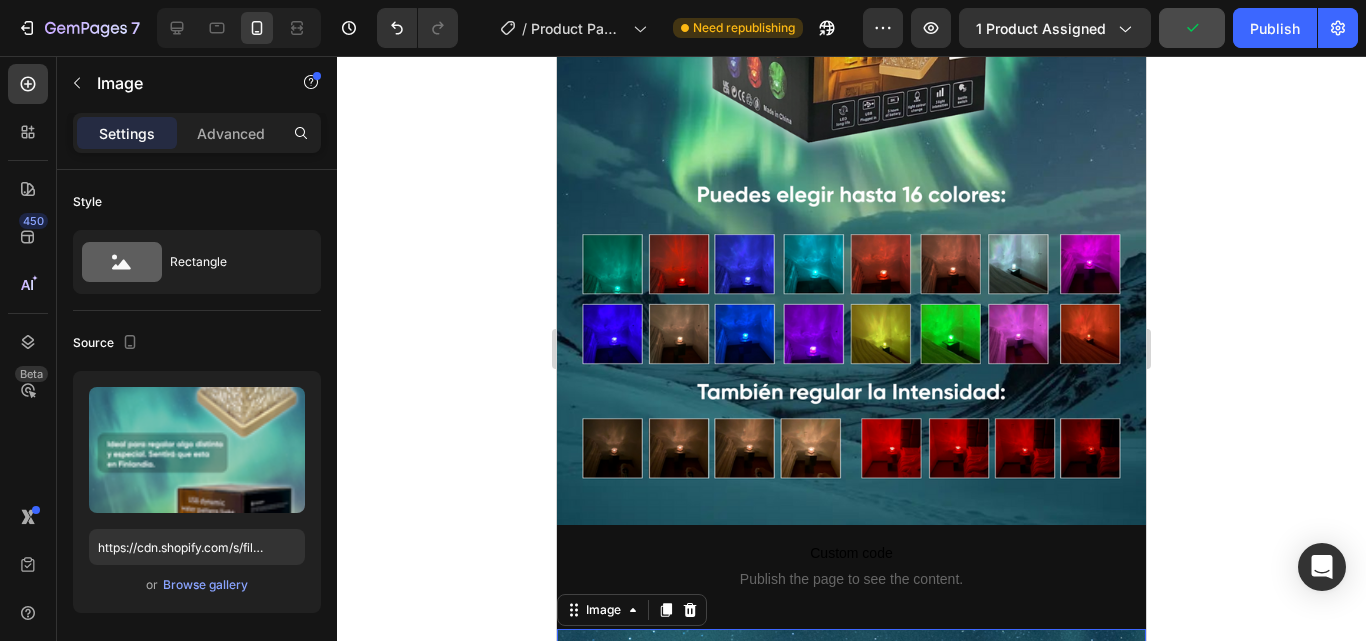 click at bounding box center (851, 1152) 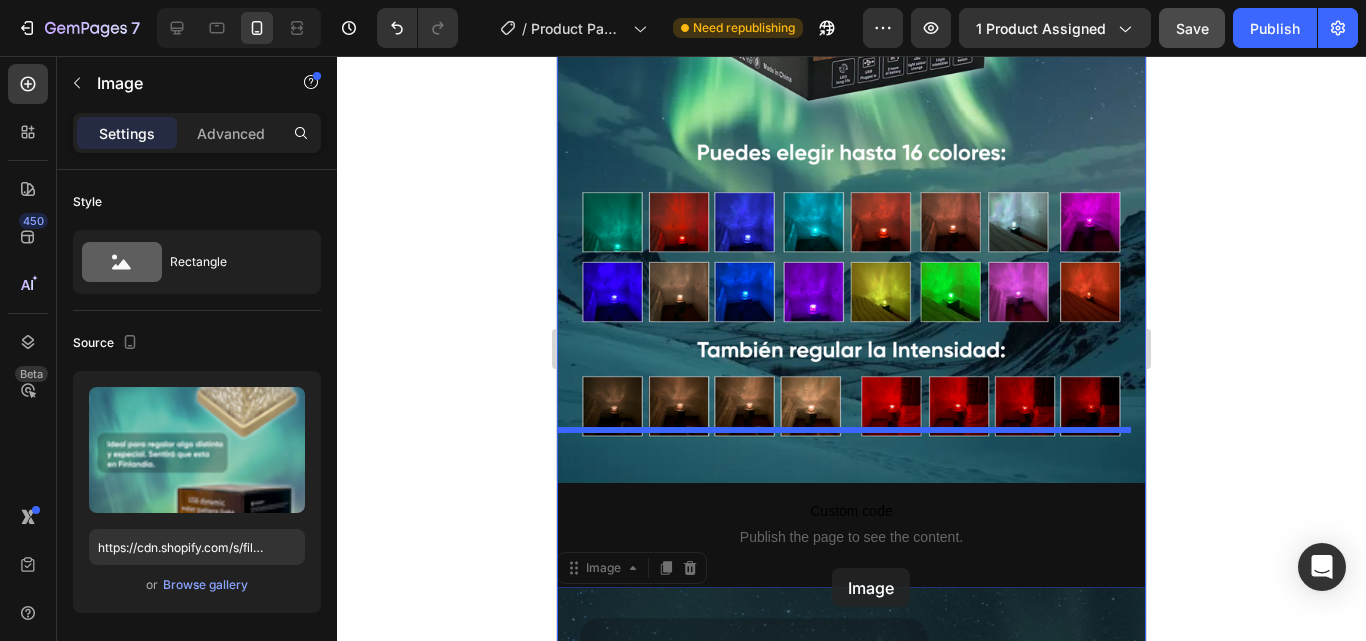 click on "Mobile  ( 589 px) iPhone 13 Mini iPhone 13 Pro iPhone 11 Pro Max iPhone 15 Pro Max Pixel 7 Galaxy S8+ Galaxy S20 Ultra iPad Mini iPad Air iPad Pro Header Image
Custom code
Publish the page to see the content.
Custom Code Image
Custom code
Publish the page to see the content.
Custom Code Image   0 Image   0 Section 2 Root Start with Sections from sidebar Add sections Add elements Start with Generating from URL or image Add section Choose templates inspired by CRO experts Generate layout from URL or image Add blank section then drag & drop elements Footer" at bounding box center [851, 219] 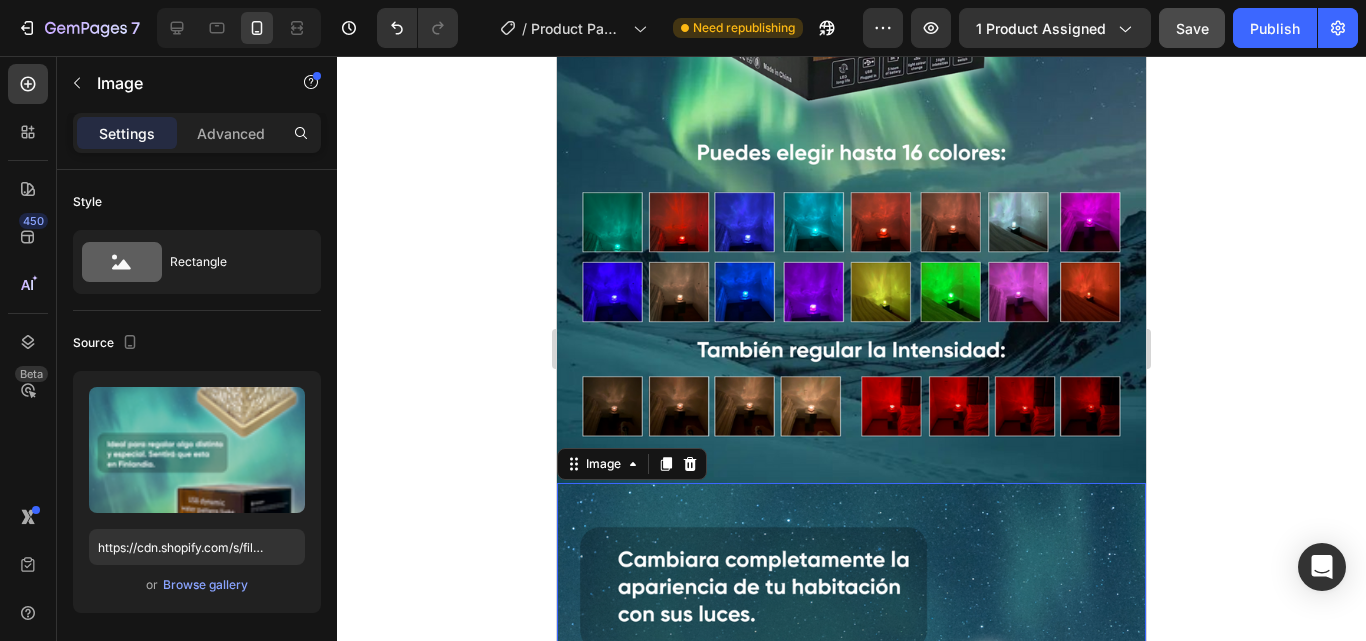 scroll, scrollTop: 1889, scrollLeft: 0, axis: vertical 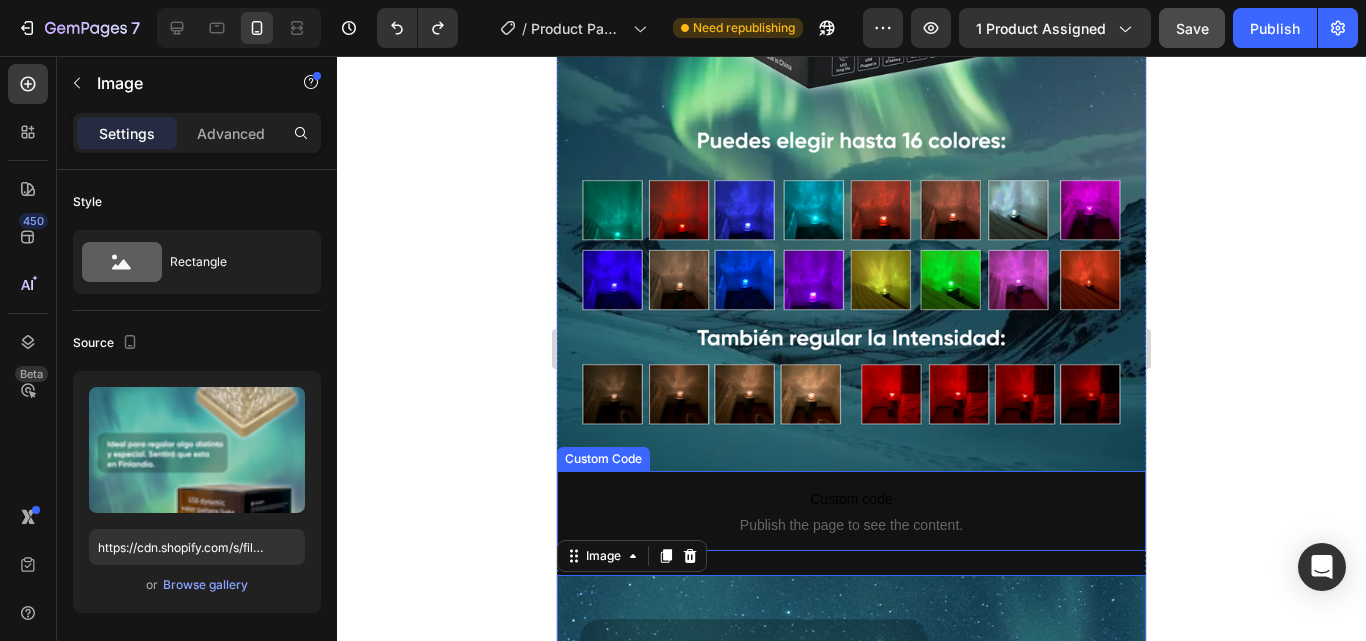 click on "Publish the page to see the content." at bounding box center [851, 525] 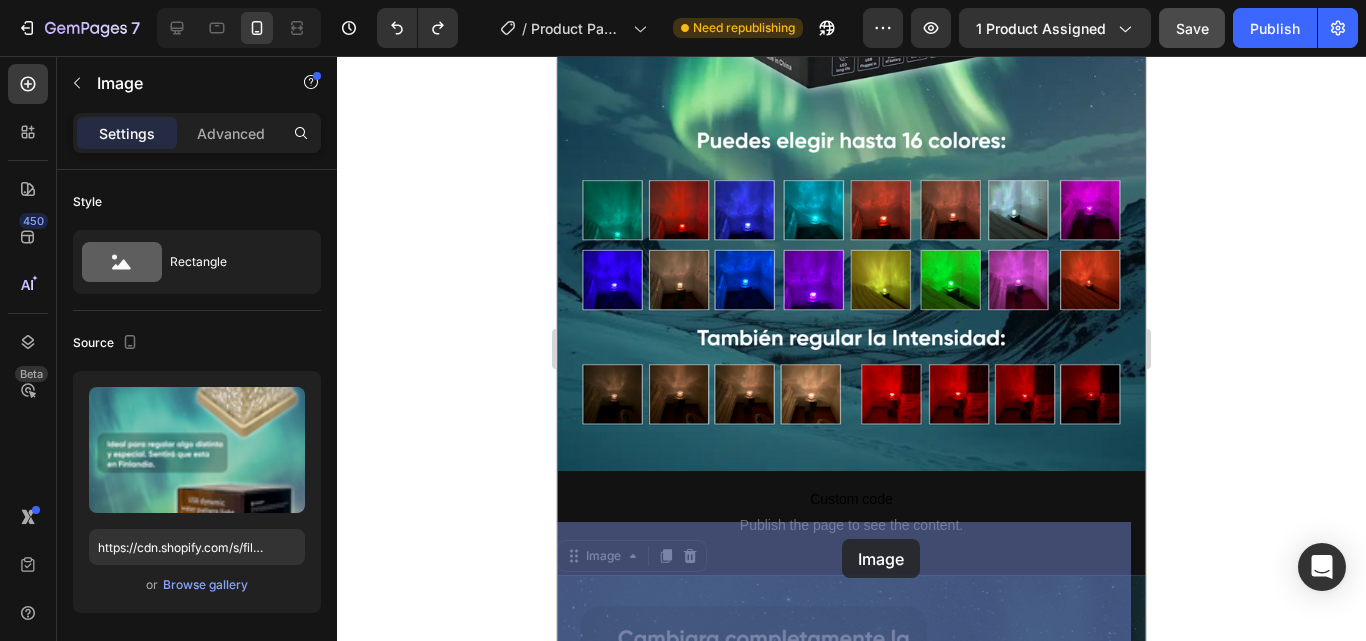 drag, startPoint x: 846, startPoint y: 523, endPoint x: 842, endPoint y: 539, distance: 16.492422 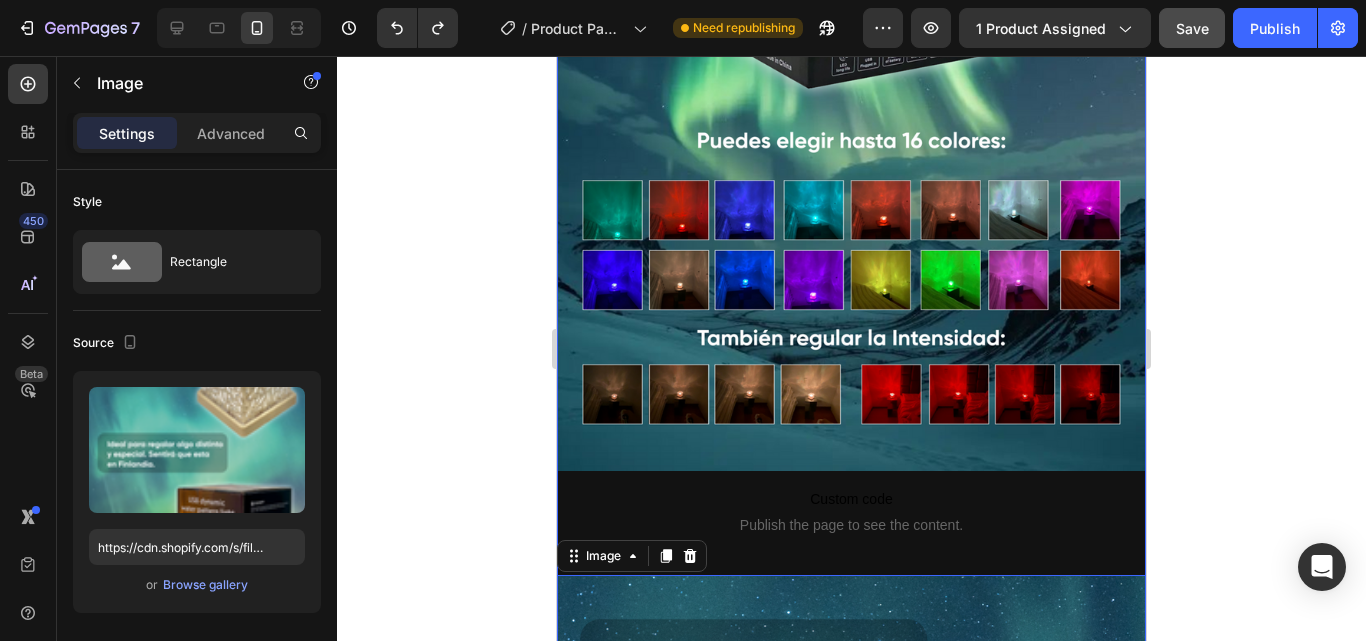 click on "Image
Custom code
Publish the page to see the content.
Custom Code Image
Custom code
Publish the page to see the content.
Custom Code Image   0" at bounding box center [851, -61] 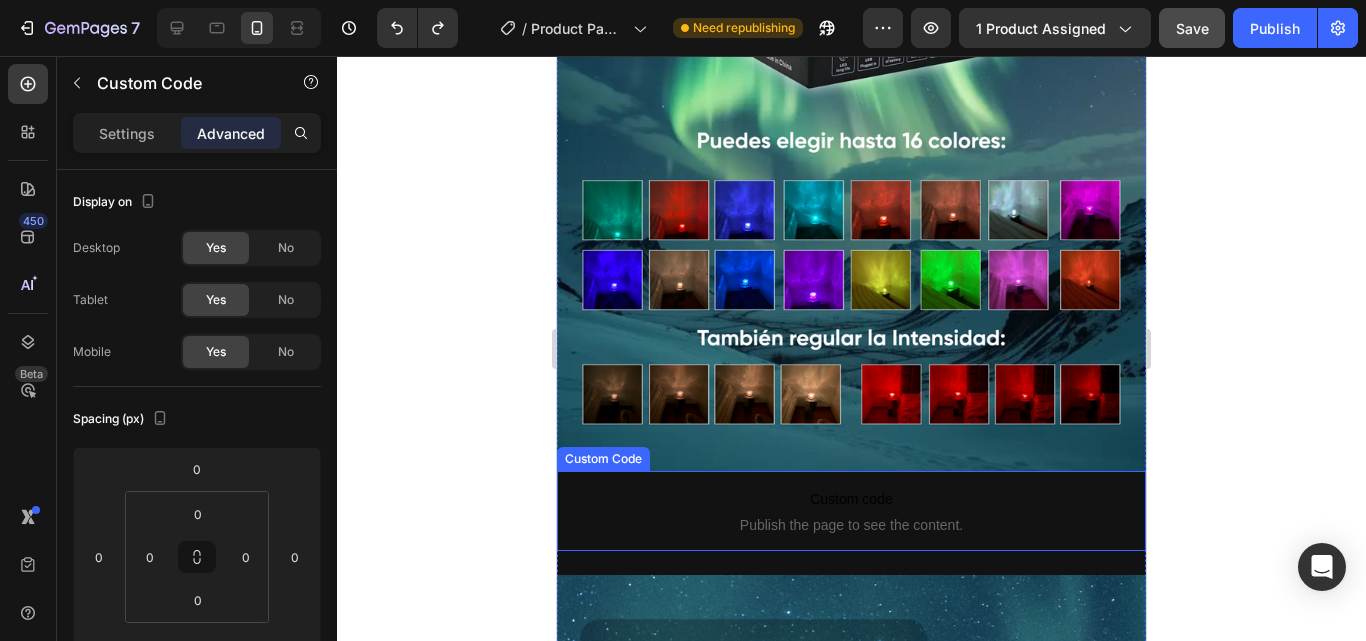 click on "Custom code
Publish the page to see the content." at bounding box center [851, 511] 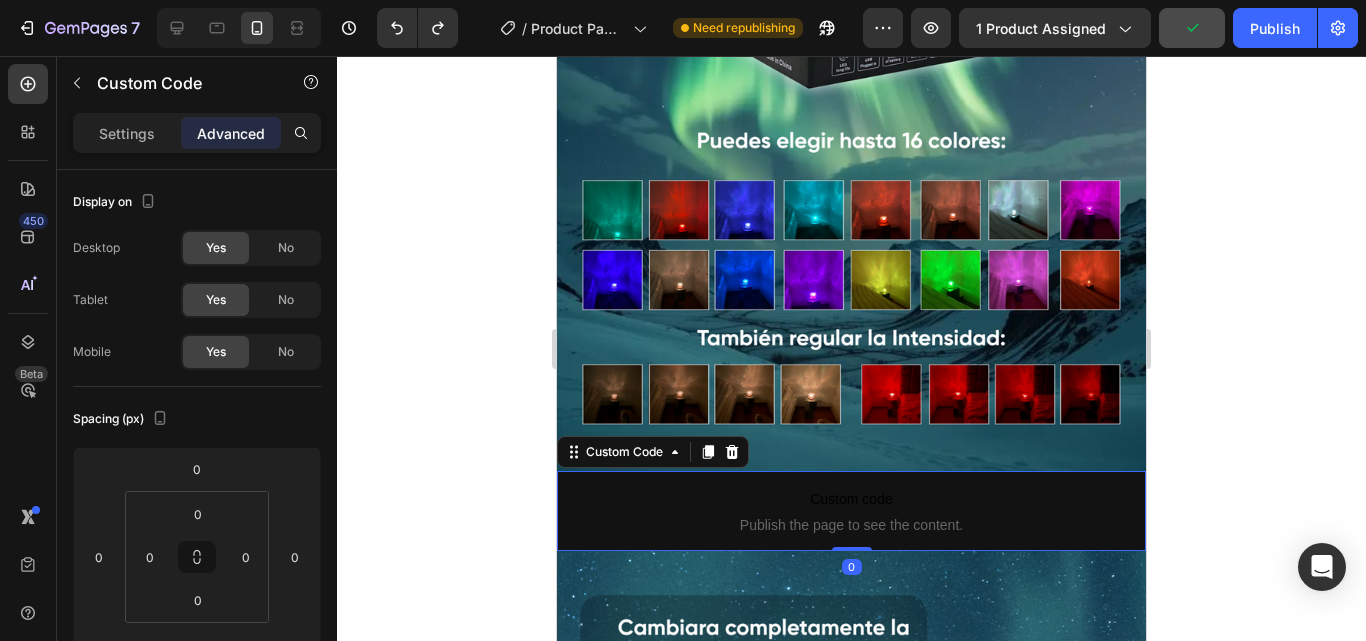 drag, startPoint x: 840, startPoint y: 519, endPoint x: 845, endPoint y: 483, distance: 36.345562 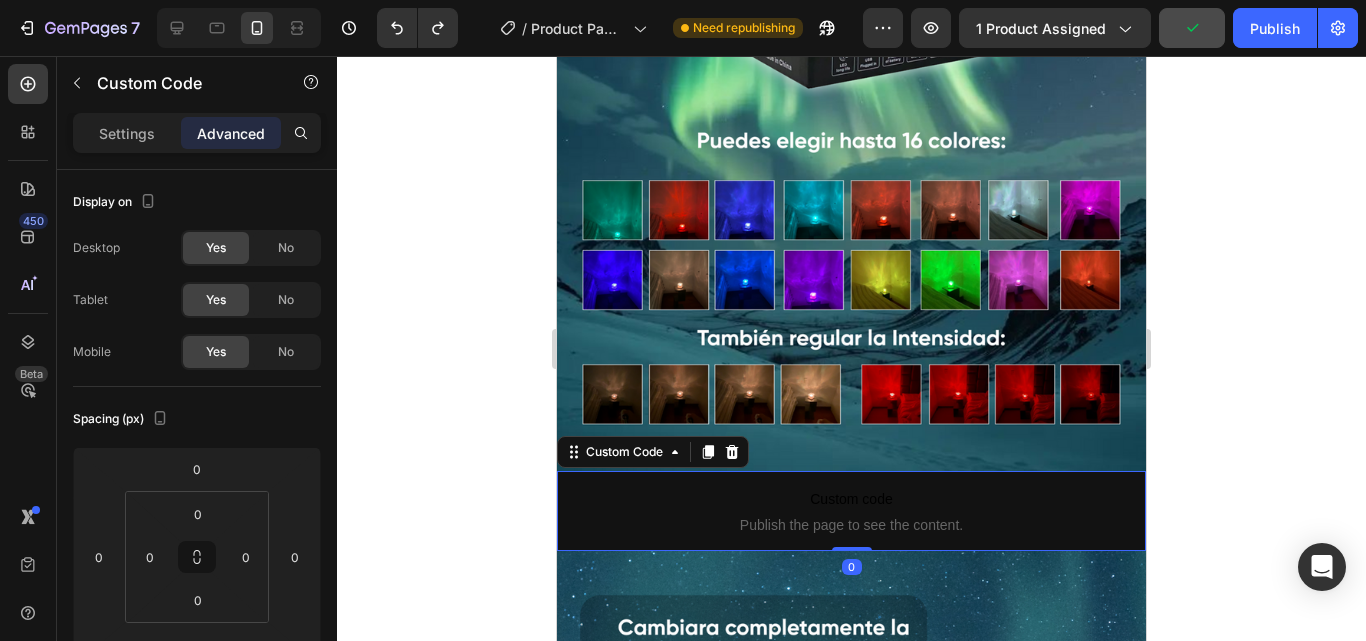 click on "Custom code
Publish the page to see the content.
Custom Code   0" at bounding box center (851, 511) 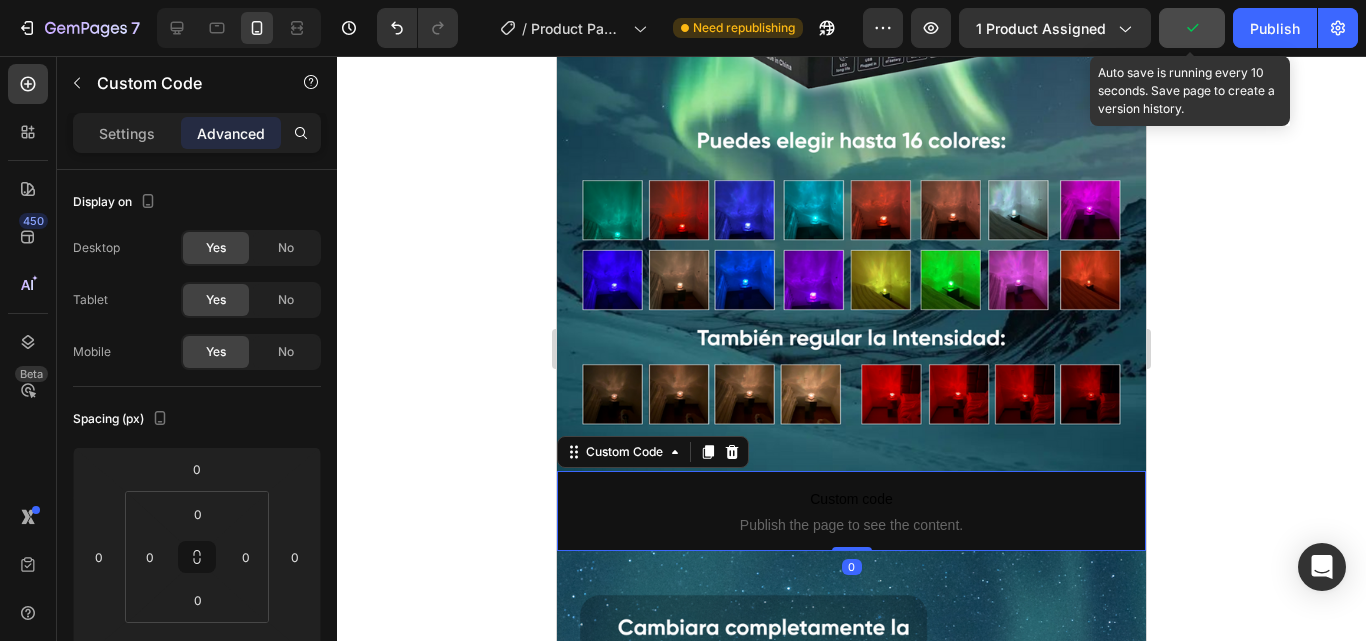 click 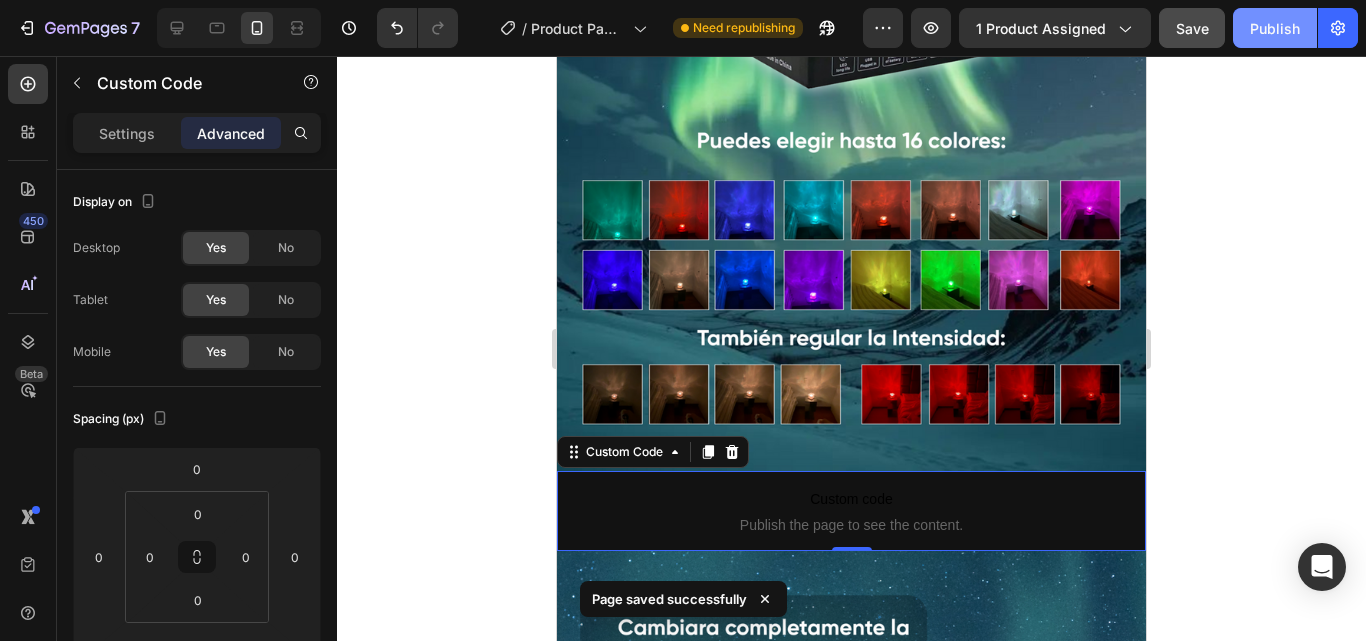 click on "Publish" 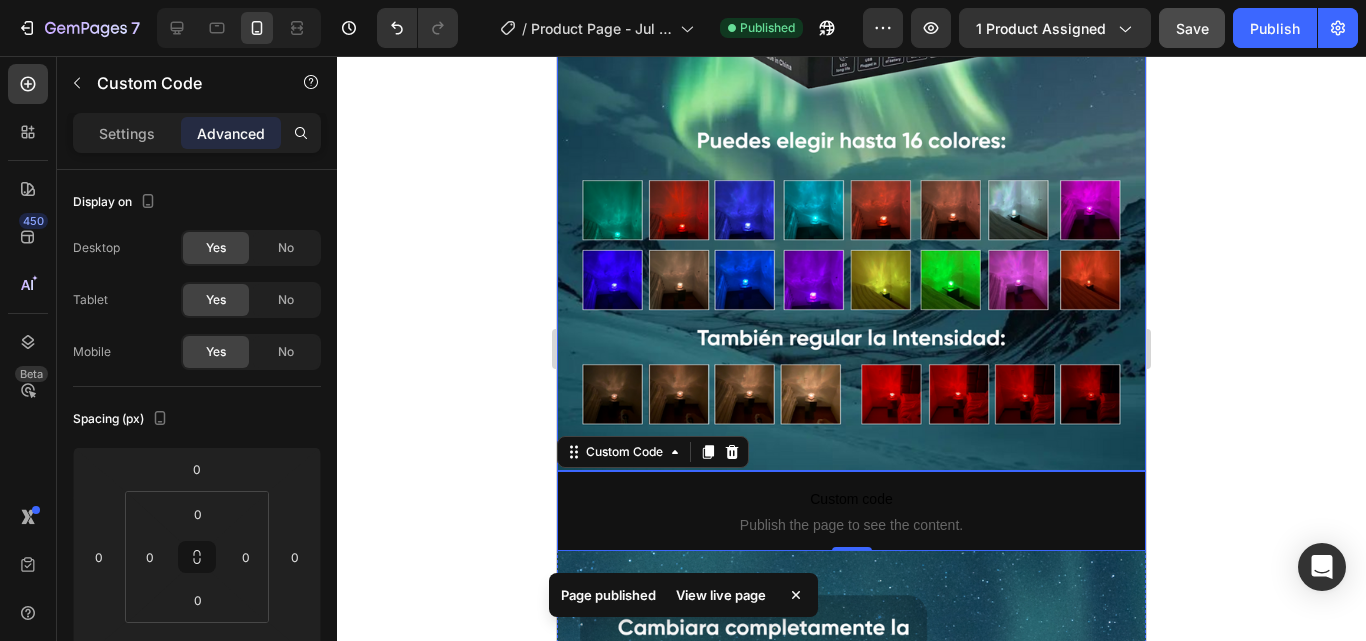 click 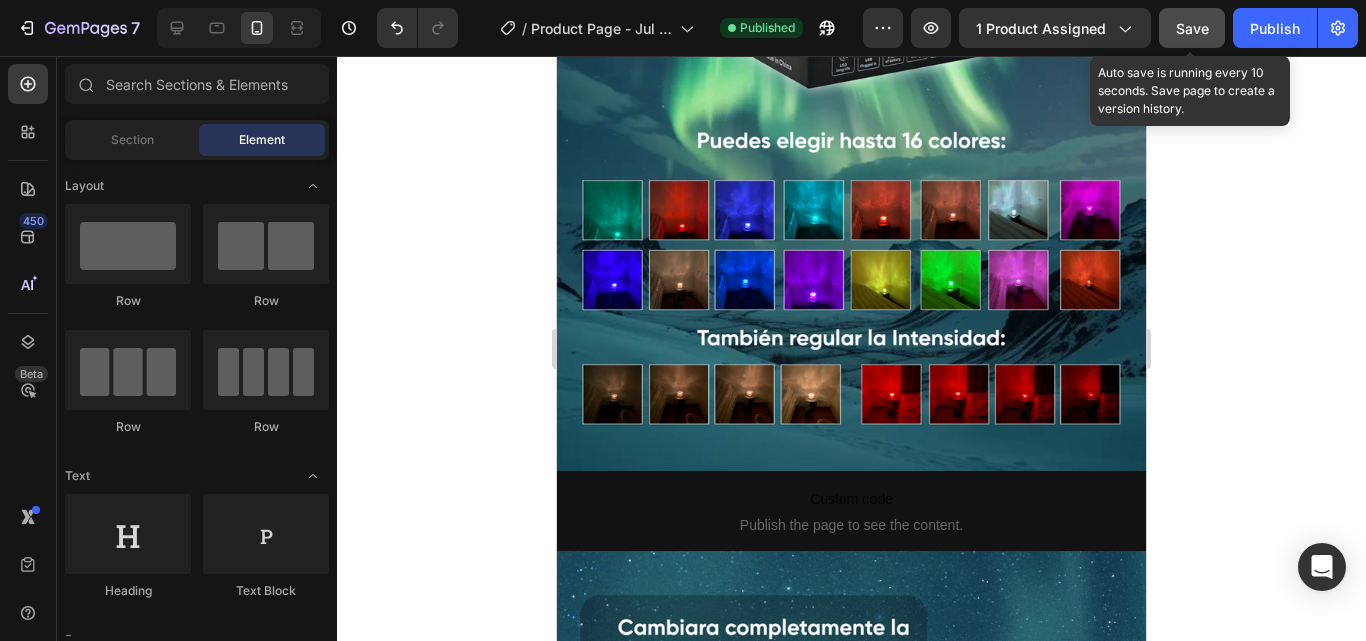 click on "Save" at bounding box center (1192, 28) 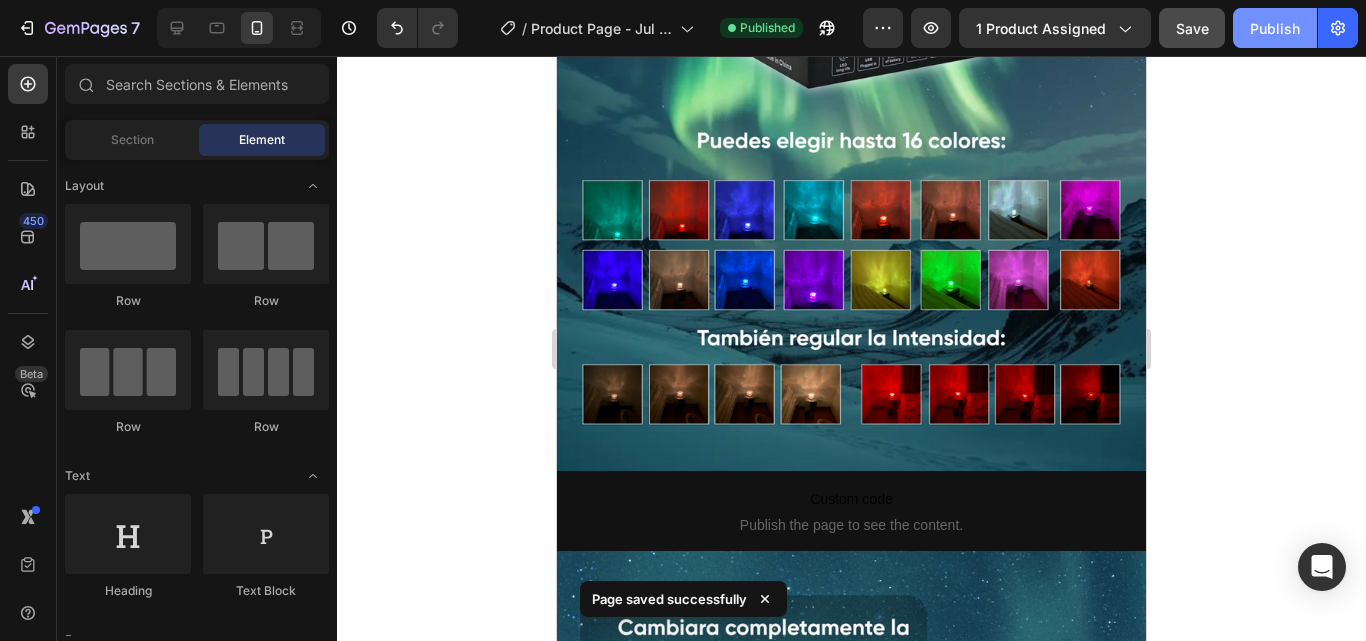 click on "Publish" at bounding box center [1275, 28] 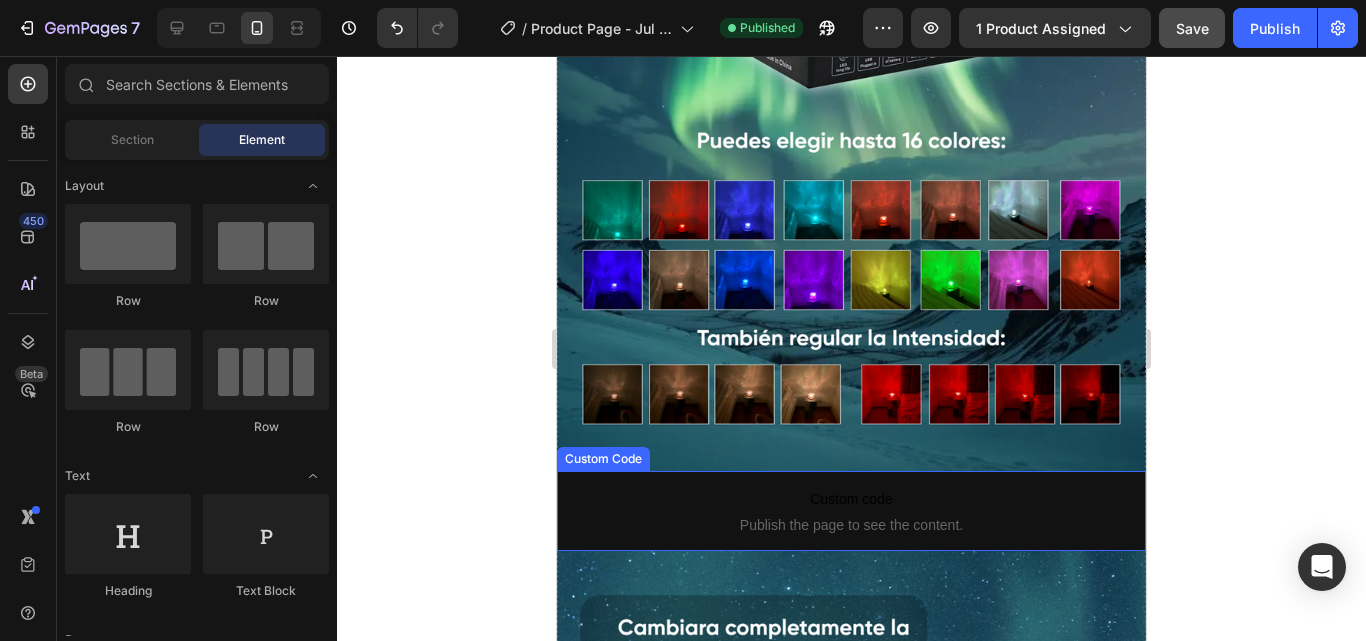 click on "Publish the page to see the content." at bounding box center [851, 525] 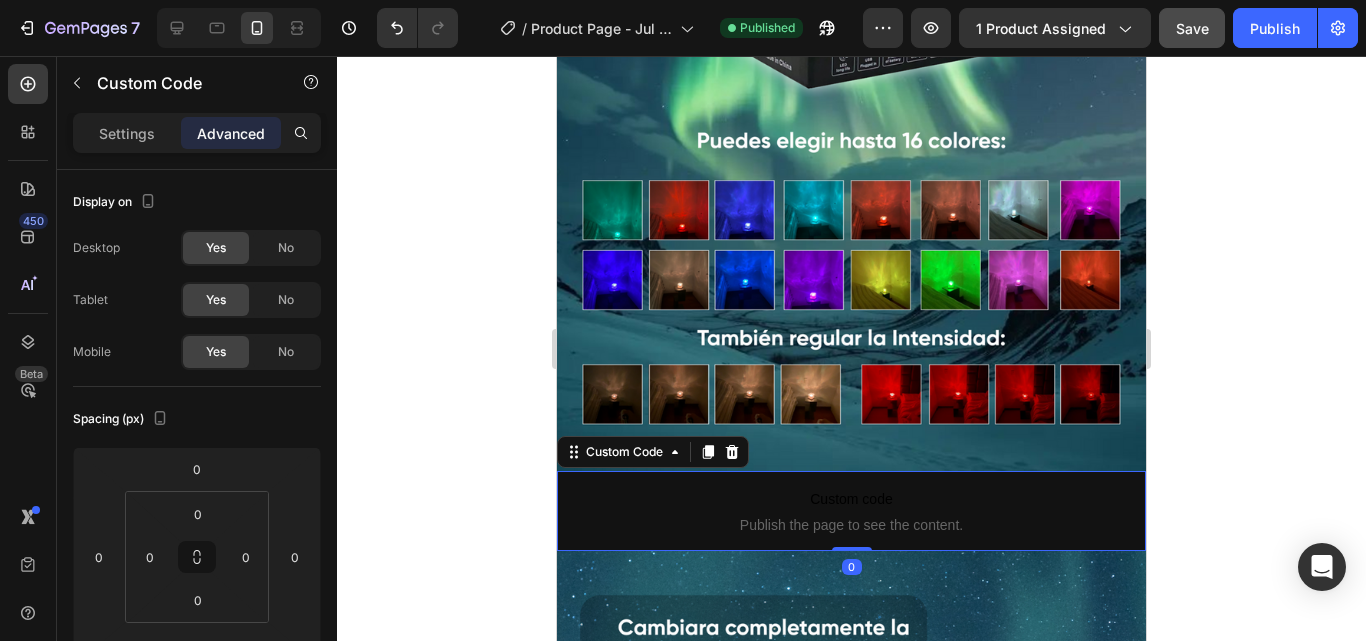 click on "Publish the page to see the content." at bounding box center [851, 525] 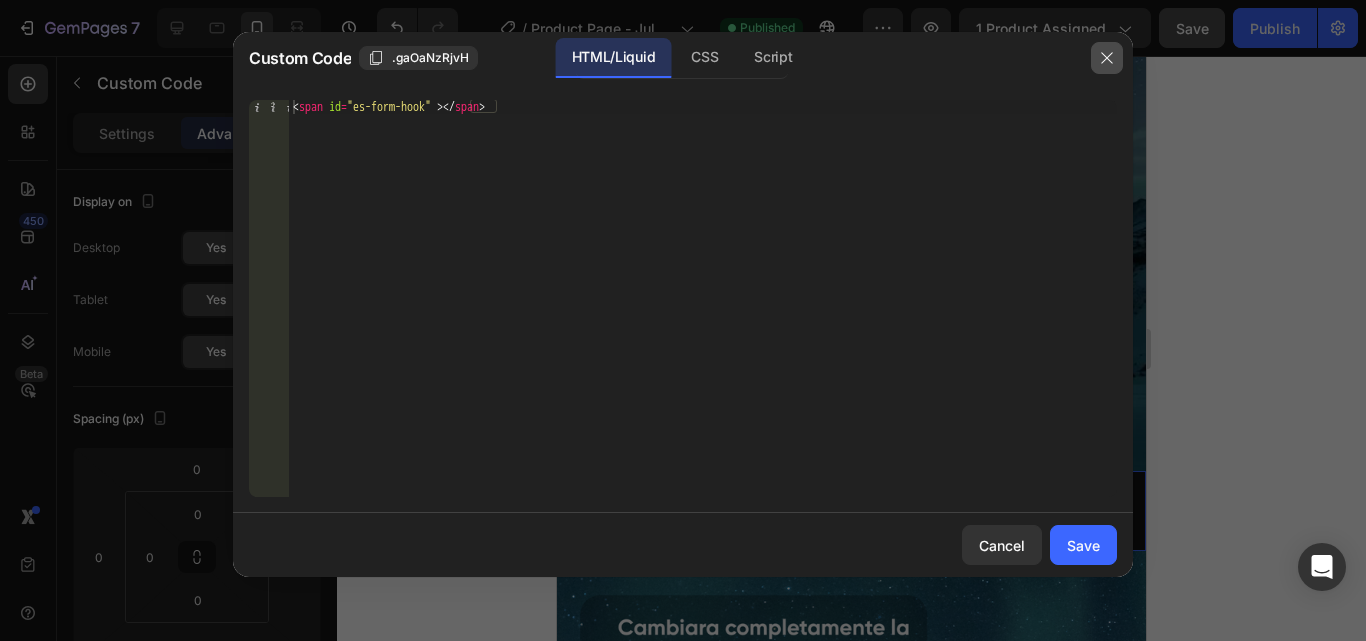 click at bounding box center [1107, 58] 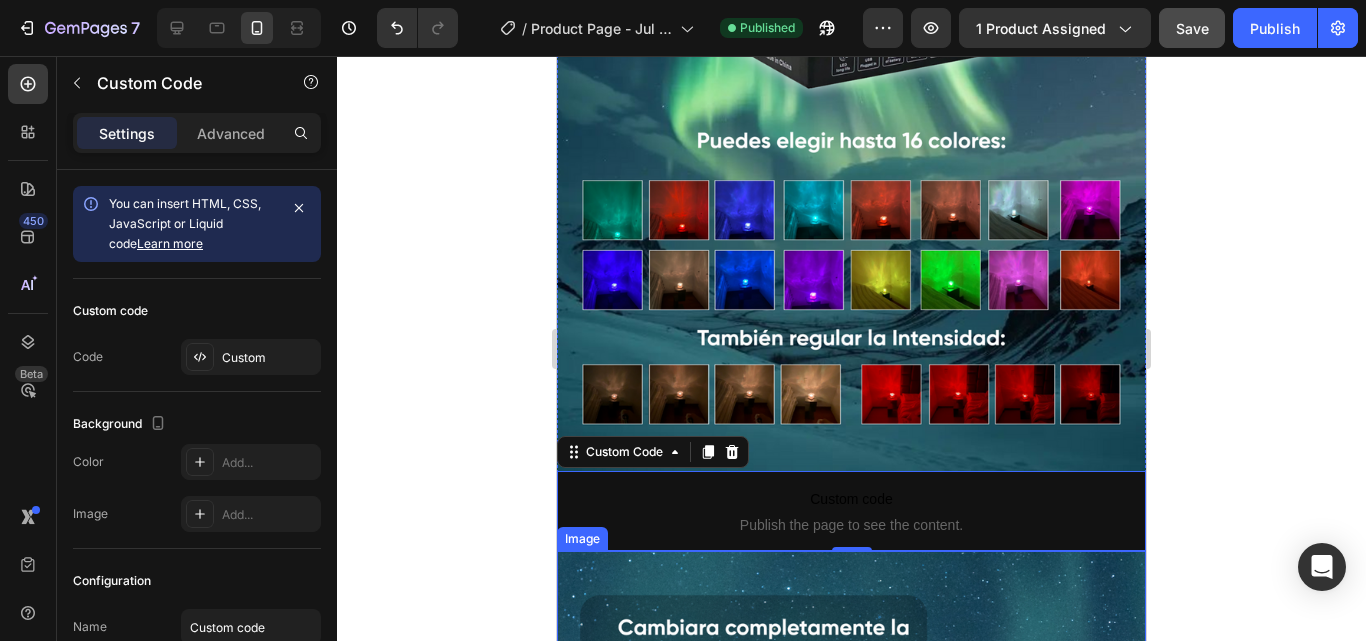 click at bounding box center (851, 1074) 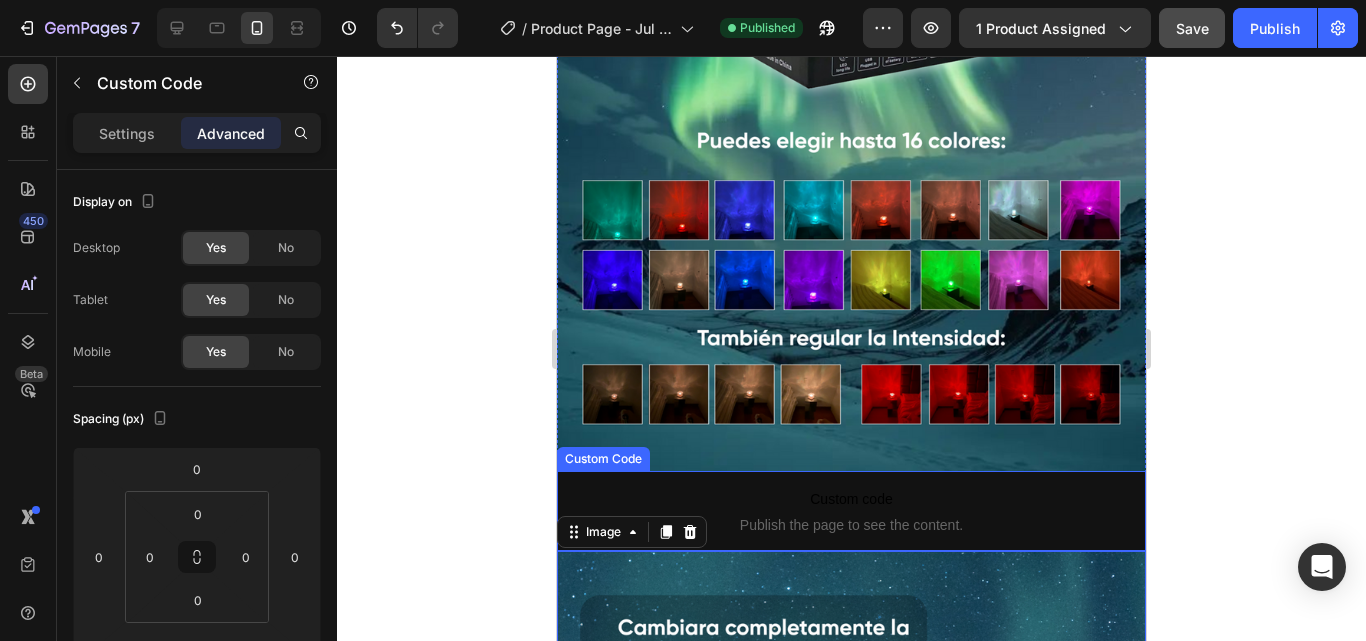 click on "Custom code" at bounding box center [851, 499] 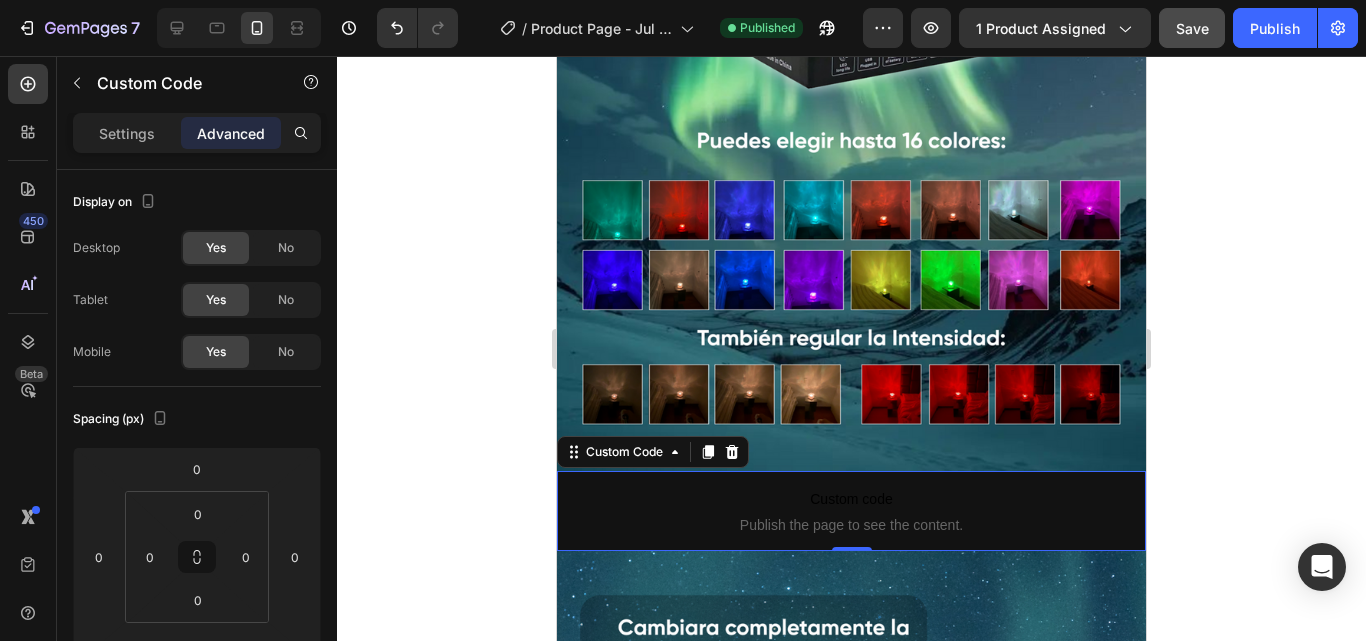 click 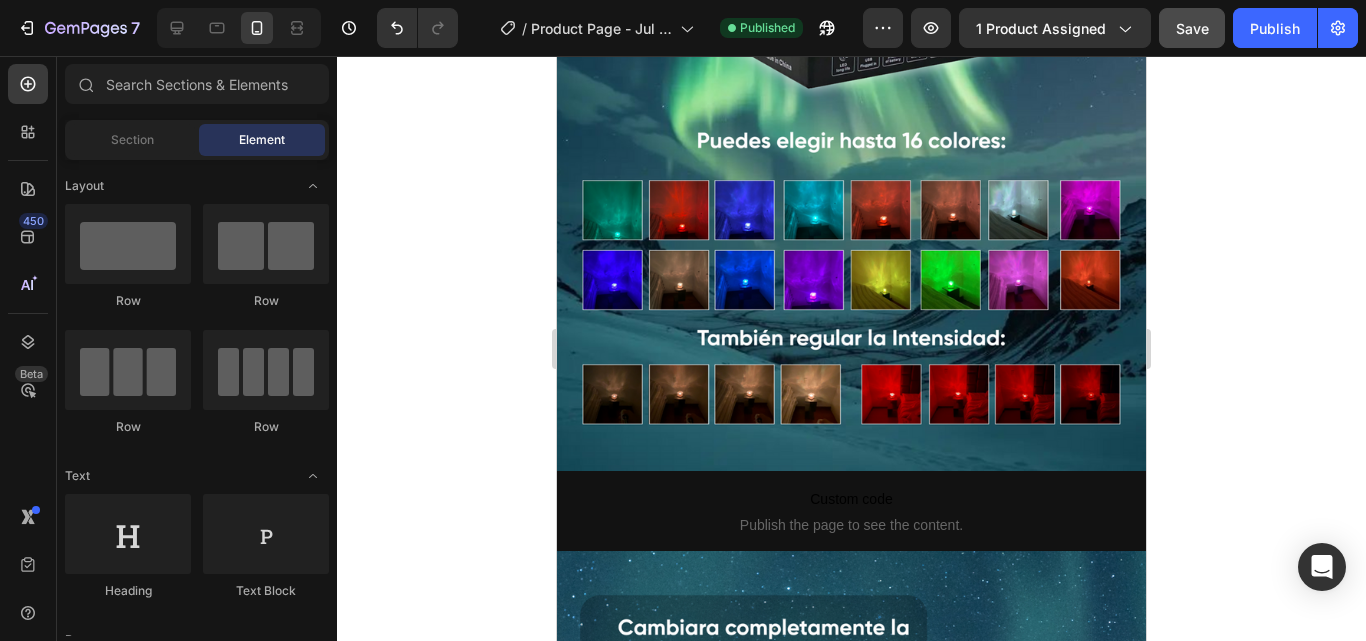 click 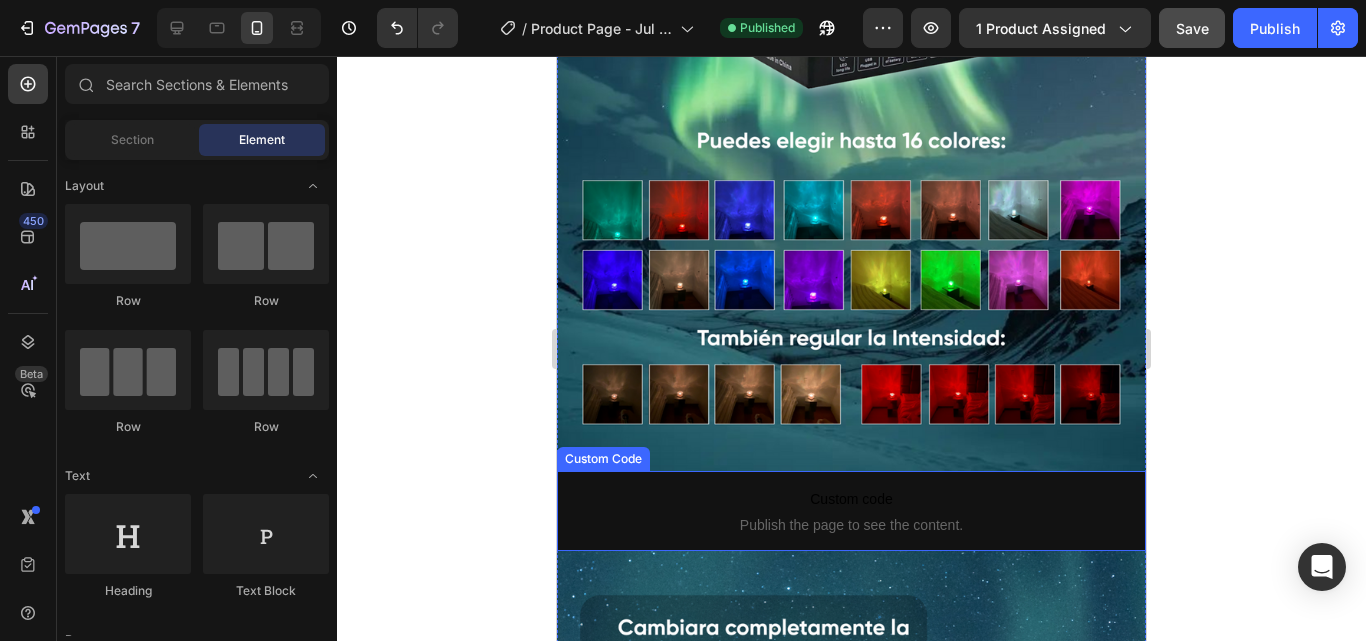 click on "Publish the page to see the content." at bounding box center (851, 525) 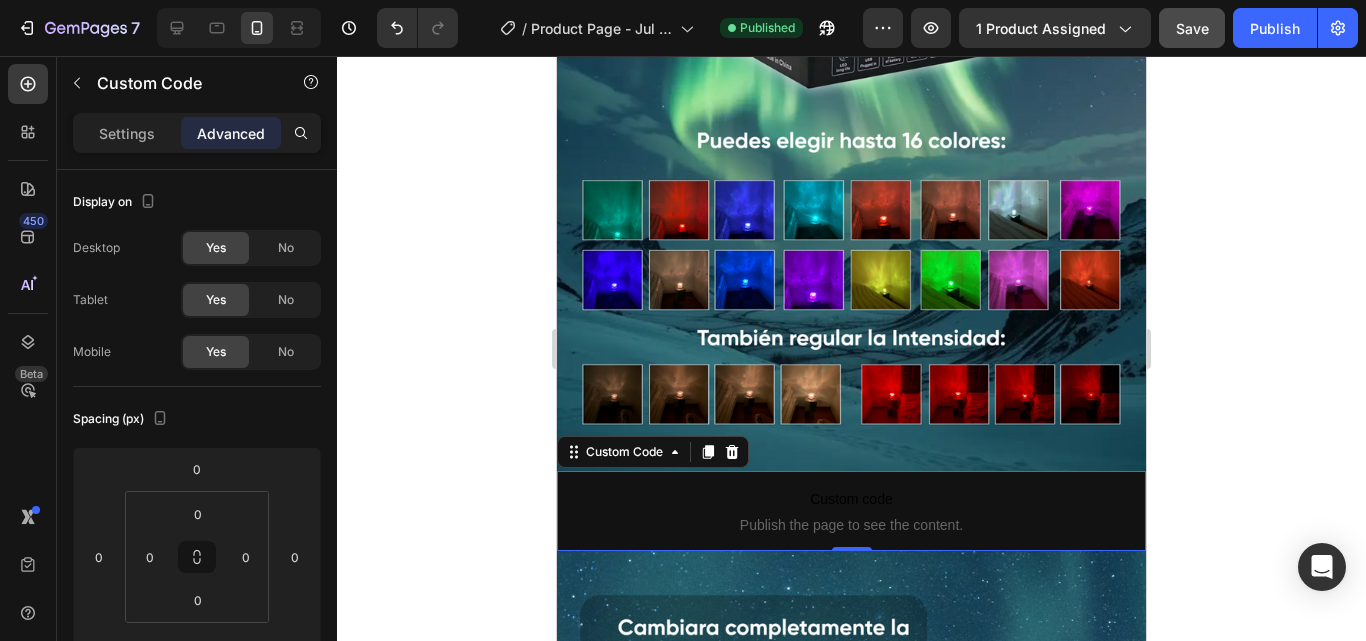 click 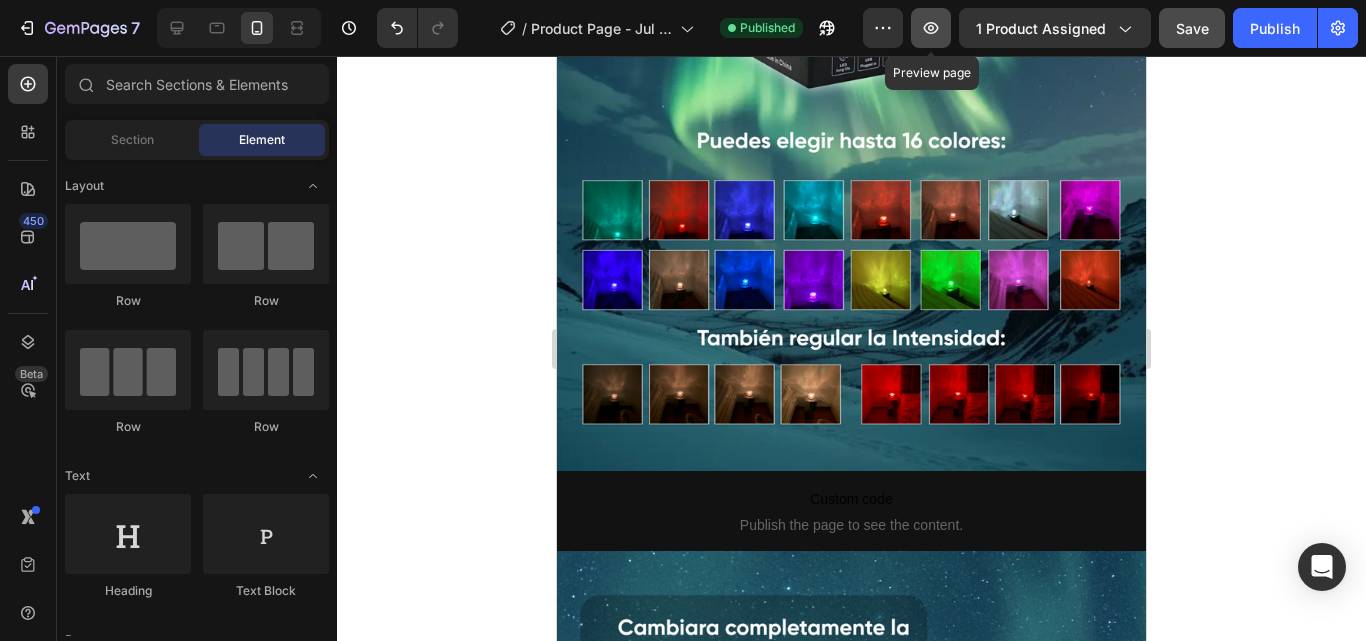 click 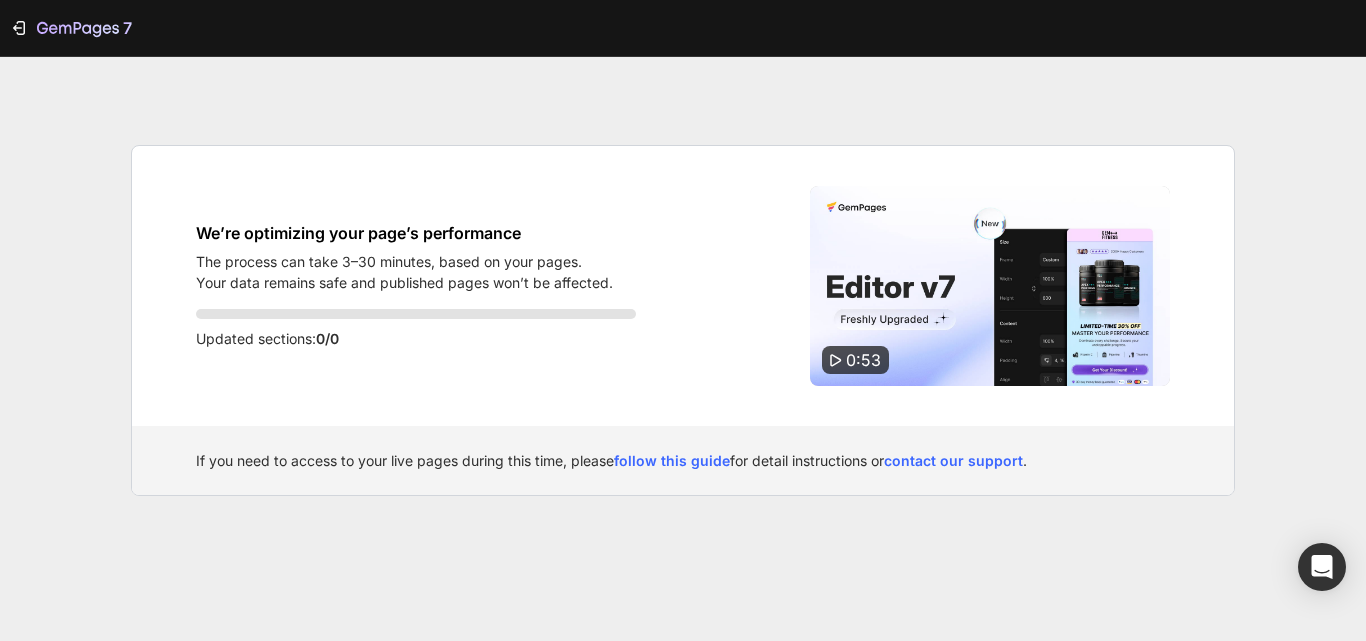 click on "We’re optimizing your page’s performance The process can take 3–30 minutes, based on your pages. Your data remains safe and published pages won’t be affected.  Updated sections:  0/0 0:53" at bounding box center (683, 286) 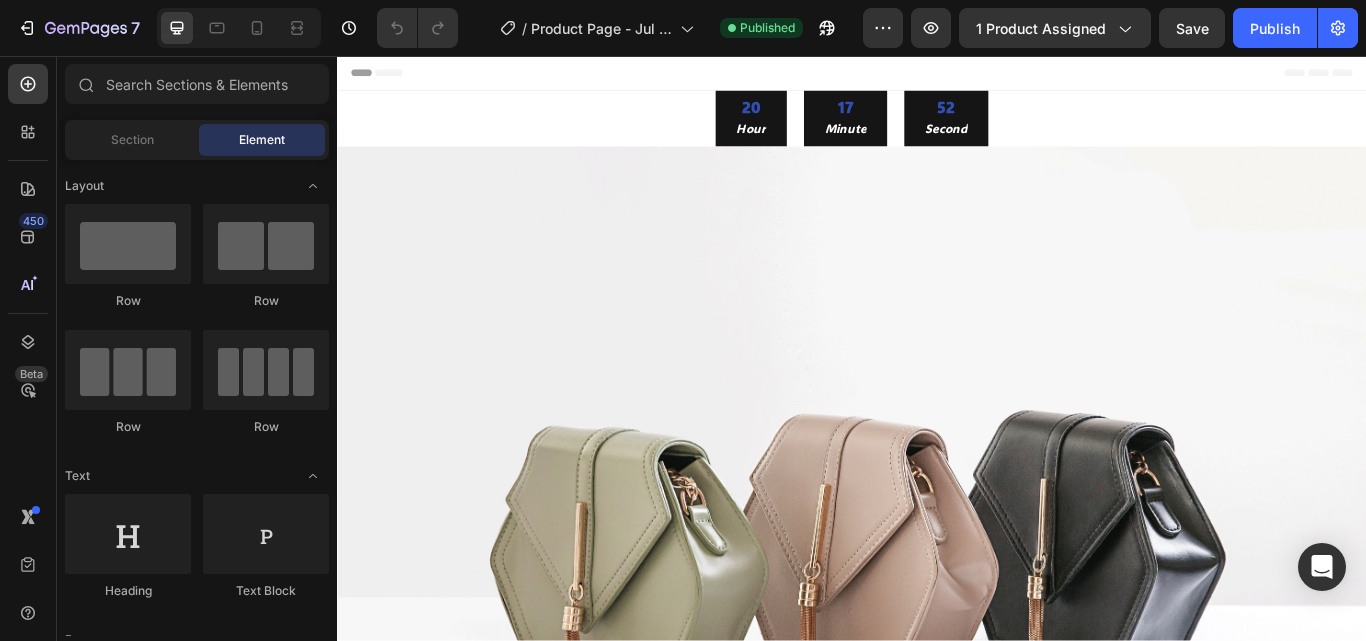 scroll, scrollTop: 0, scrollLeft: 0, axis: both 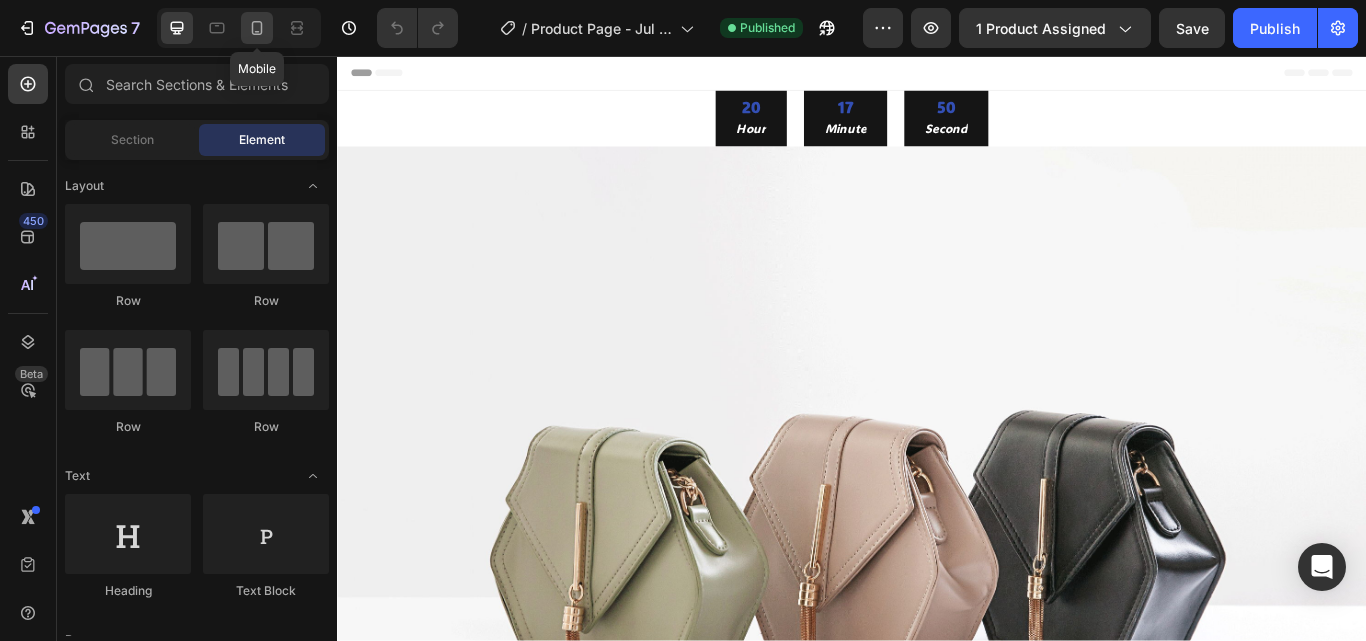 click 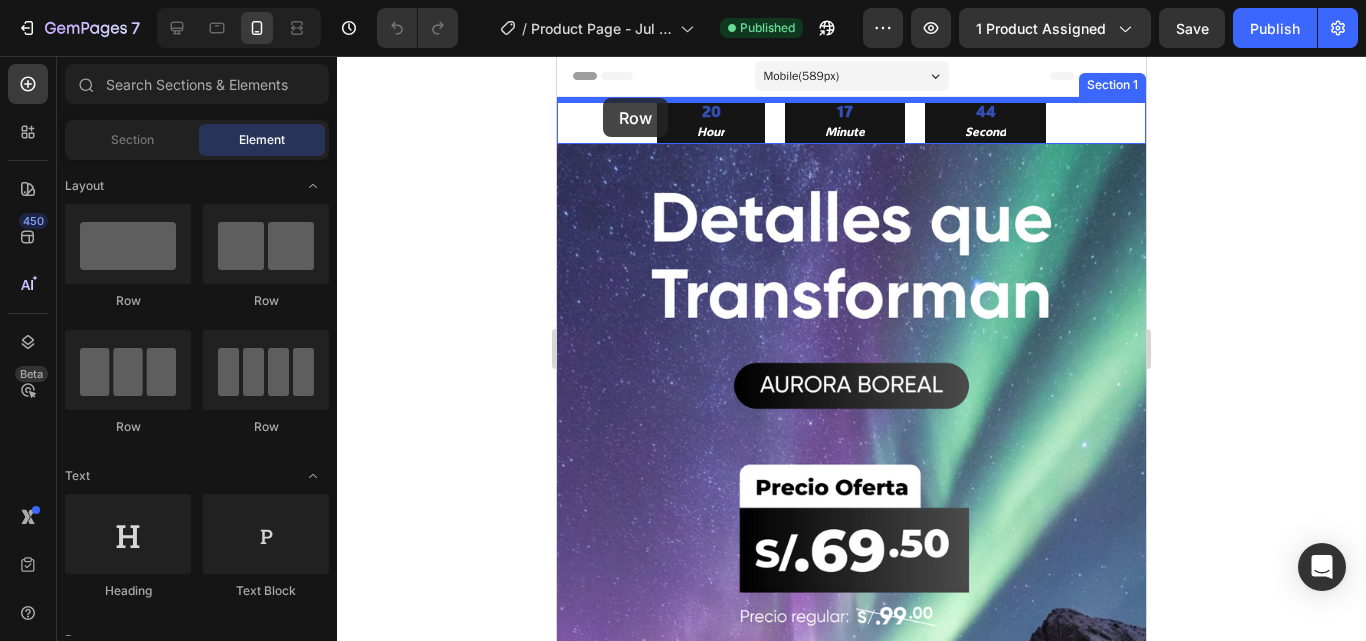 drag, startPoint x: 711, startPoint y: 318, endPoint x: 603, endPoint y: 97, distance: 245.97765 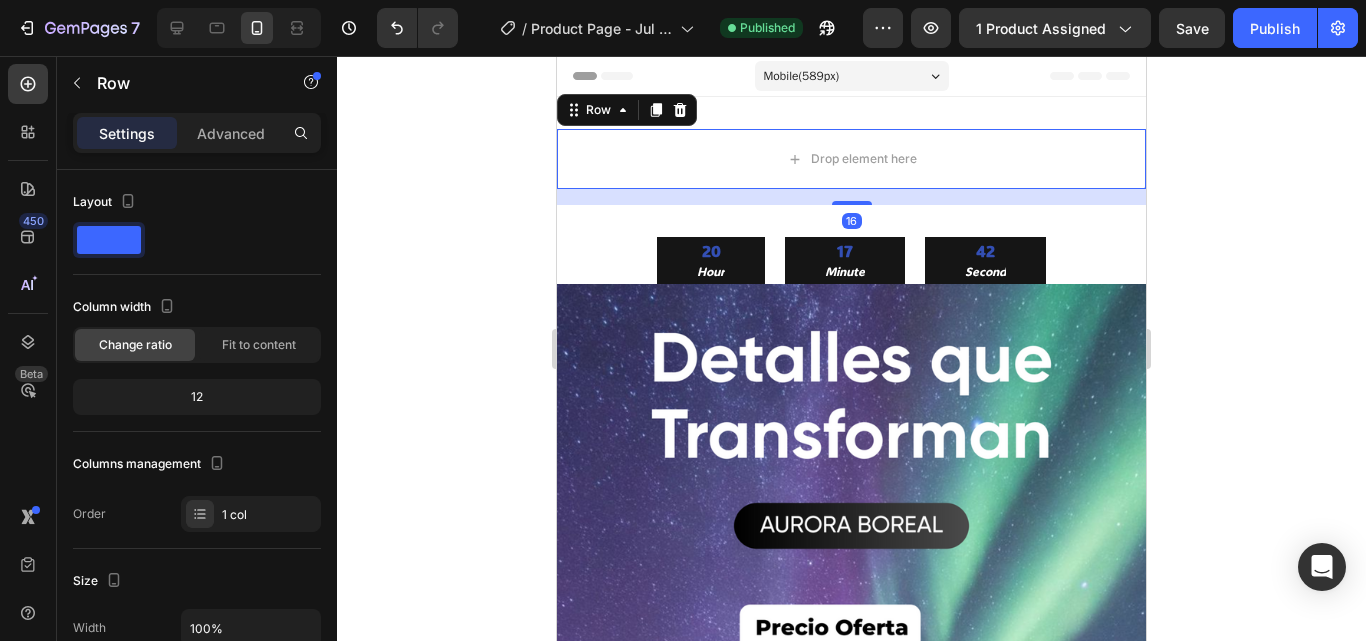 click 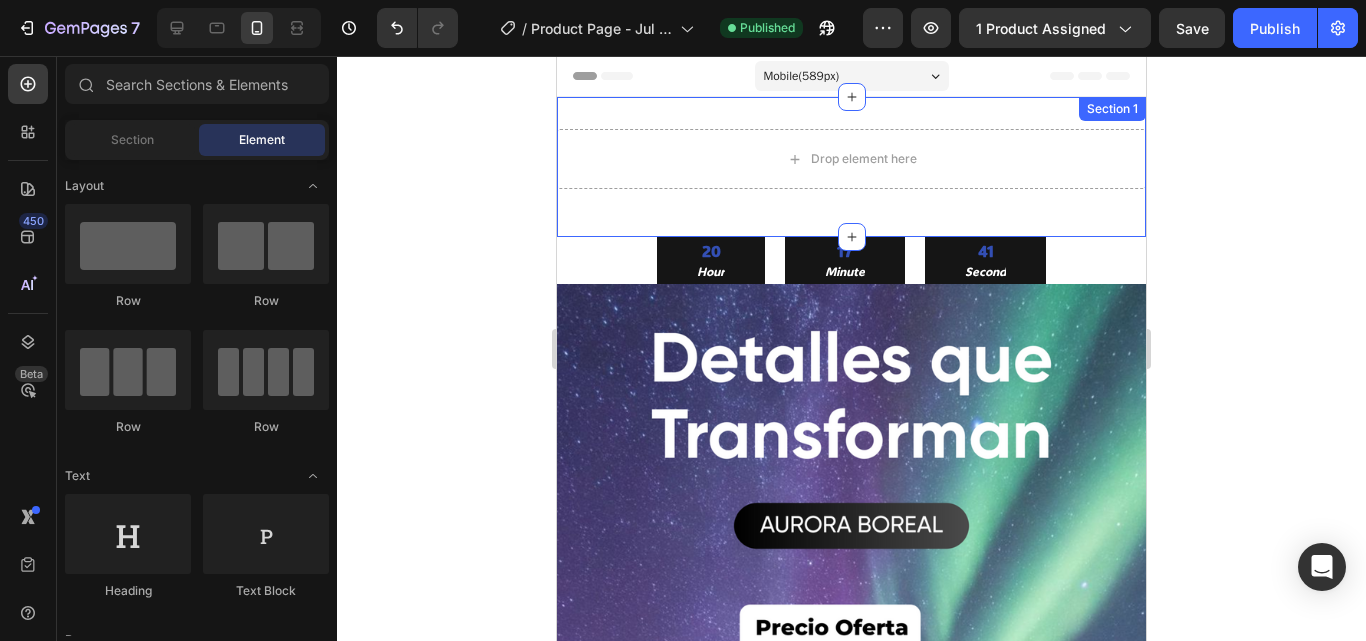 click on "Drop element here Row" at bounding box center [851, 167] 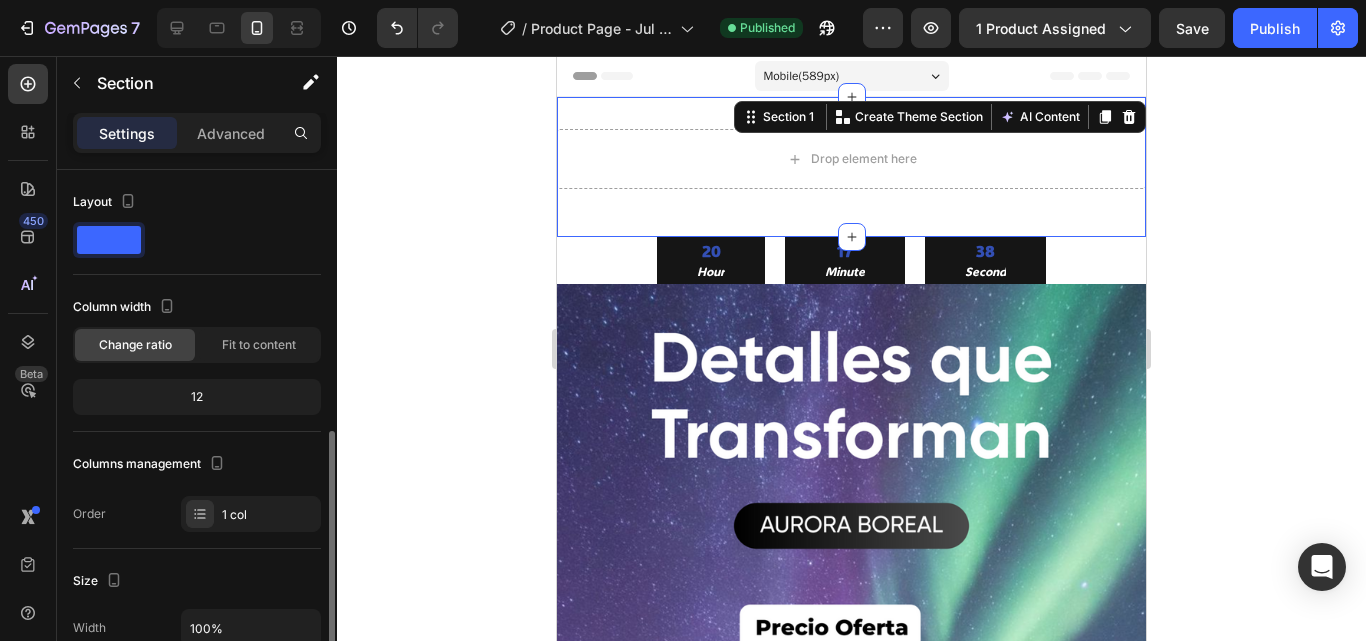 scroll, scrollTop: 337, scrollLeft: 0, axis: vertical 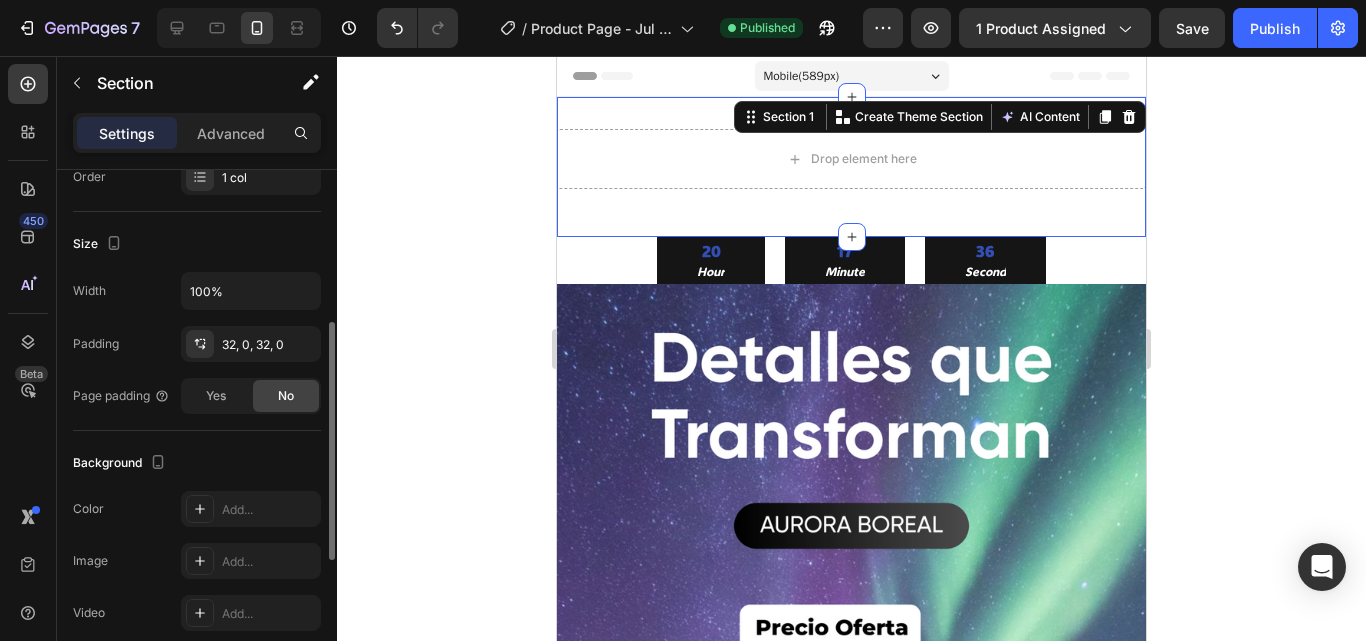 click on "Width 100% Padding 32, 0, 32, 0 Page padding Yes No" at bounding box center [197, 343] 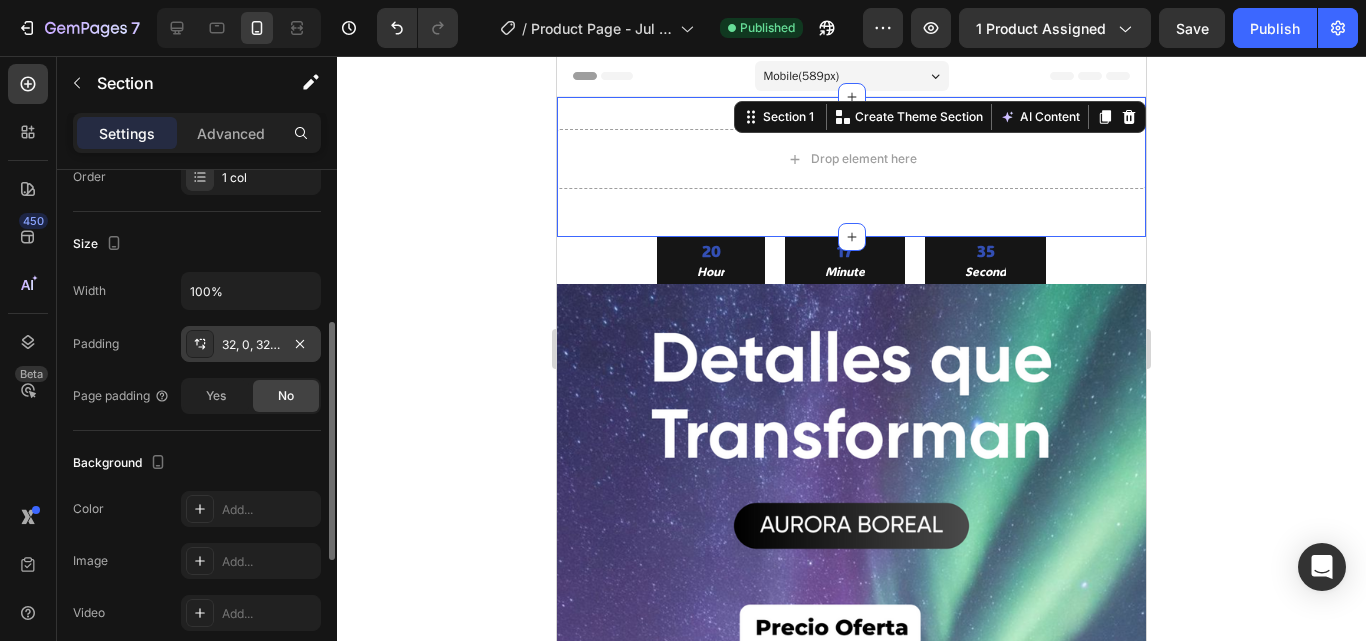 click on "32, 0, 32, 0" at bounding box center [251, 344] 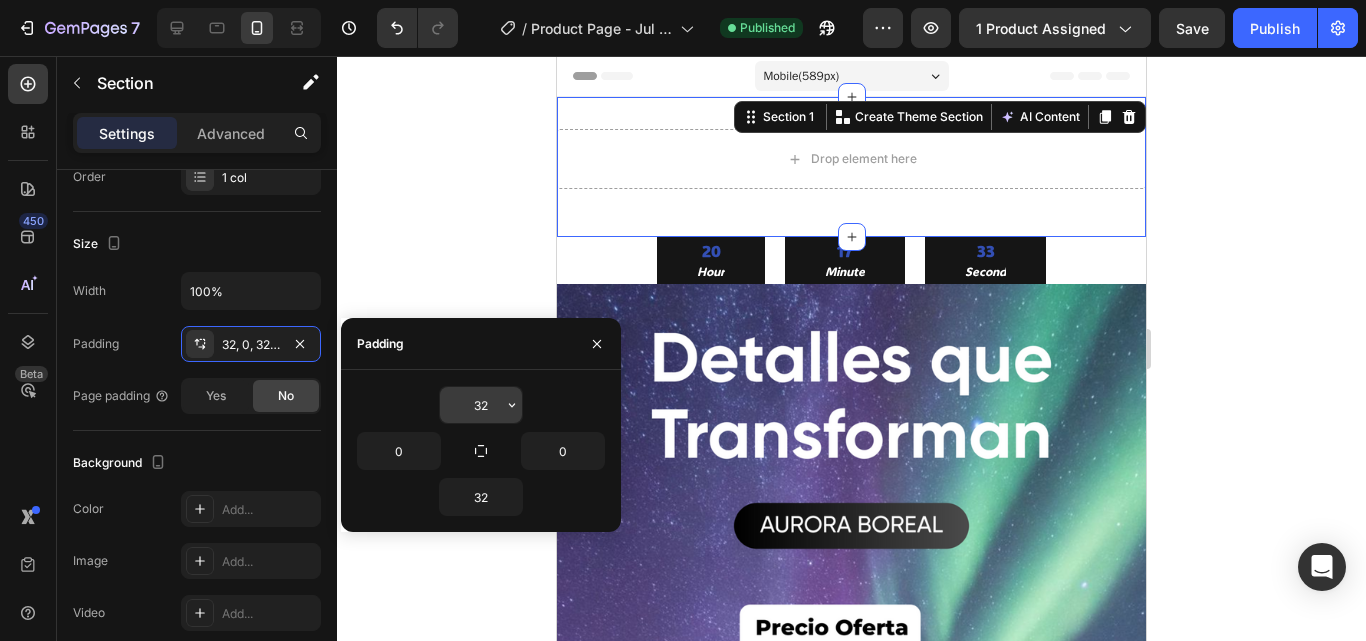 click on "32" at bounding box center (481, 405) 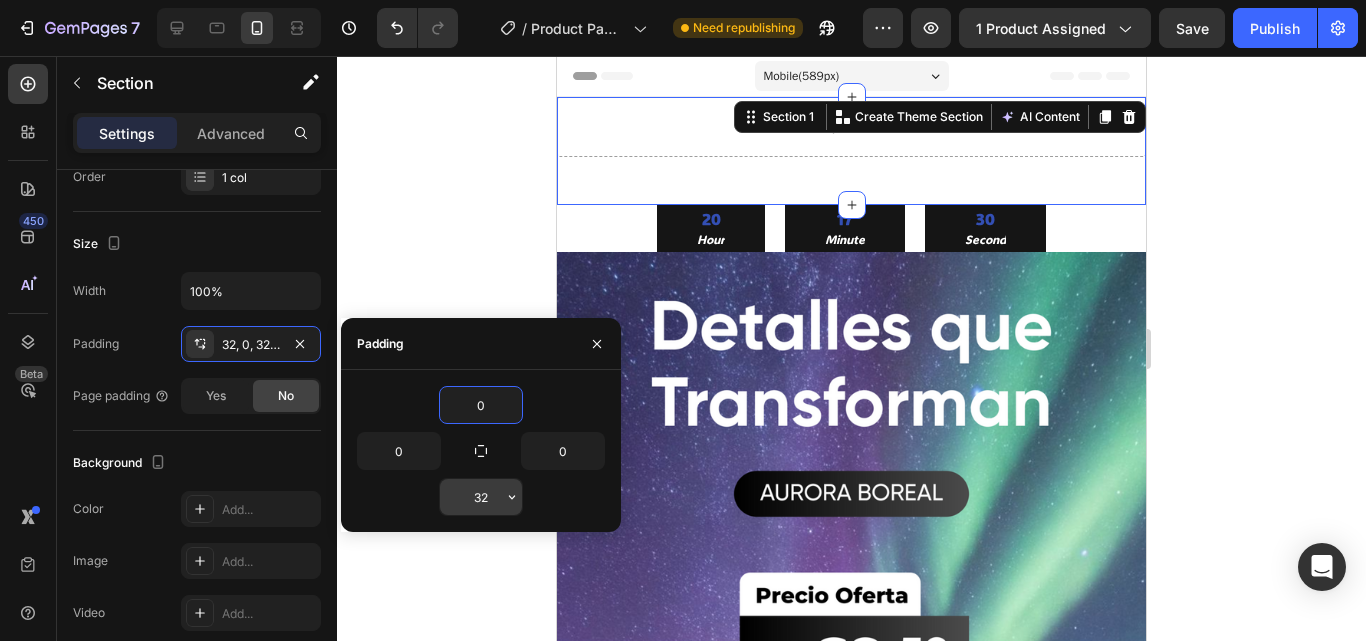 type on "0" 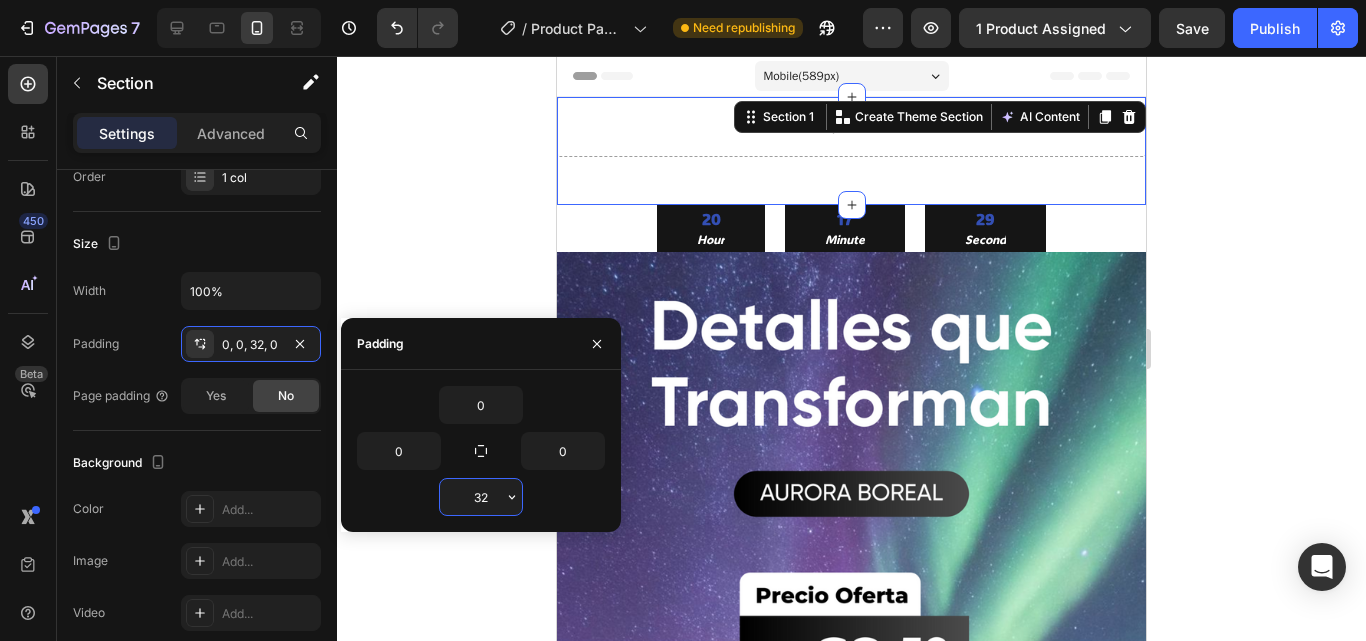 click on "32" at bounding box center [481, 497] 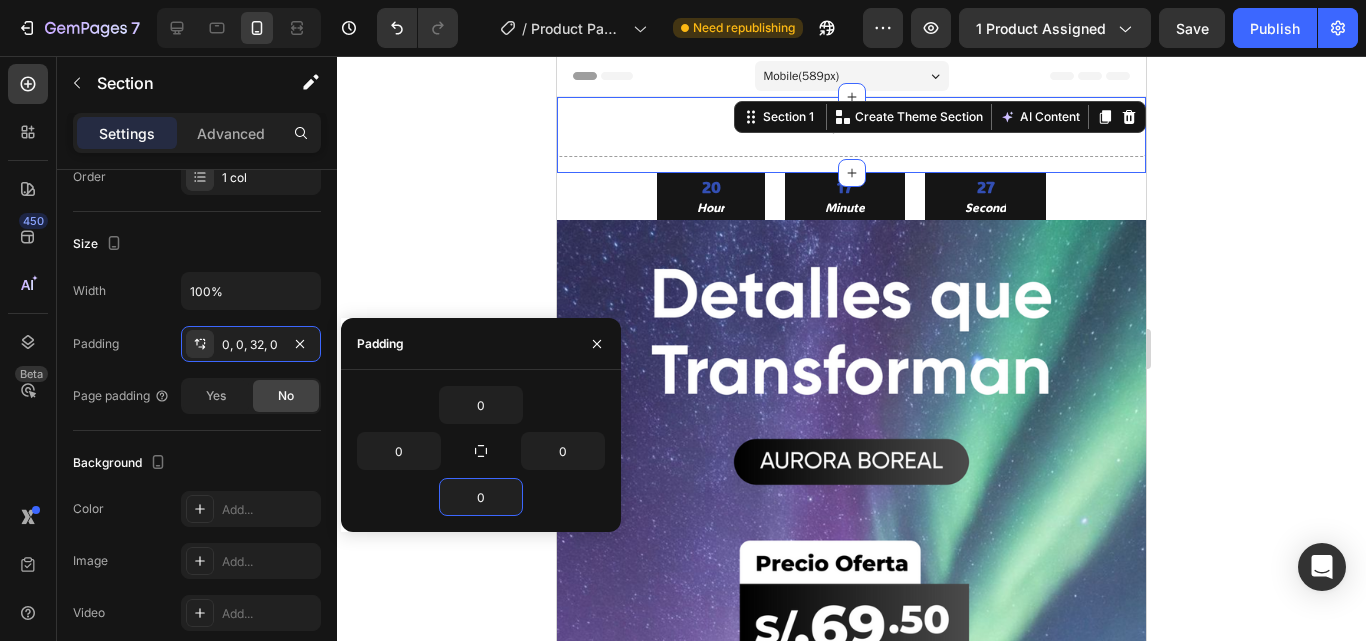 click 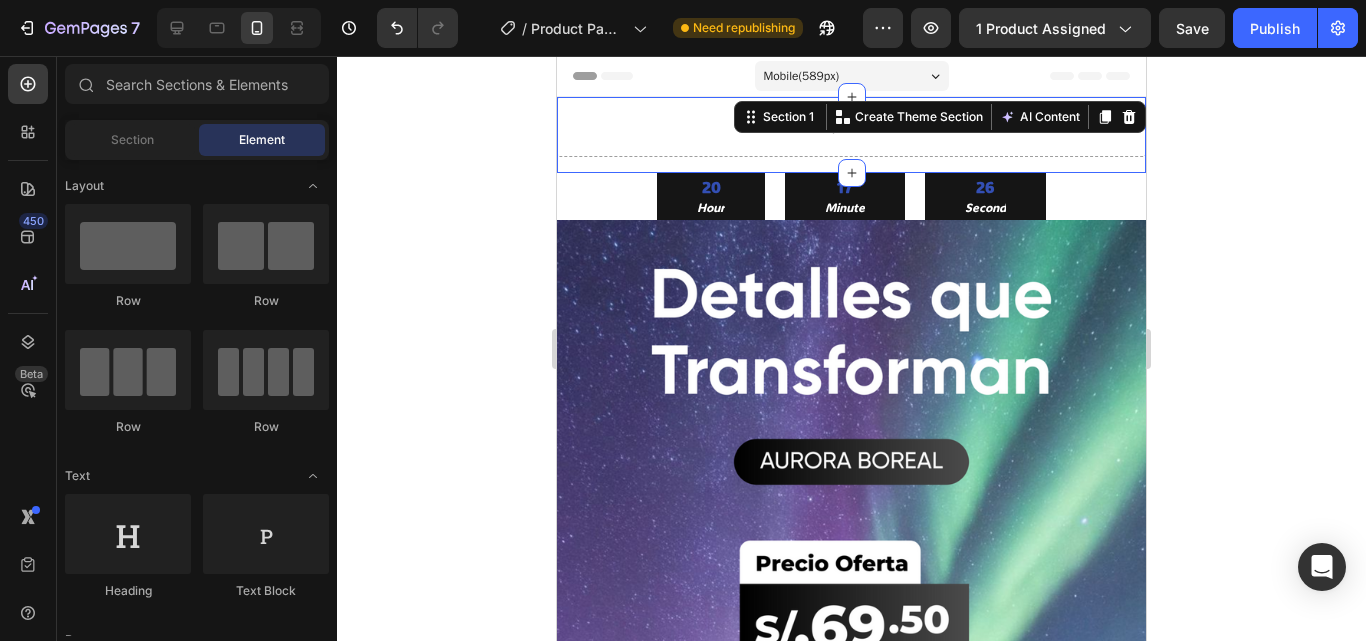 click on "Drop element here Row" at bounding box center (851, 135) 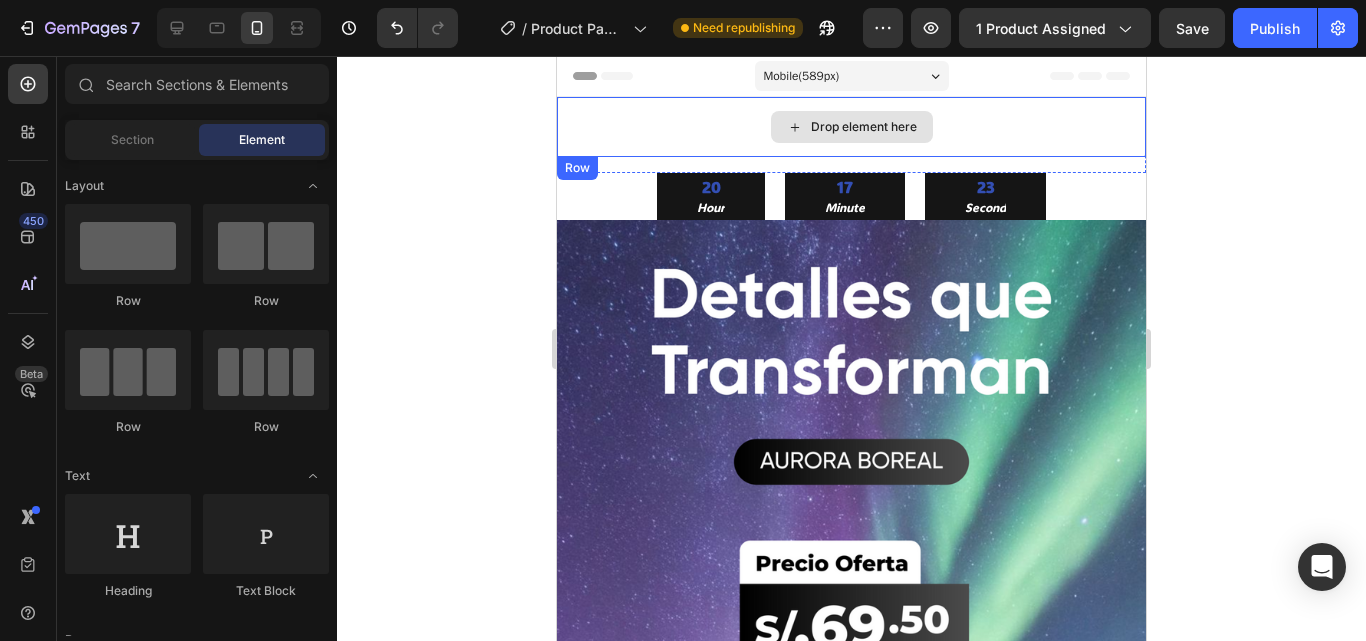 click on "Drop element here" at bounding box center (852, 127) 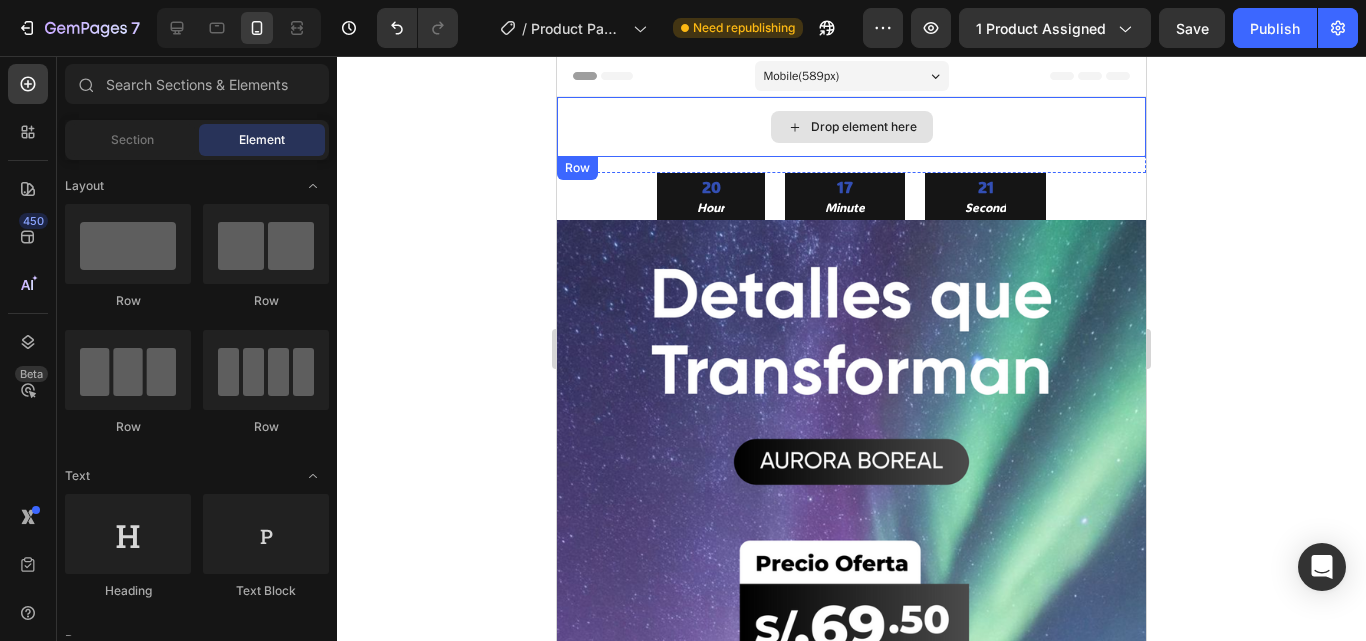 click on "Drop element here" at bounding box center [852, 127] 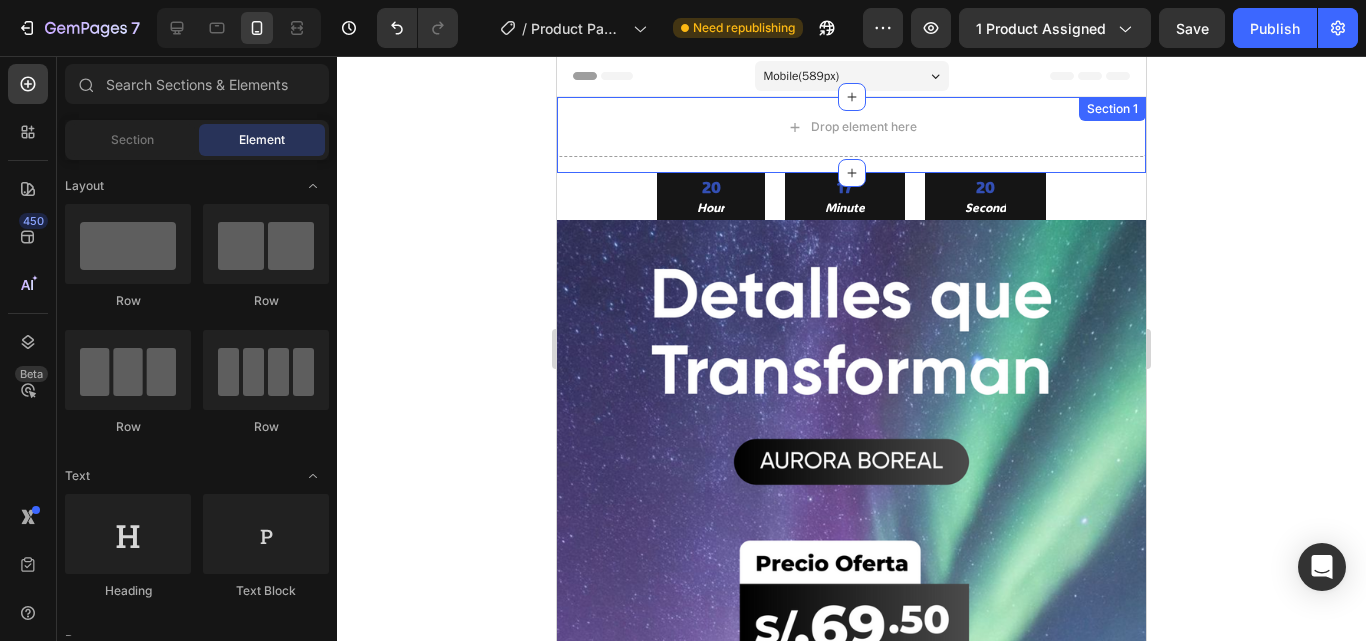 click on "Drop element here Row" at bounding box center (851, 135) 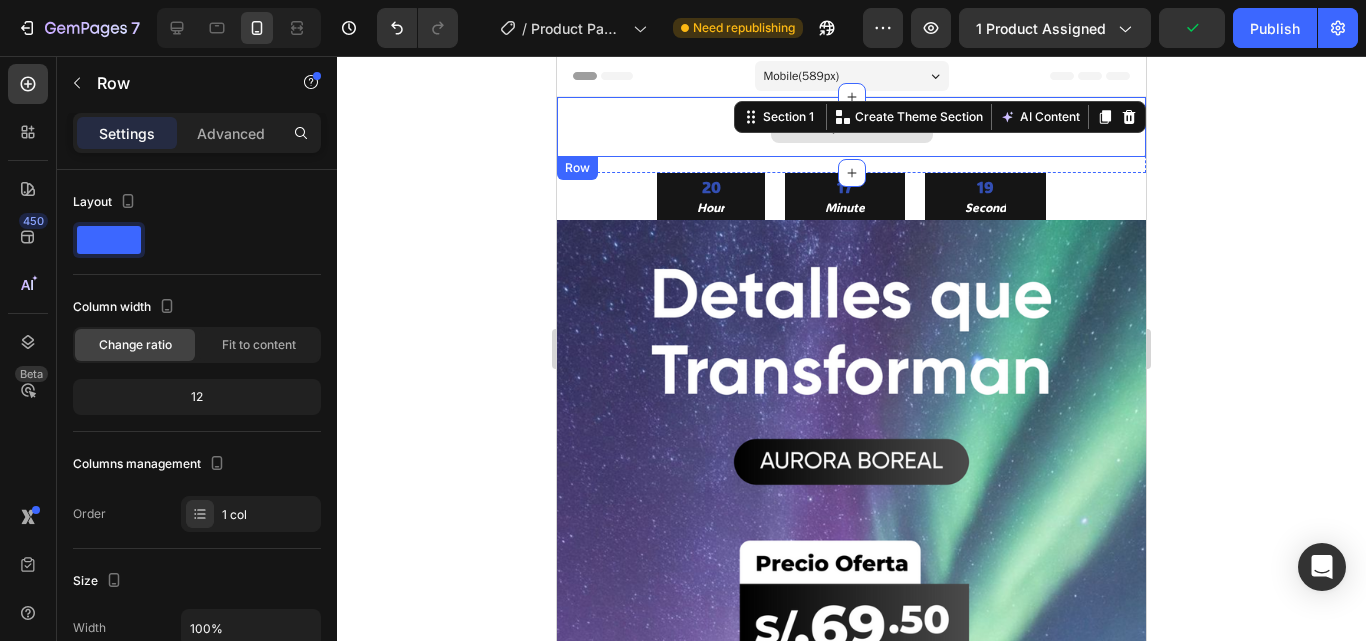 click on "Drop element here" at bounding box center [851, 127] 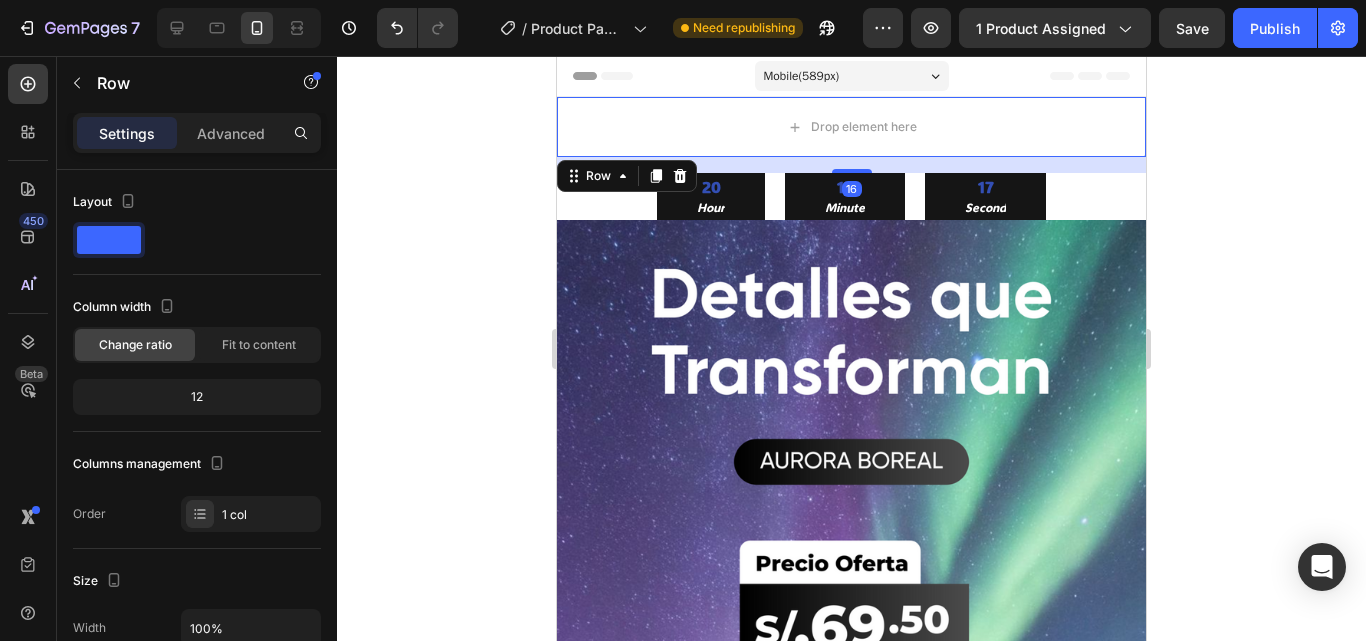 click 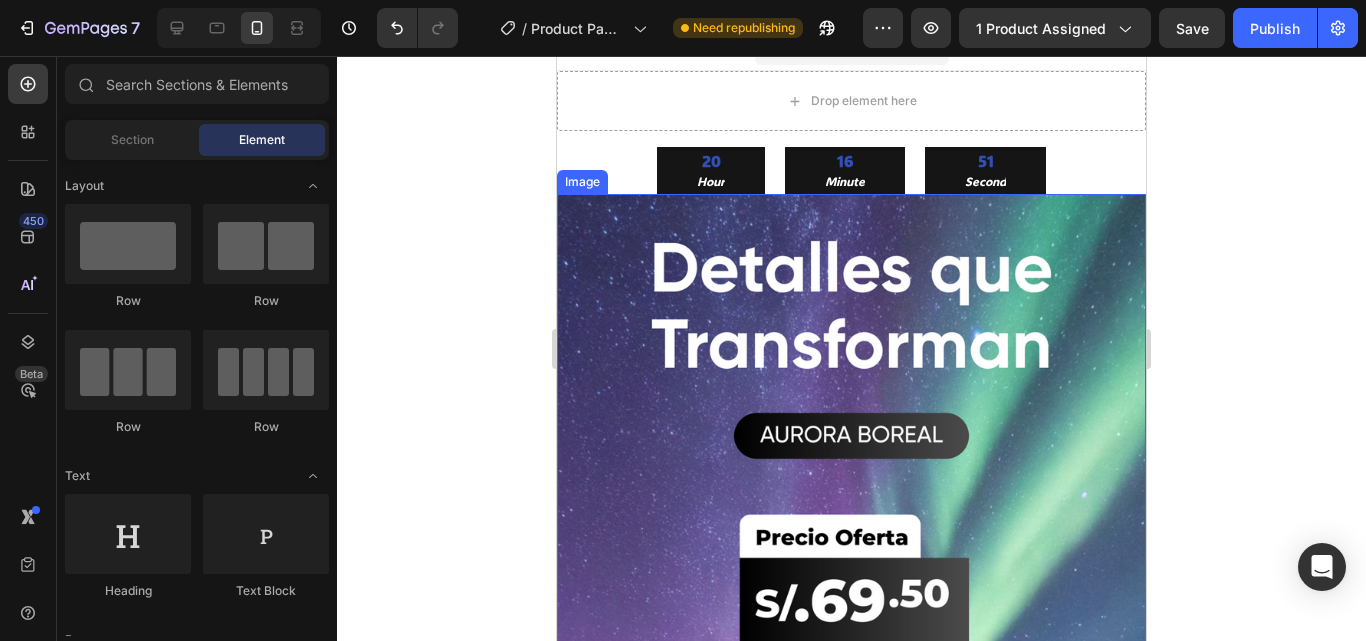 scroll, scrollTop: 16, scrollLeft: 0, axis: vertical 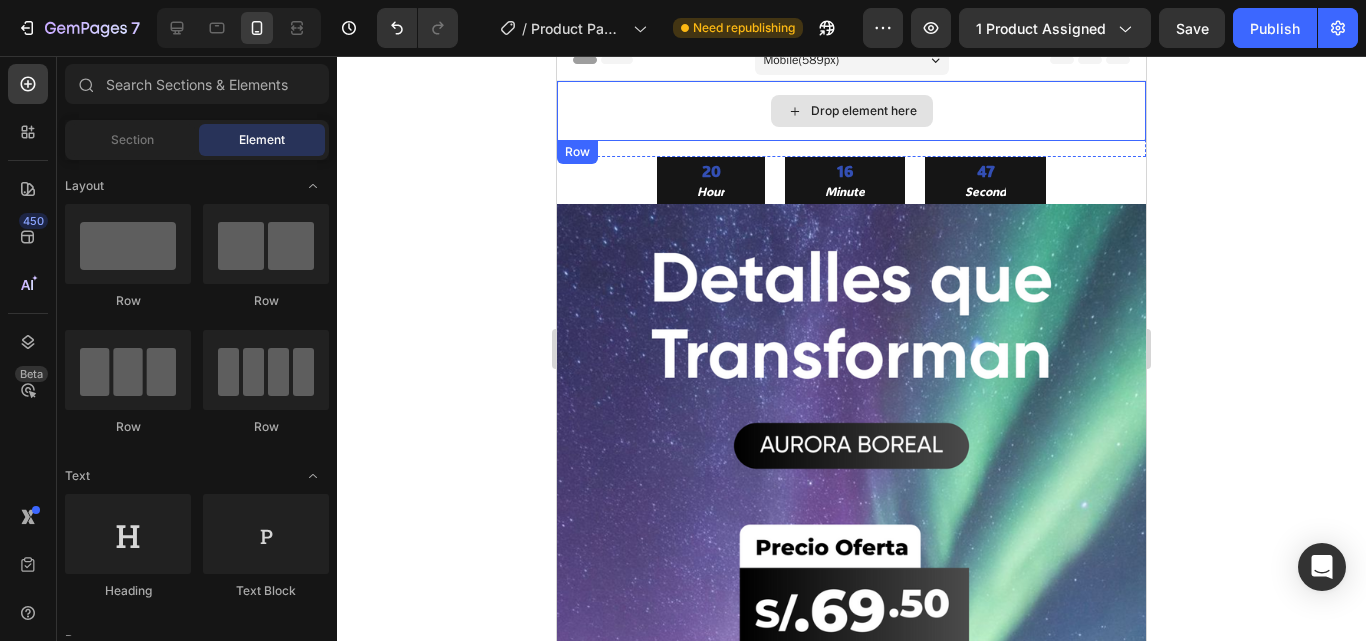 click on "Drop element here" at bounding box center [864, 111] 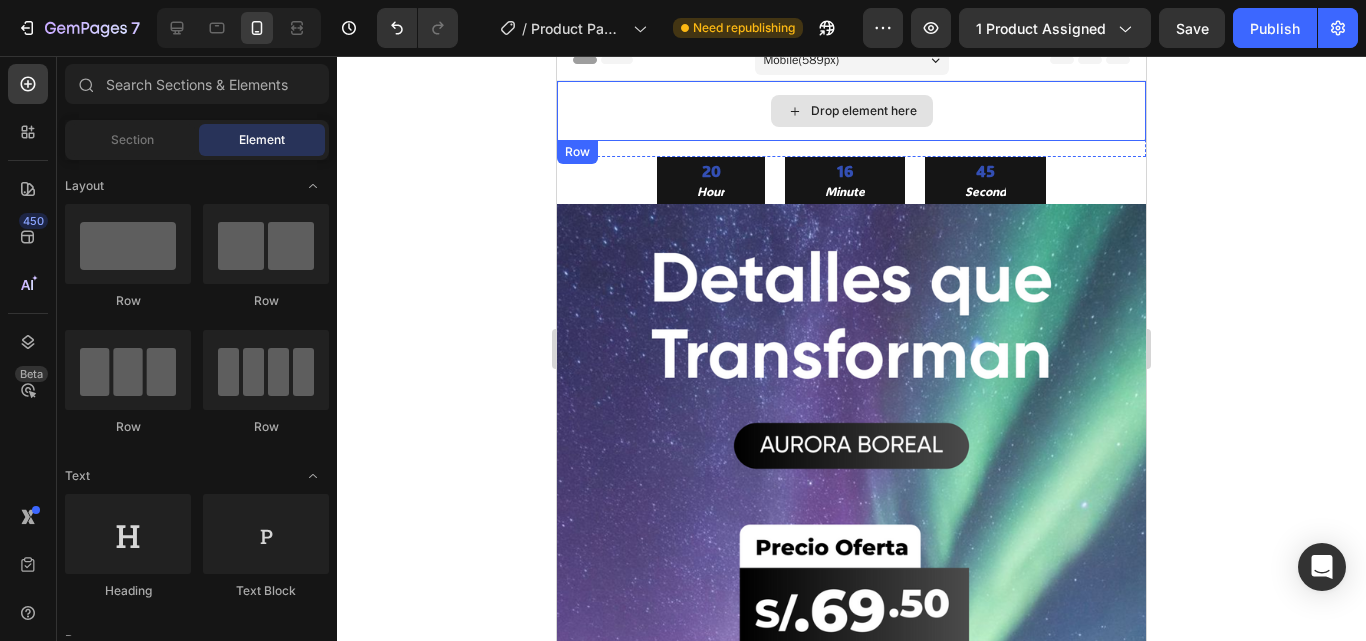 click on "Drop element here" at bounding box center (851, 111) 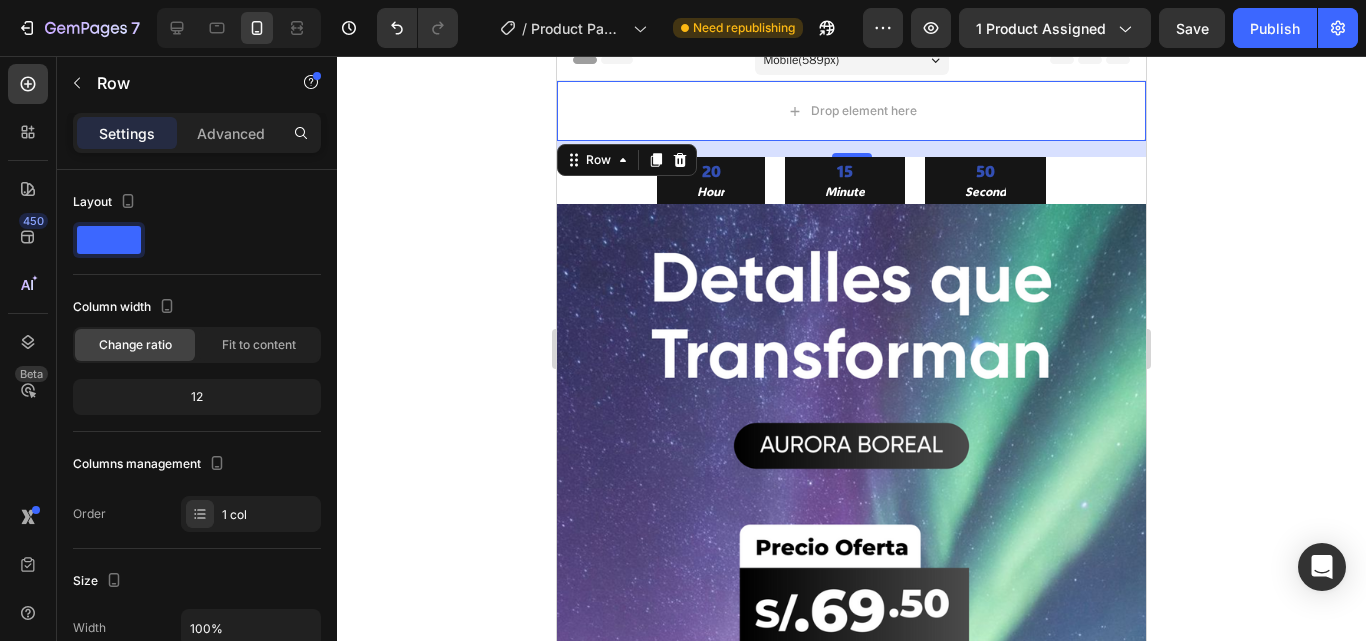 click 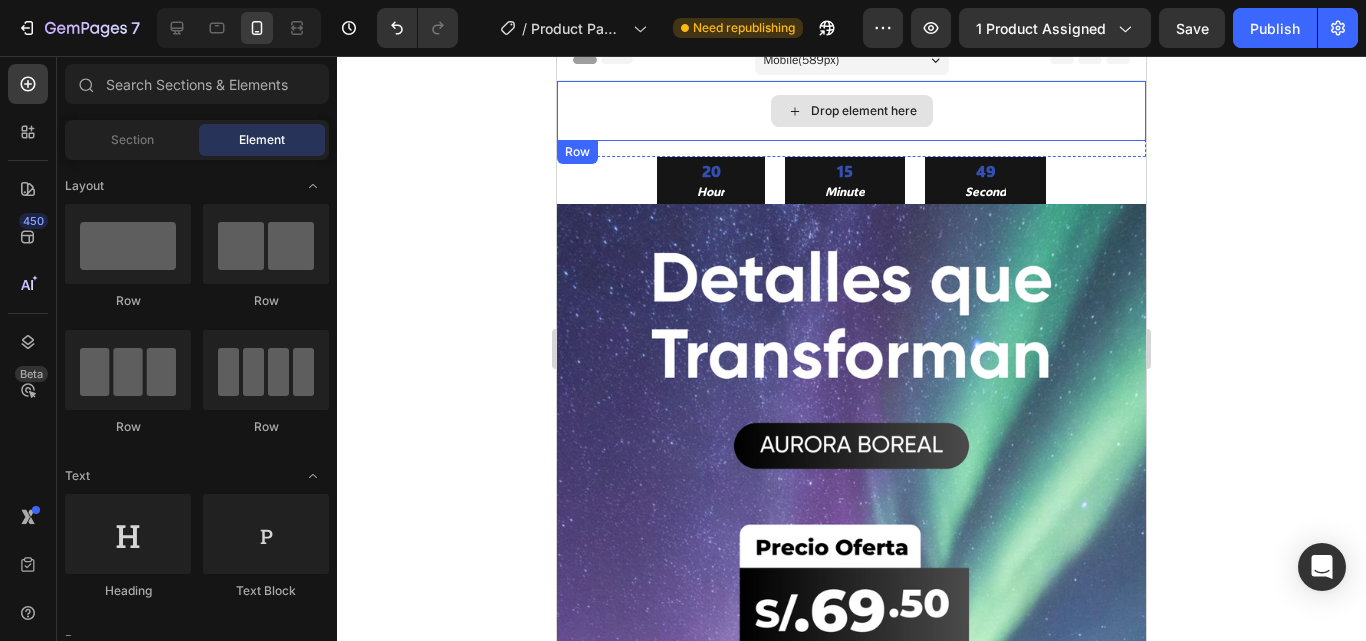 click 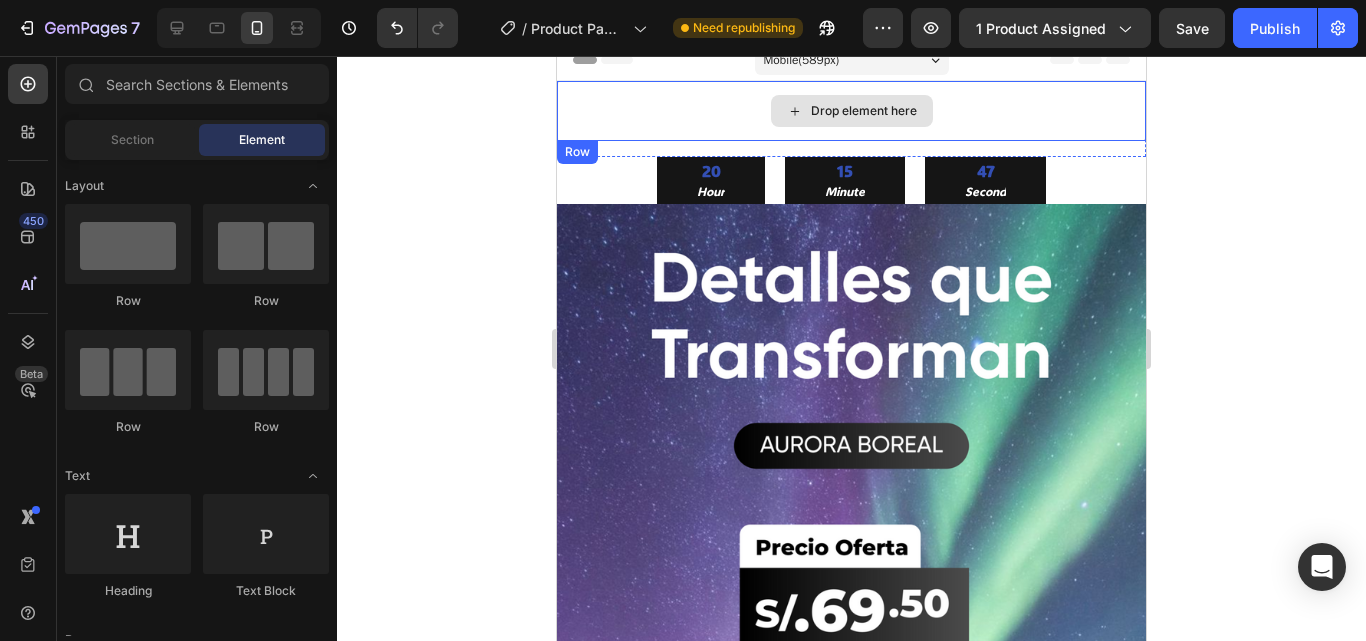 click 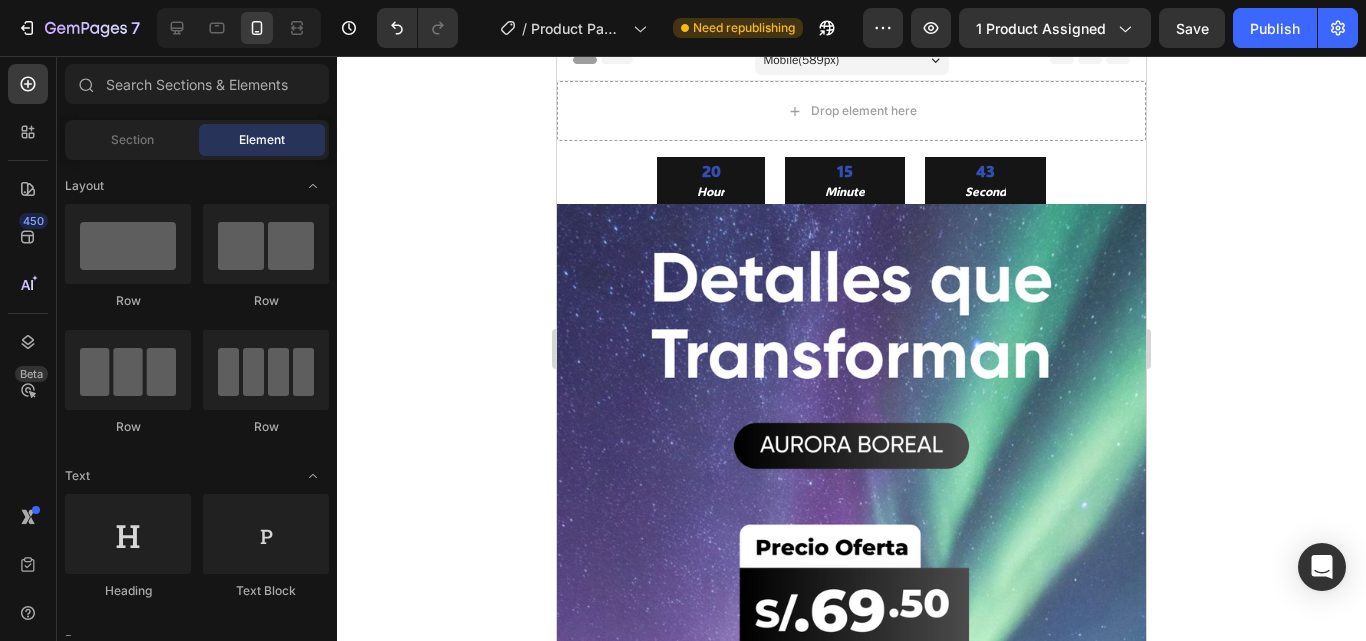 click at bounding box center [128, 244] 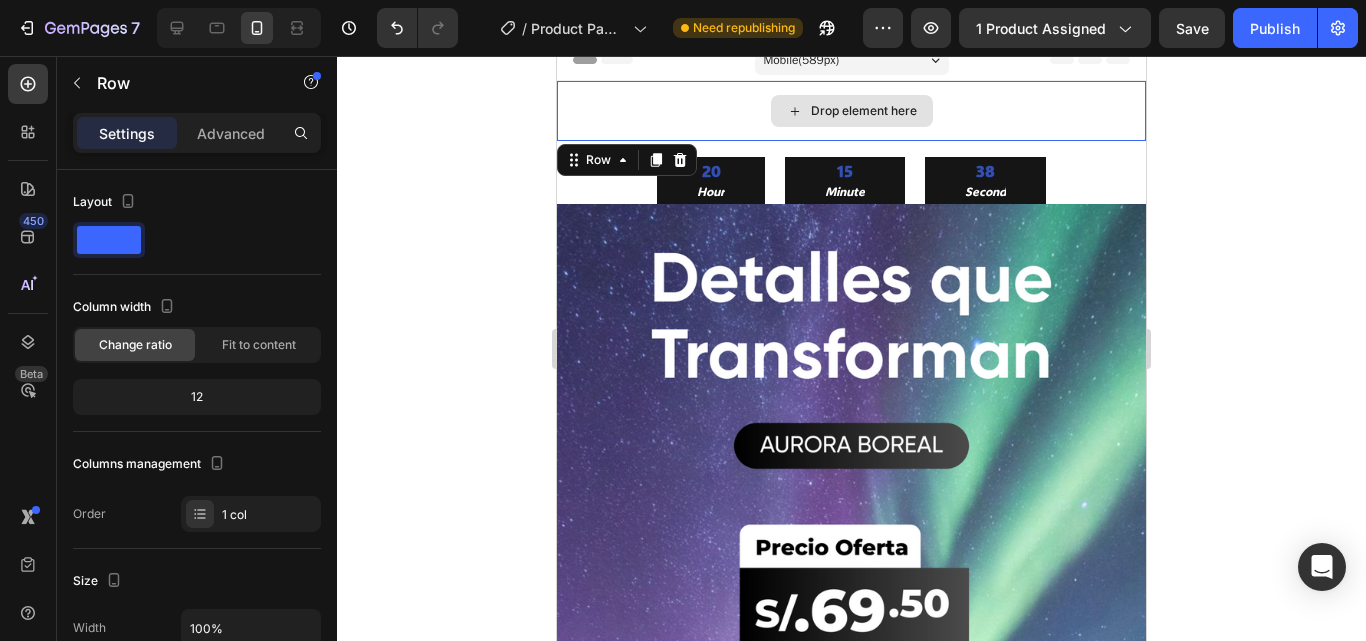 click on "Drop element here" at bounding box center [851, 111] 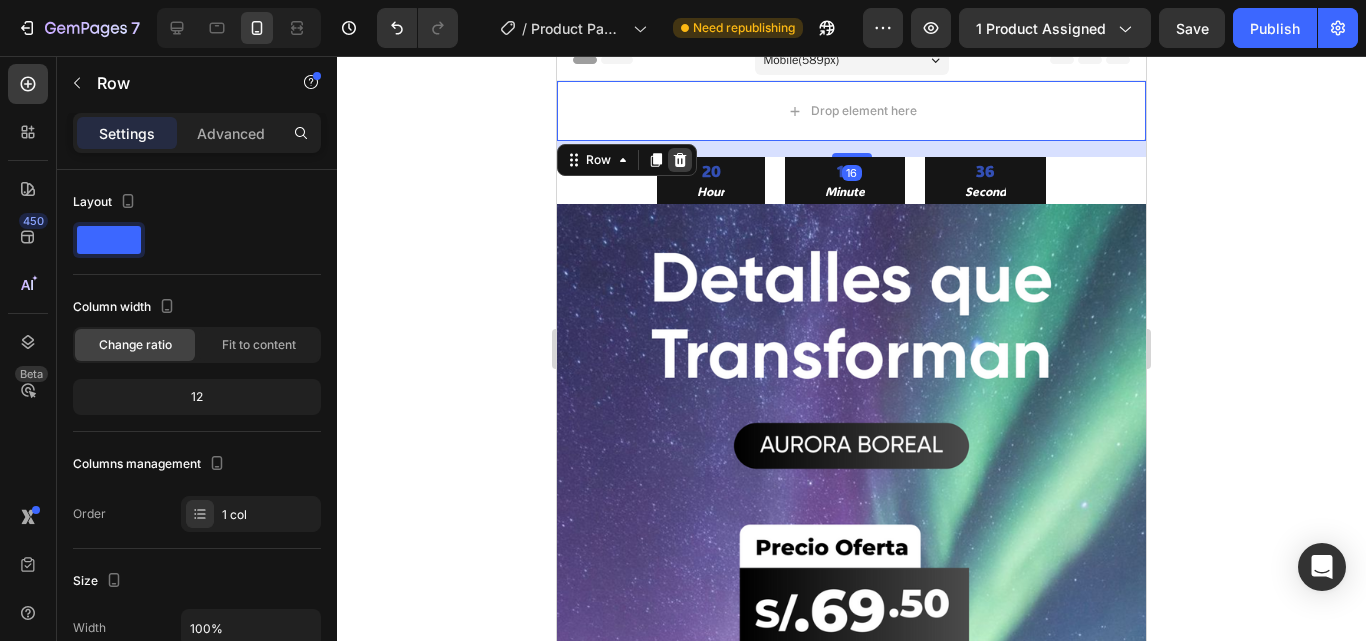 click 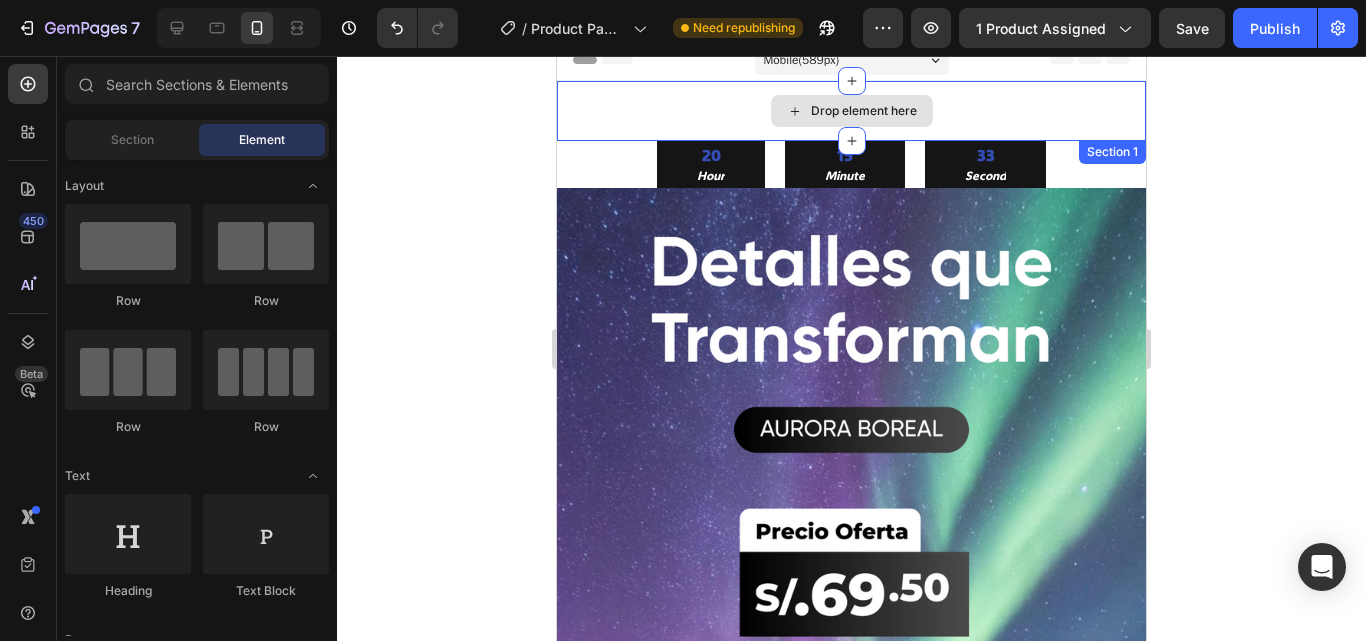 click on "Drop element here" at bounding box center (852, 111) 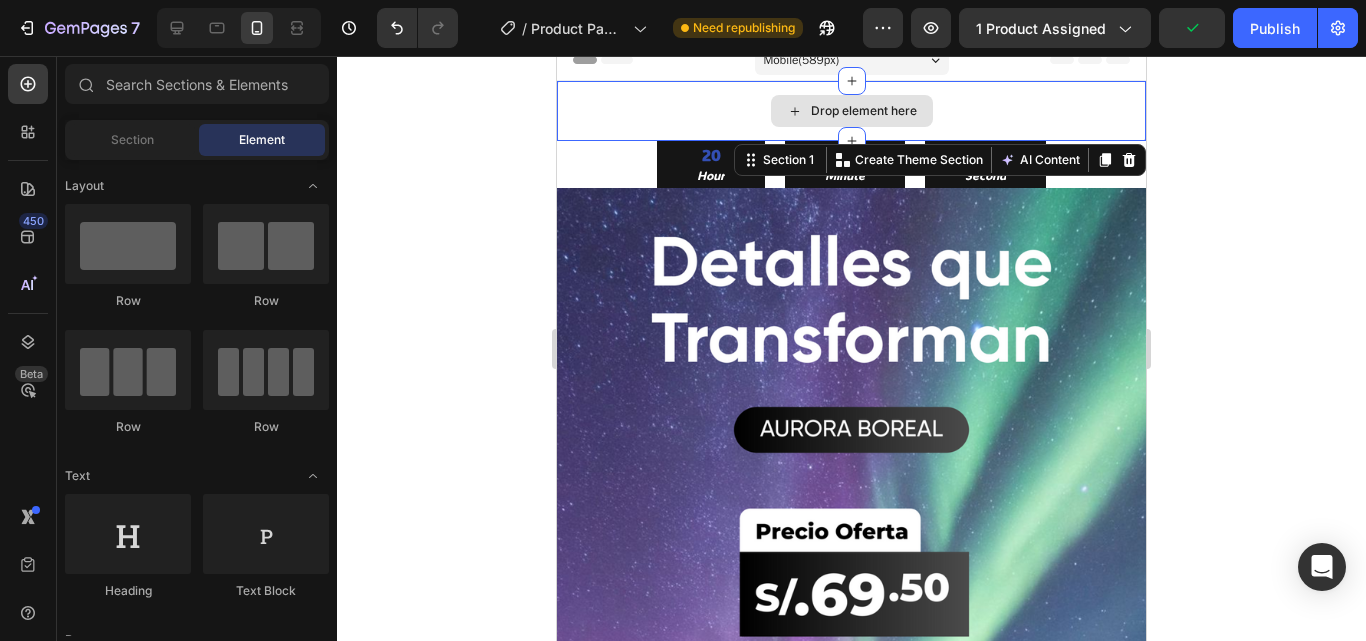 click on "Drop element here" at bounding box center (851, 111) 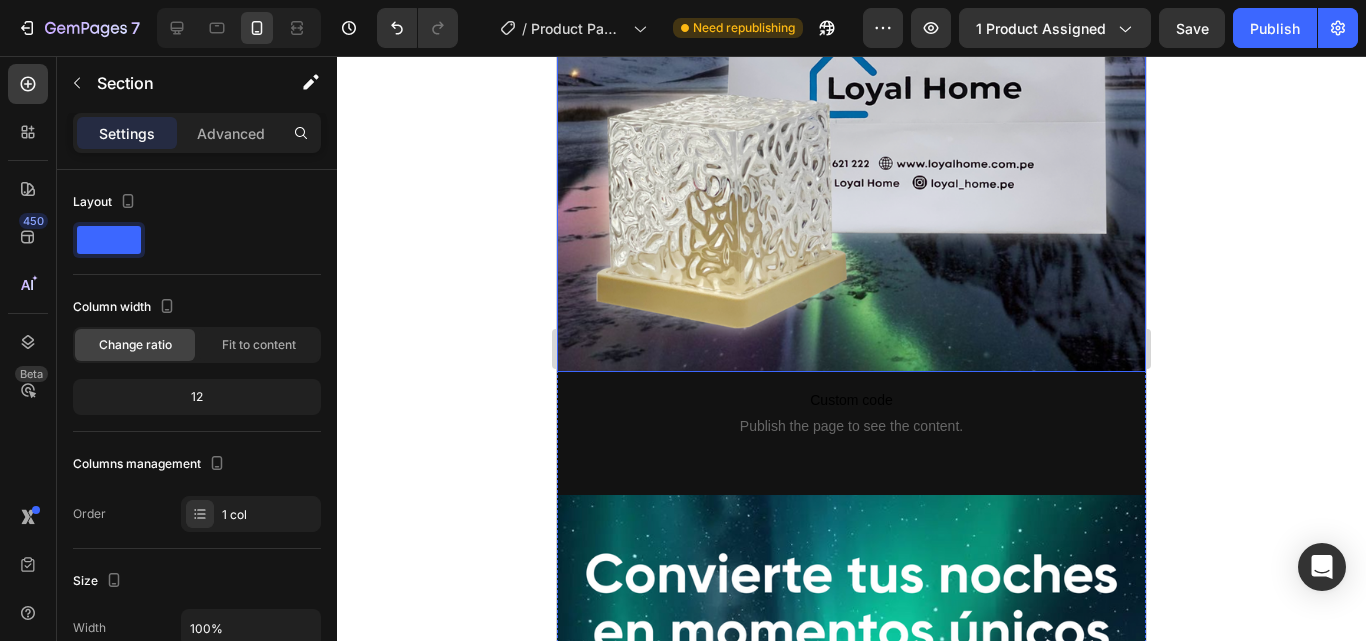 scroll, scrollTop: 948, scrollLeft: 0, axis: vertical 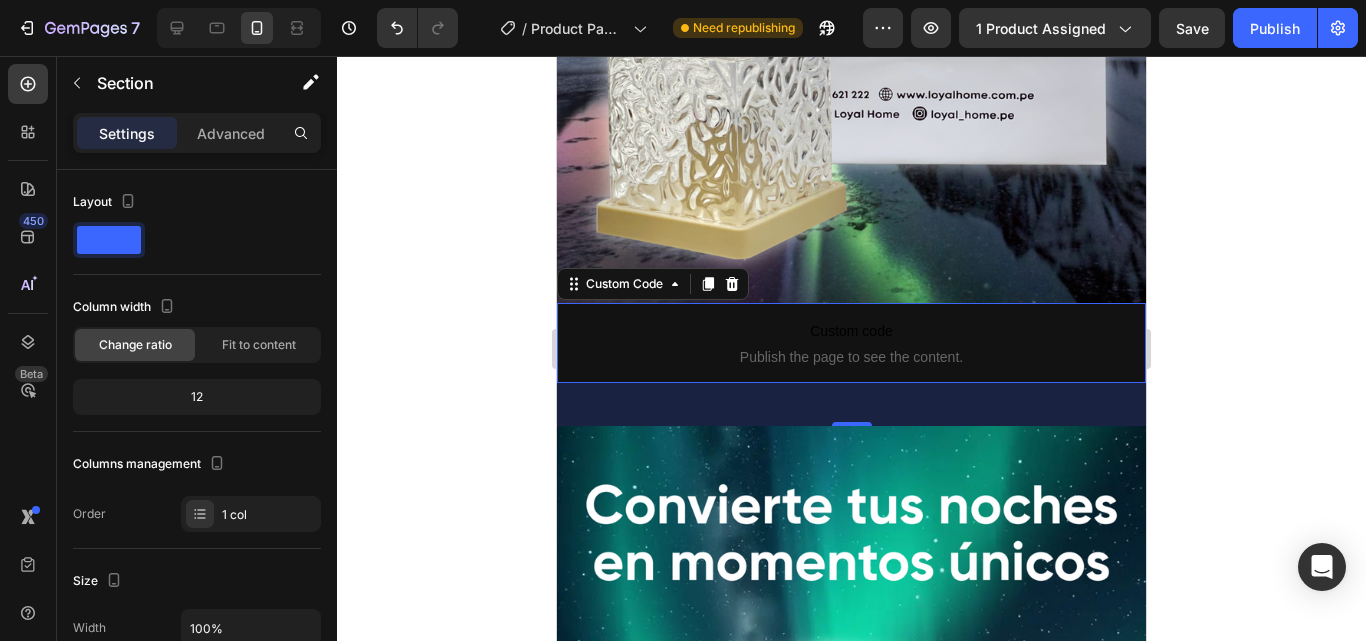 click on "Custom code
Publish the page to see the content." at bounding box center [851, 343] 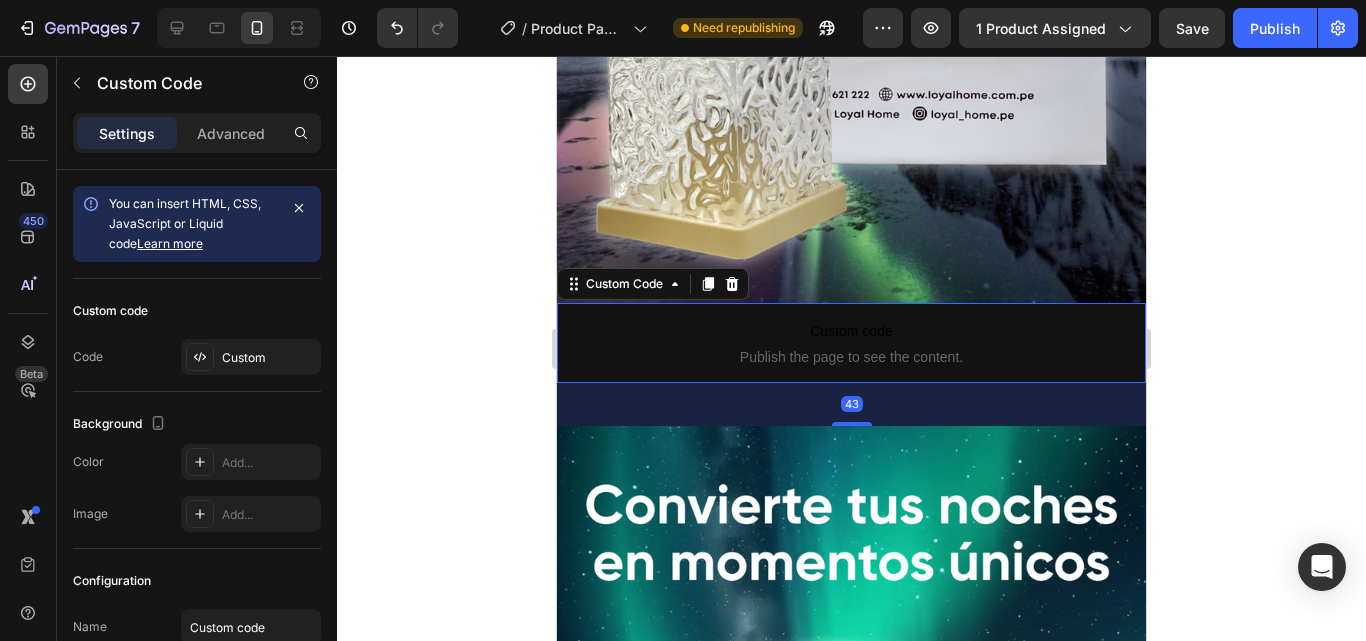 click on "43" at bounding box center (851, 404) 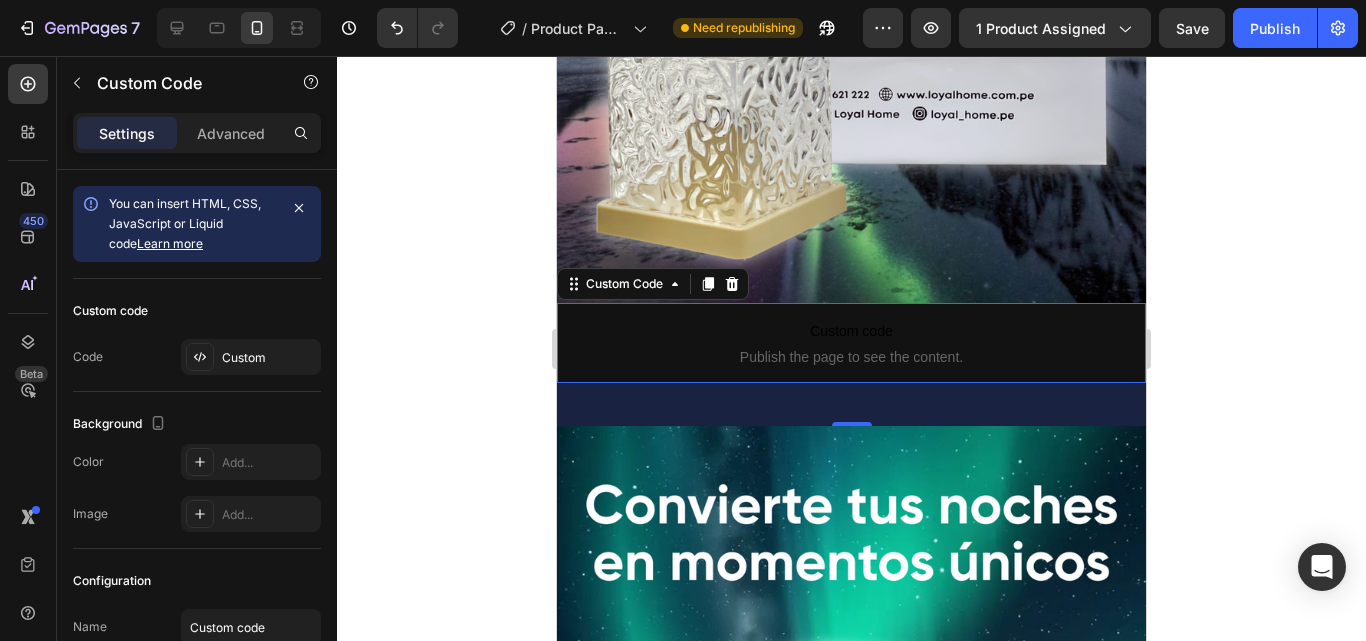 click on "43" at bounding box center (851, 404) 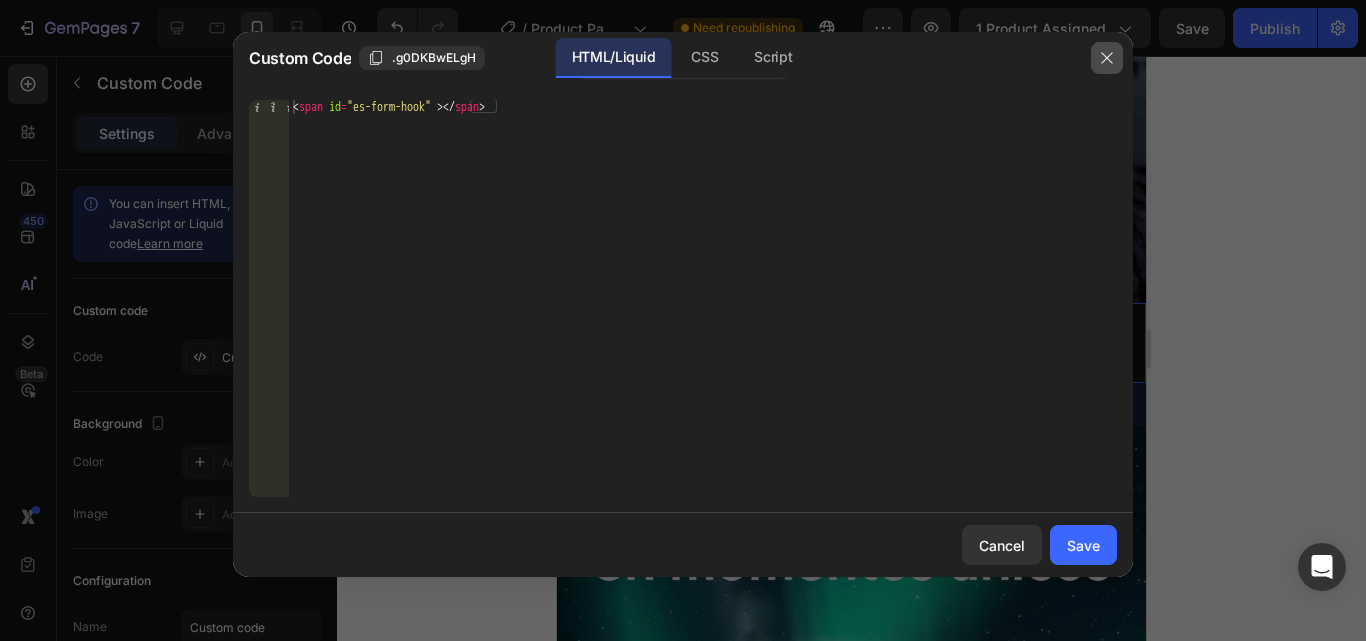 click 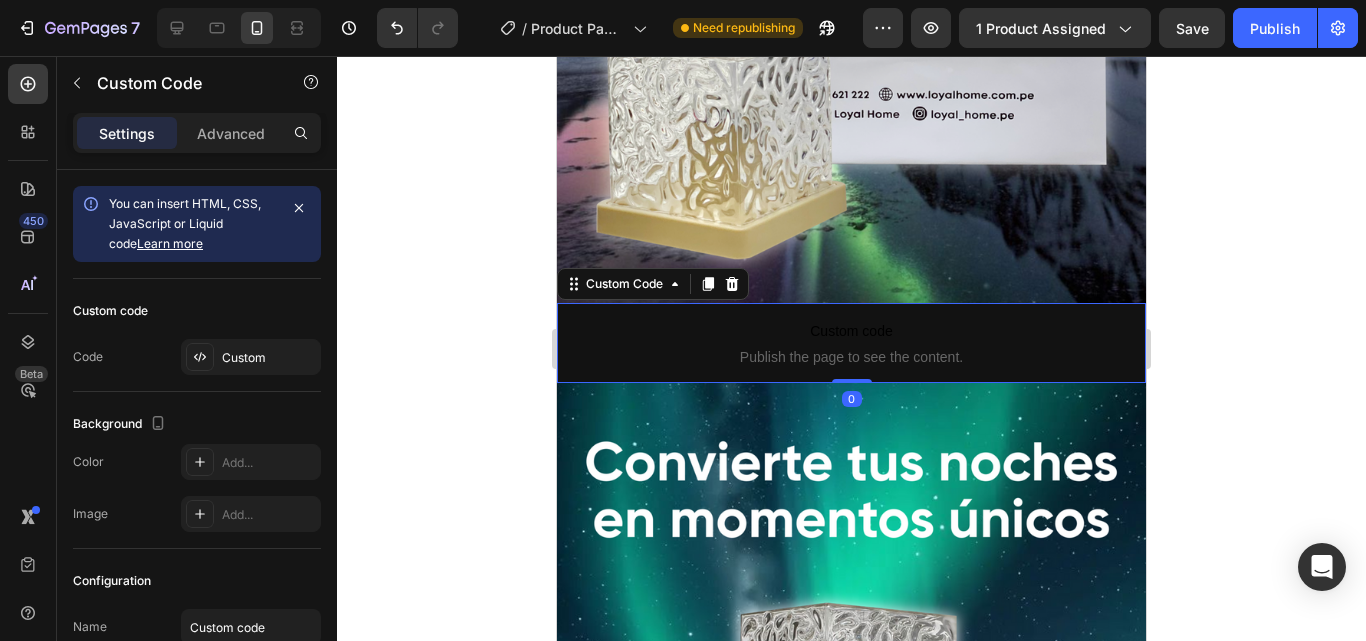 drag, startPoint x: 827, startPoint y: 397, endPoint x: 835, endPoint y: 335, distance: 62.514 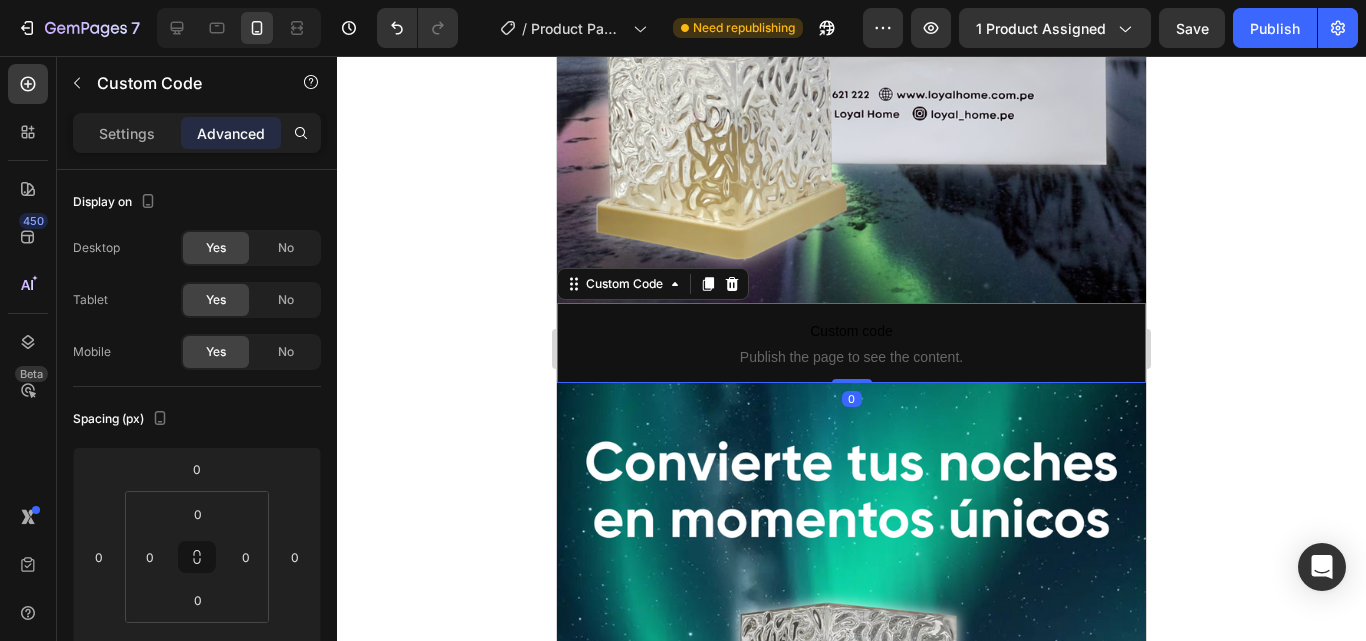 click 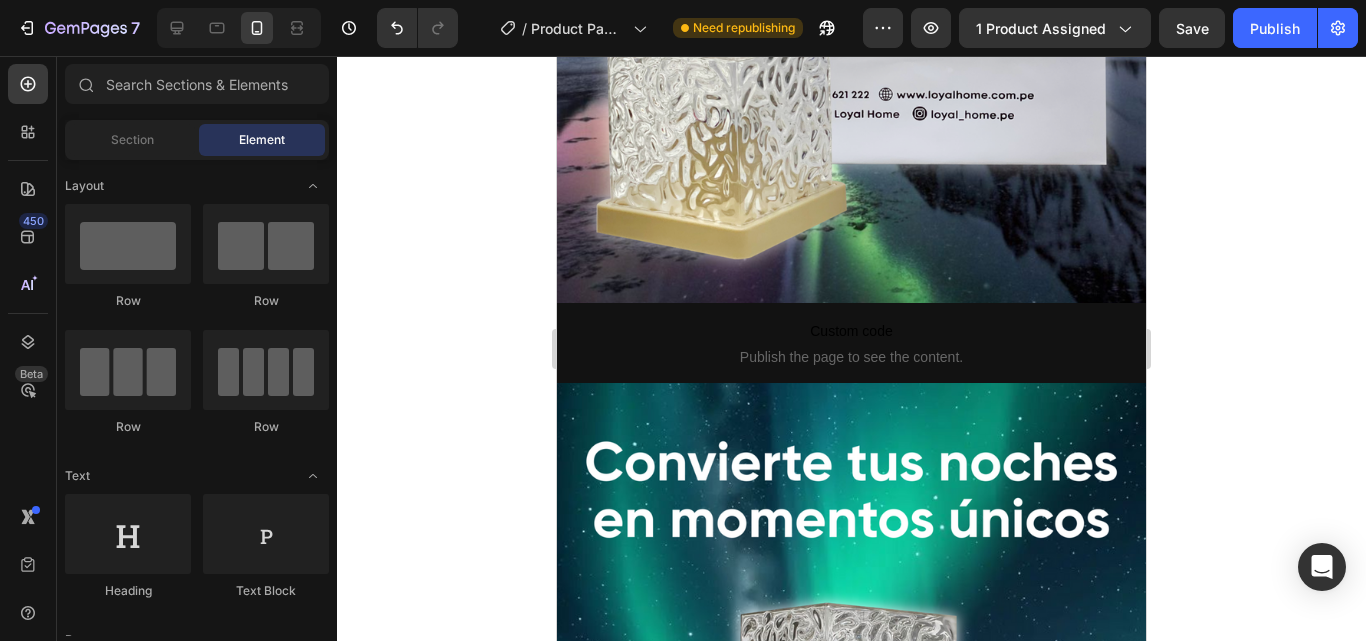 click on "Publish the page to see the content." at bounding box center [851, 357] 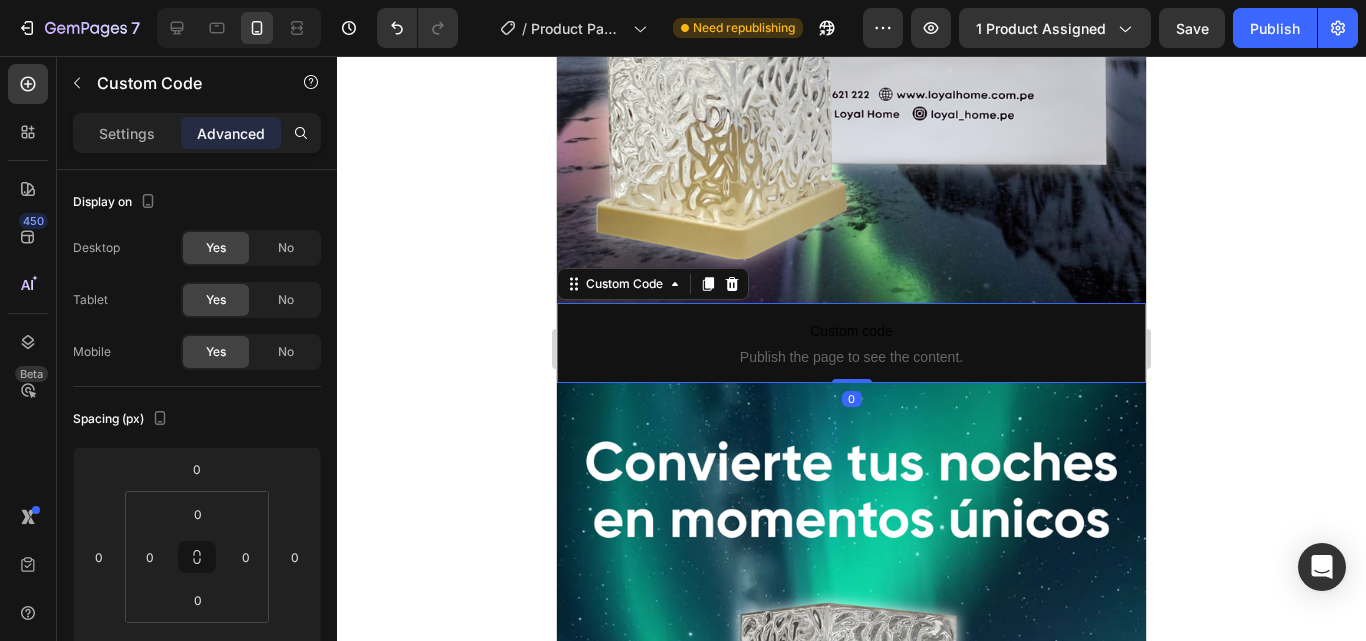 click on "Publish the page to see the content." at bounding box center (851, 357) 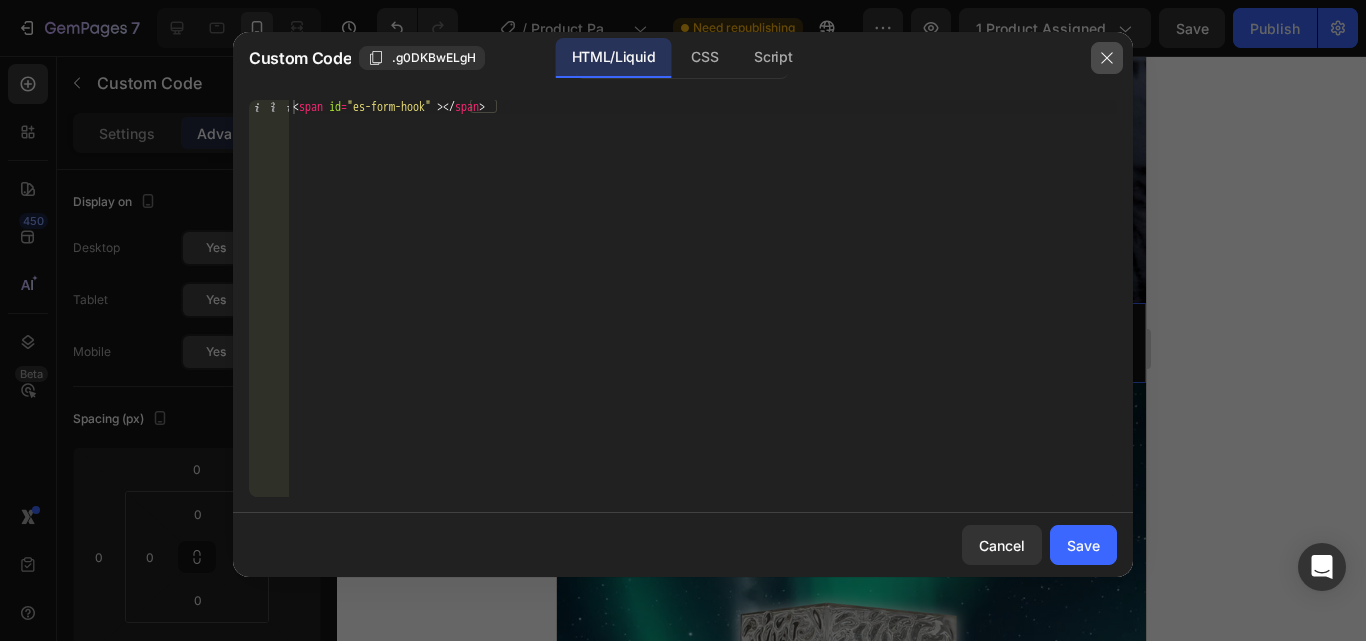 click 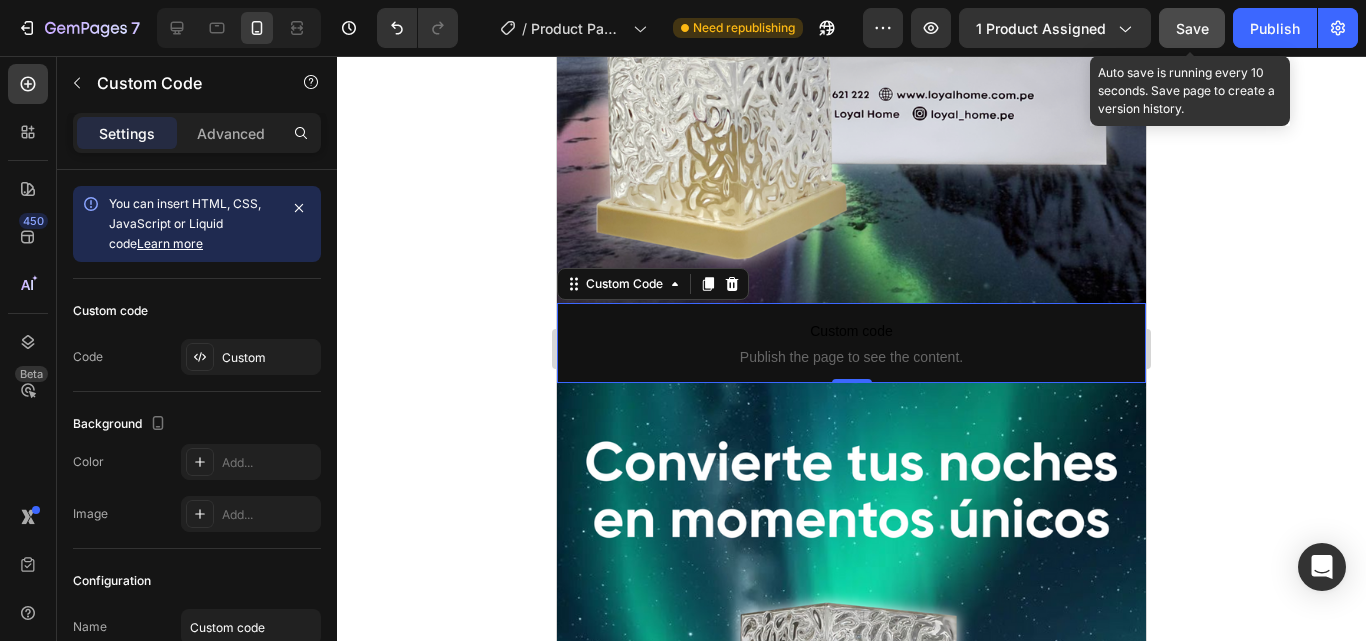 click on "Save" 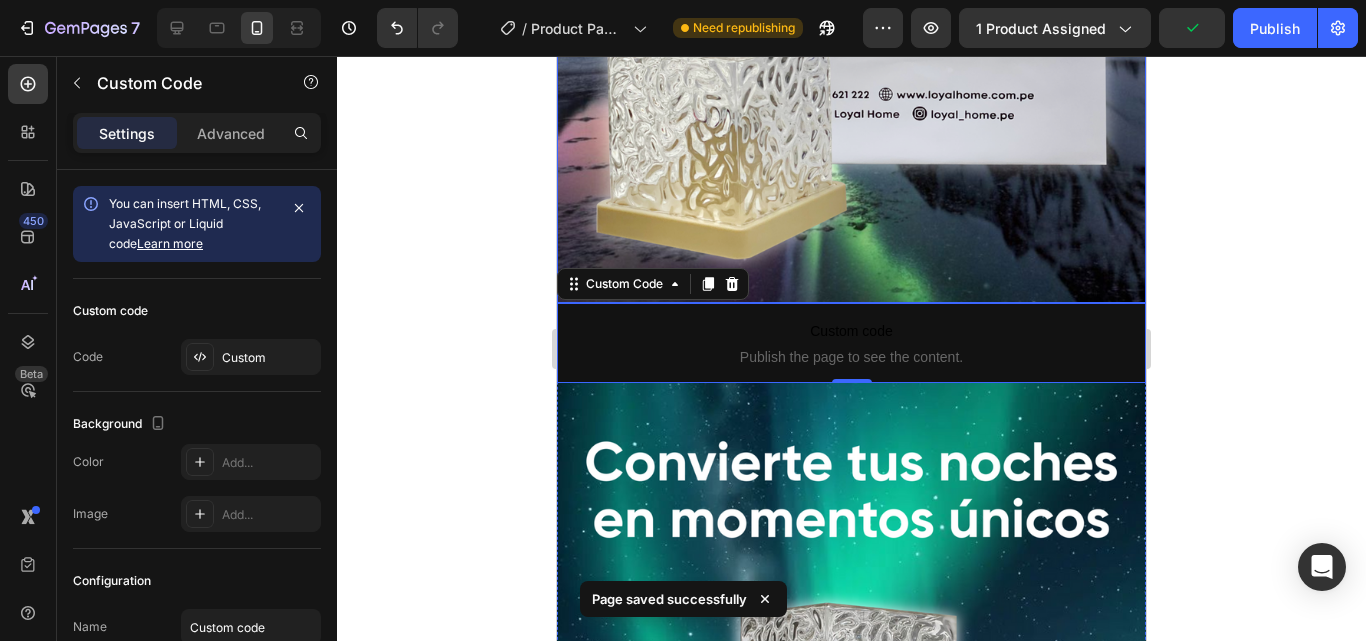 click at bounding box center (851, -221) 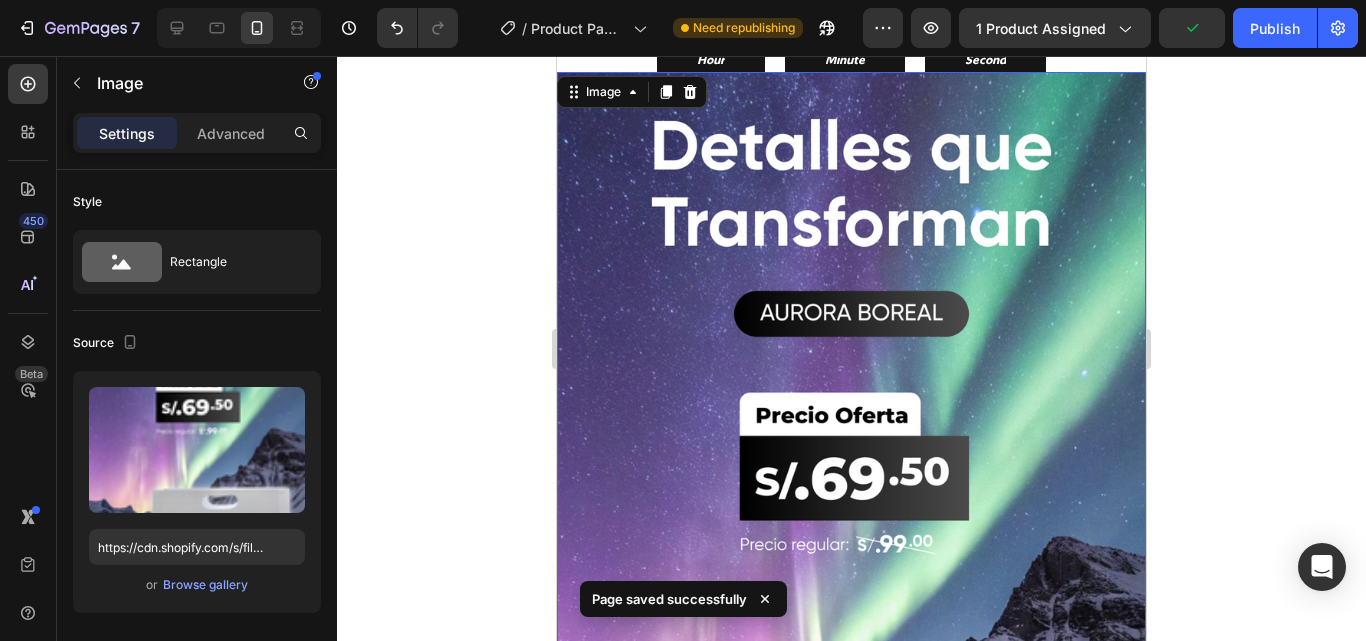 scroll, scrollTop: 0, scrollLeft: 0, axis: both 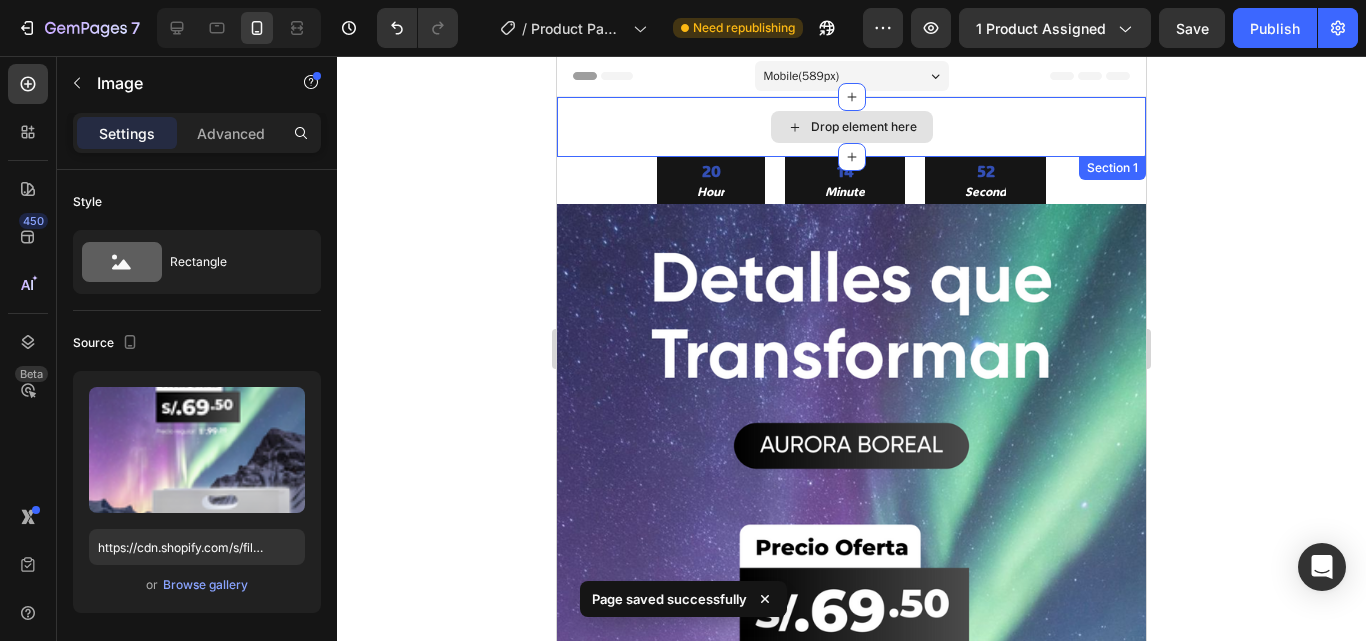 click on "Drop element here" at bounding box center (852, 127) 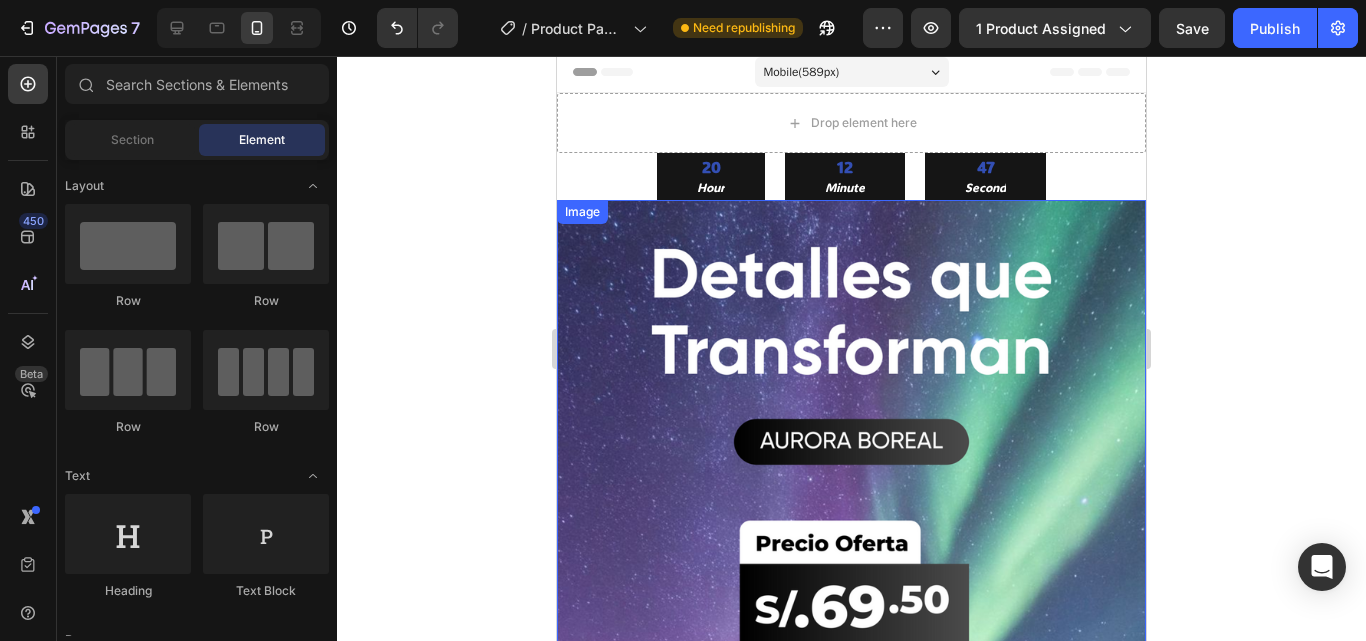 scroll, scrollTop: 3, scrollLeft: 0, axis: vertical 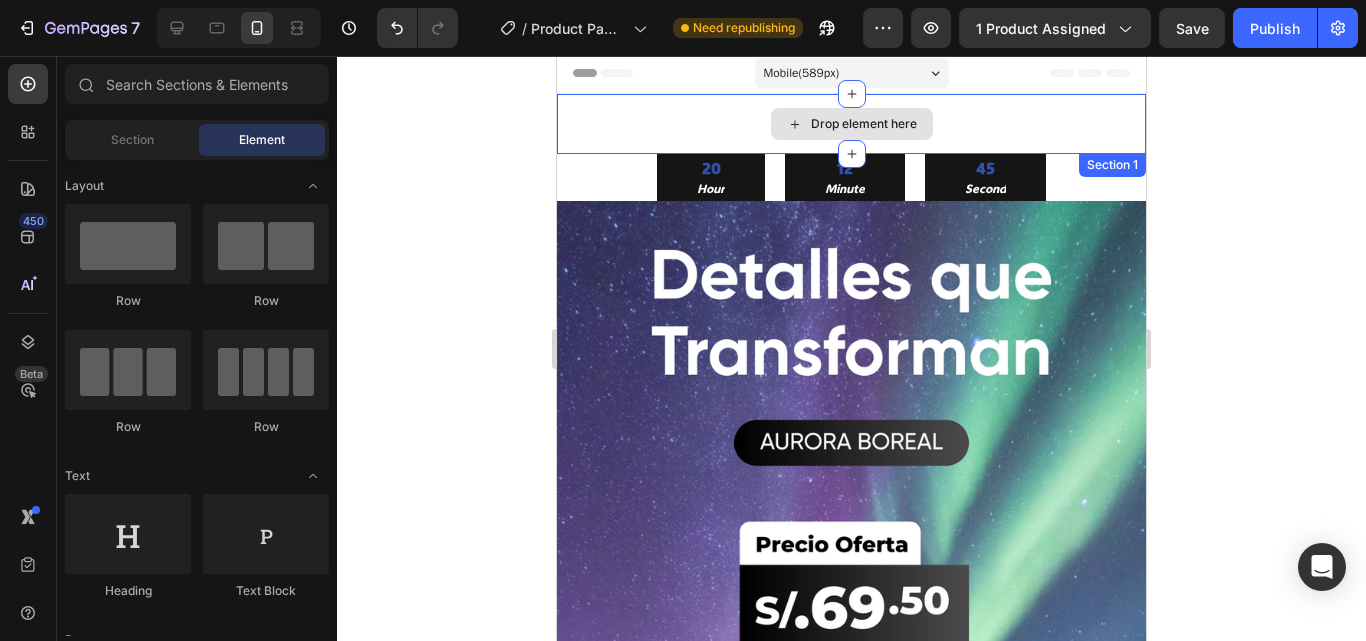 click 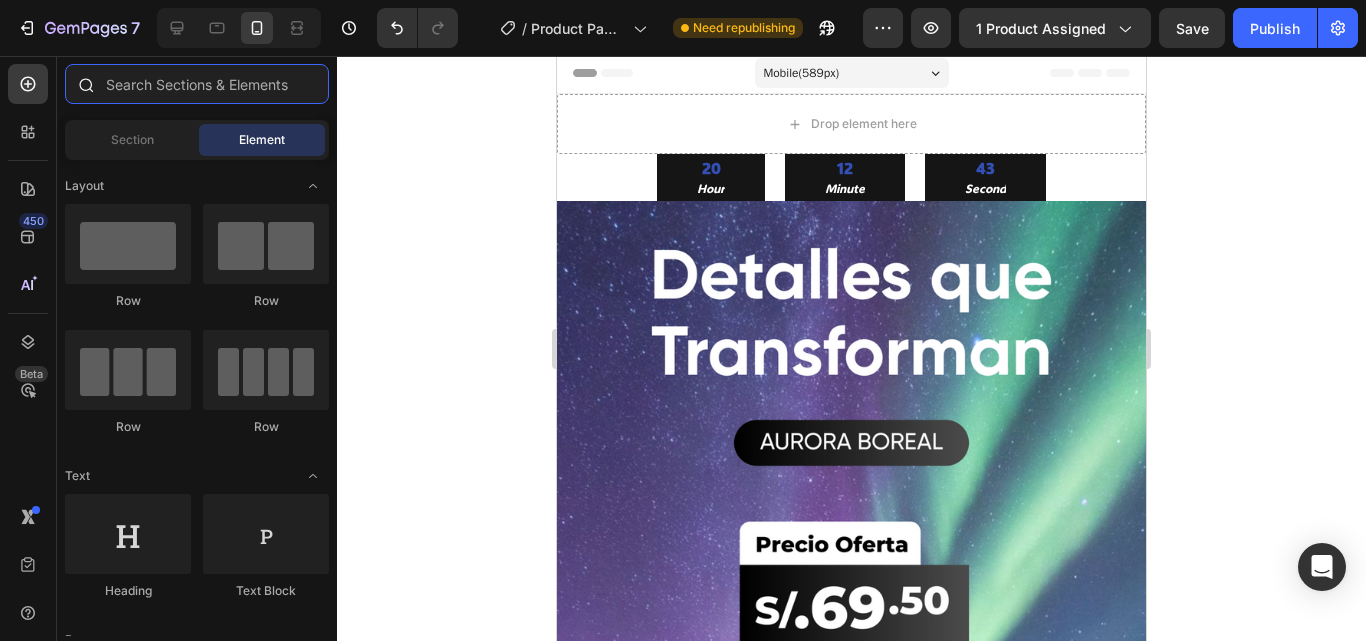 click at bounding box center (197, 84) 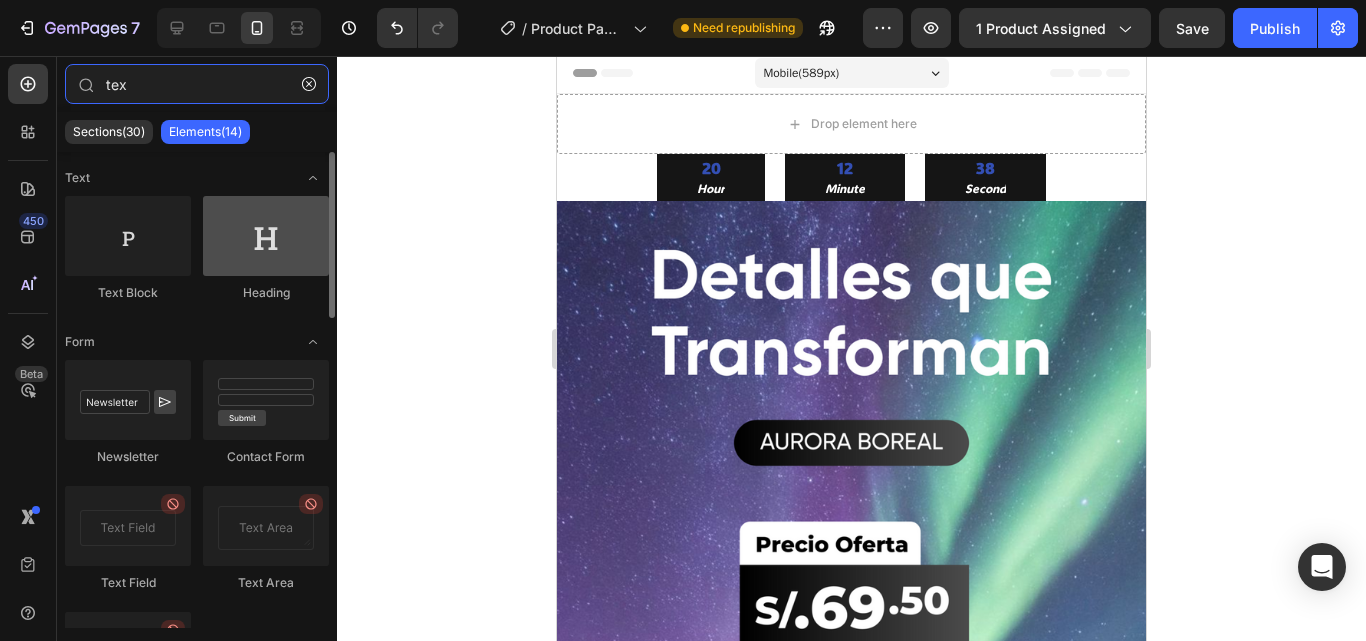 type on "tex" 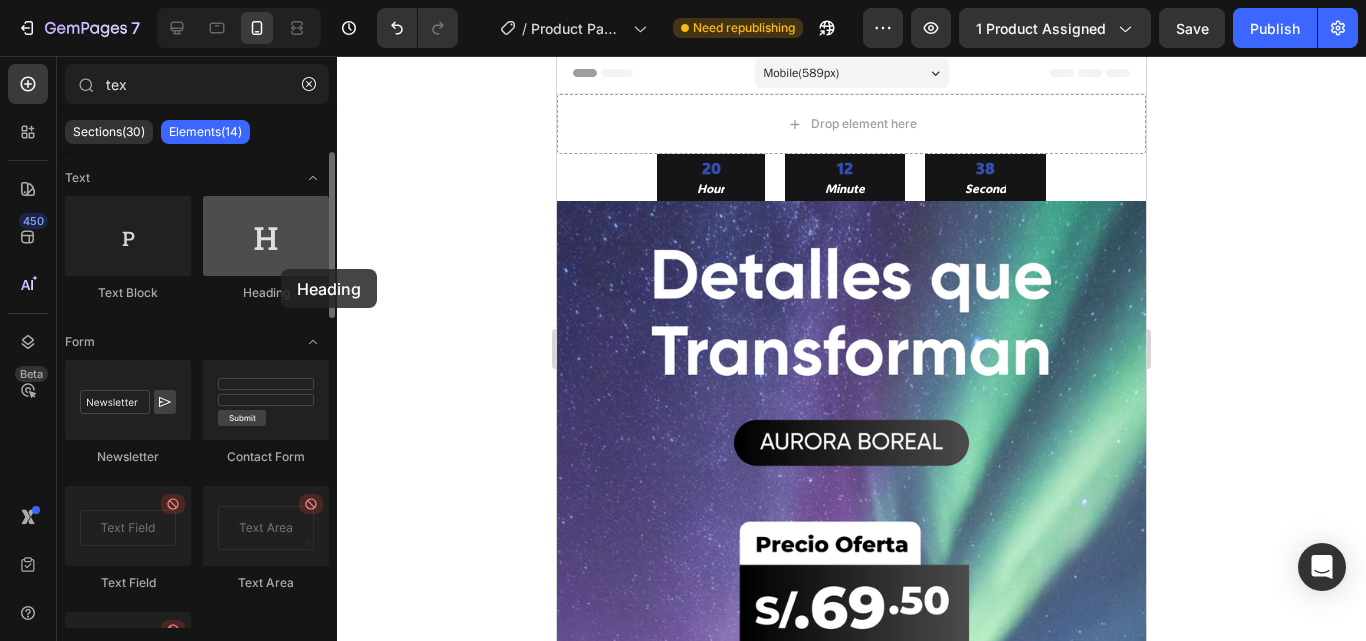 click at bounding box center (266, 236) 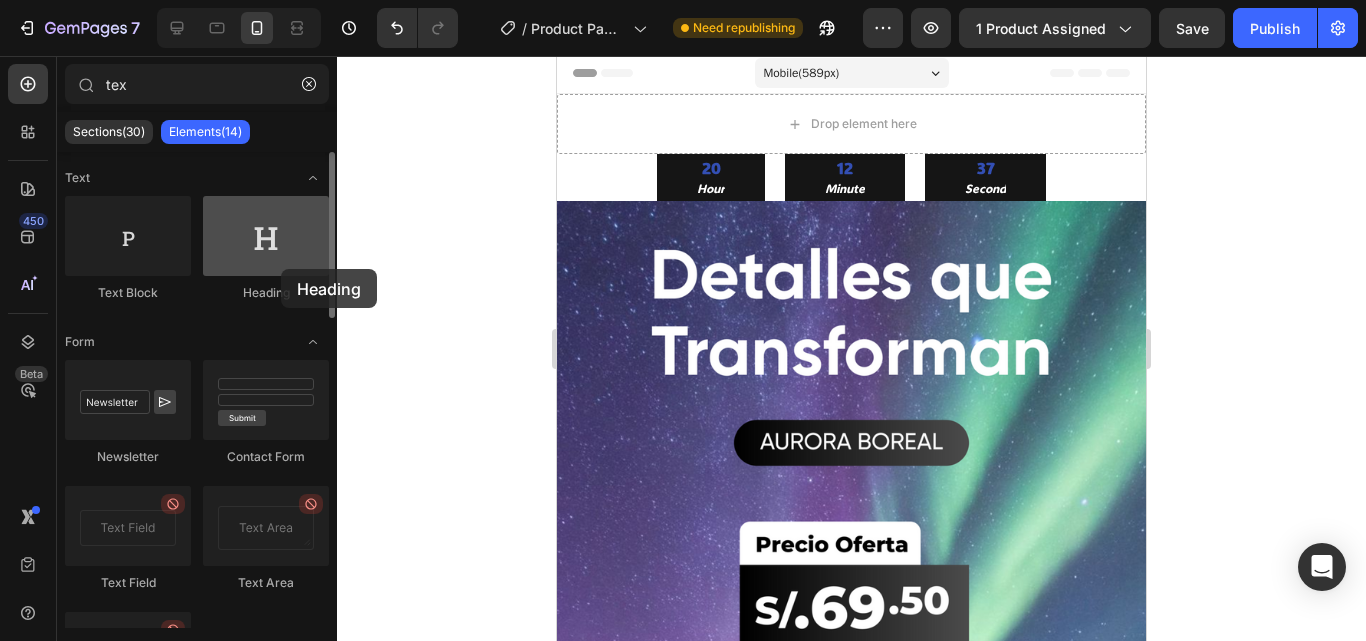click at bounding box center (266, 236) 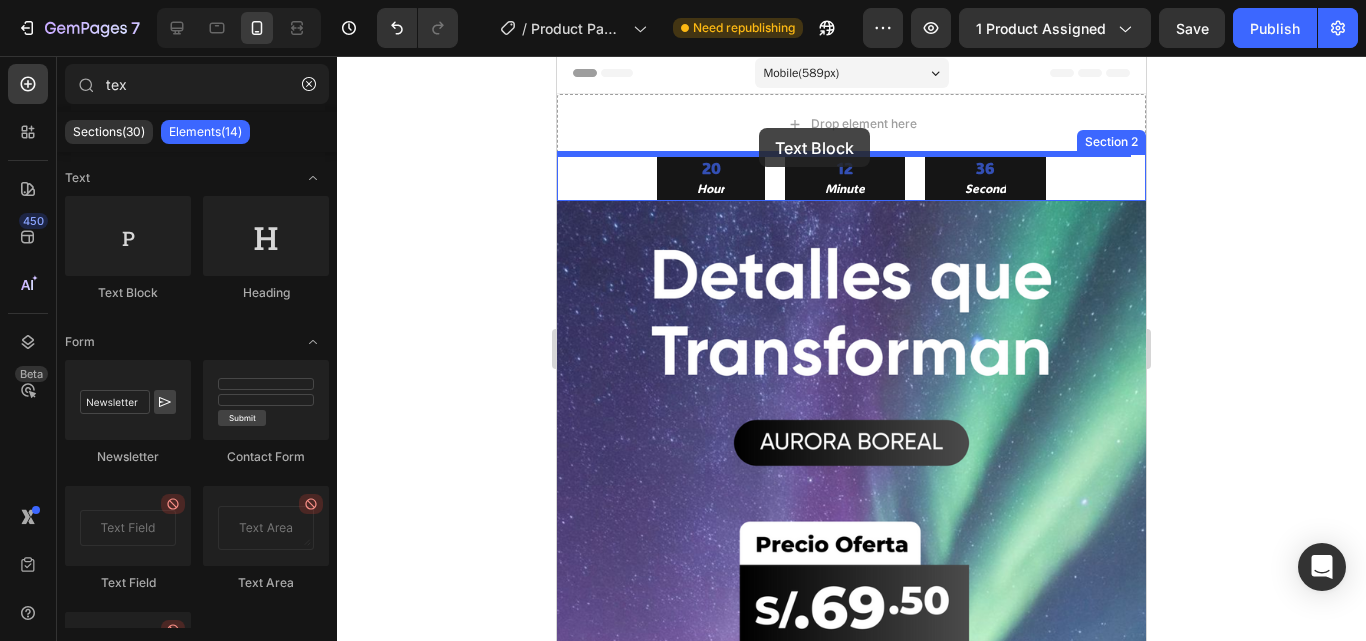 scroll, scrollTop: 0, scrollLeft: 0, axis: both 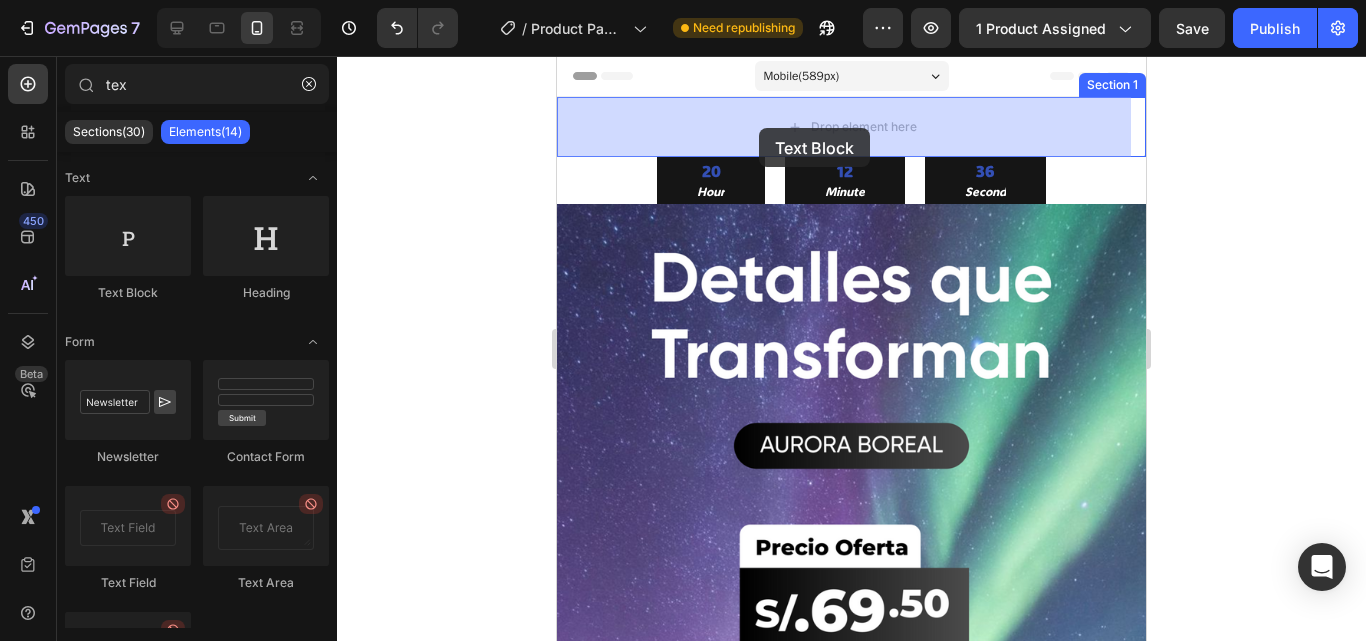 drag, startPoint x: 667, startPoint y: 315, endPoint x: 754, endPoint y: 140, distance: 195.43285 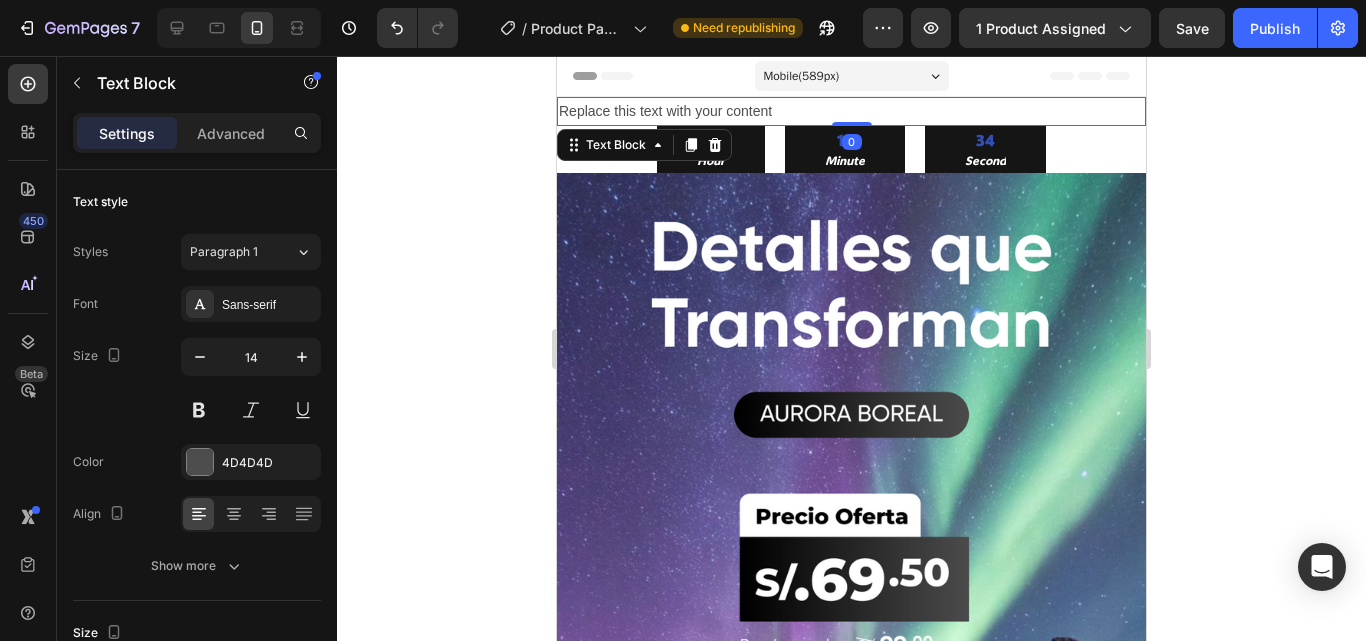click on "Replace this text with your content" at bounding box center [851, 111] 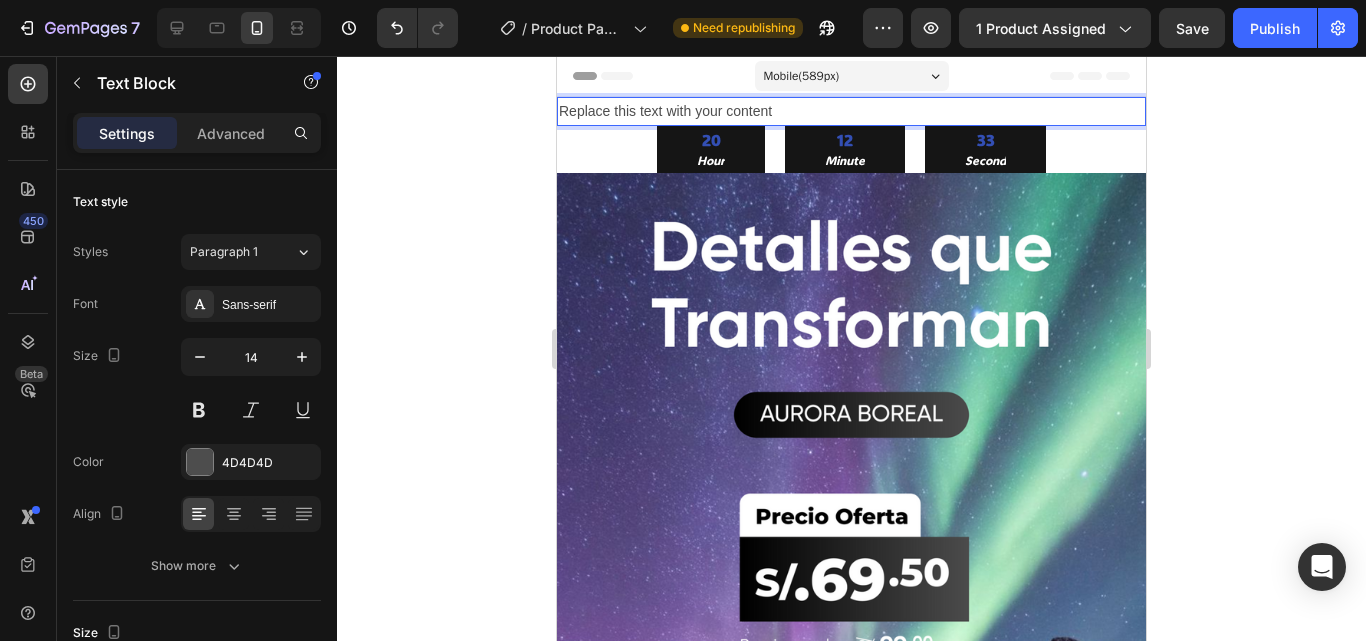click on "Replace this text with your content" at bounding box center [851, 111] 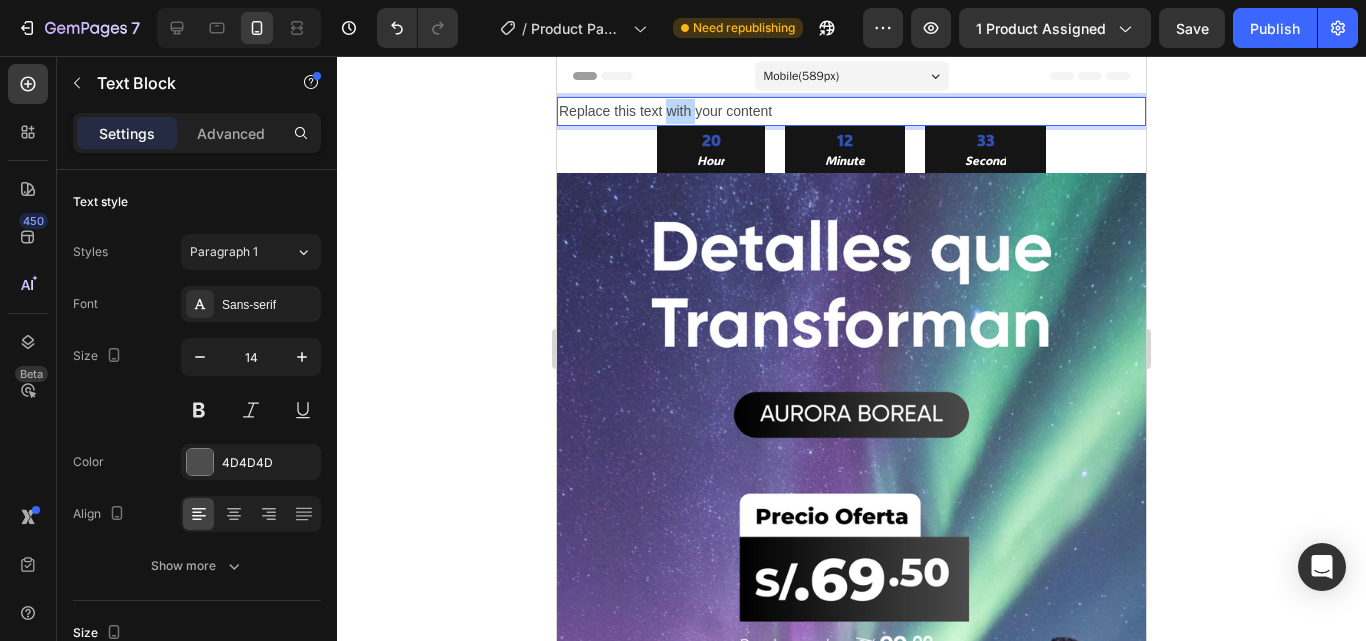 click on "Replace this text with your content" at bounding box center [851, 111] 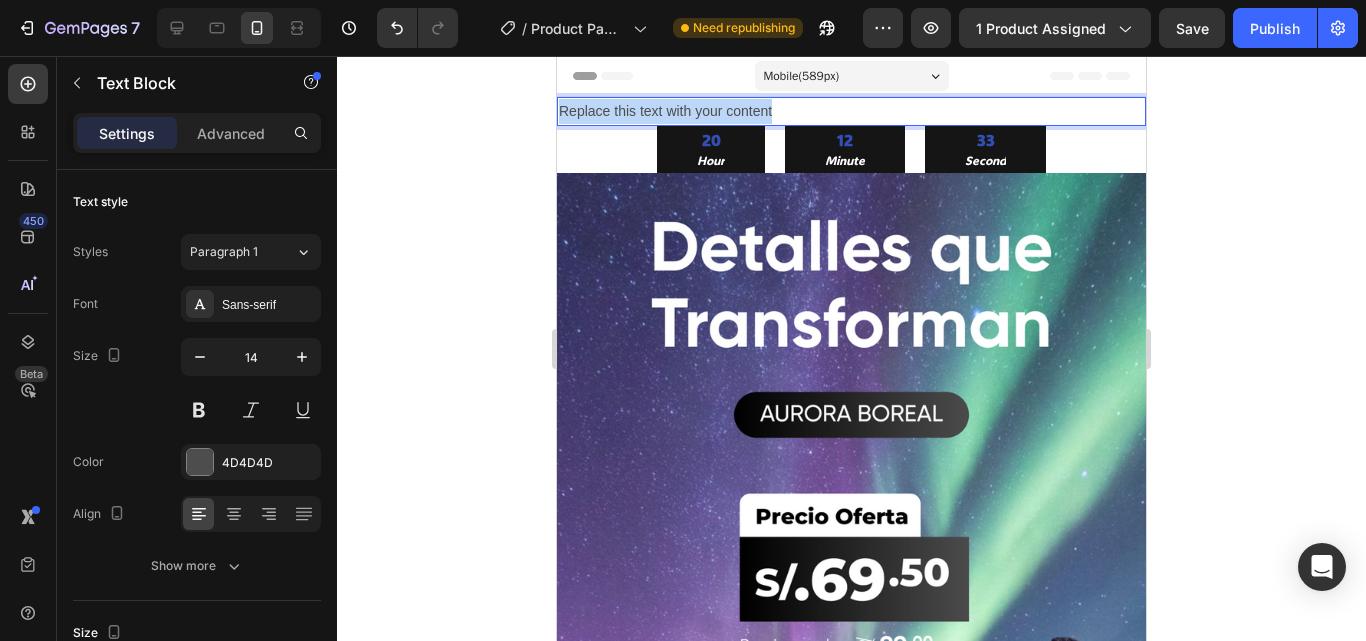 click on "Replace this text with your content" at bounding box center [851, 111] 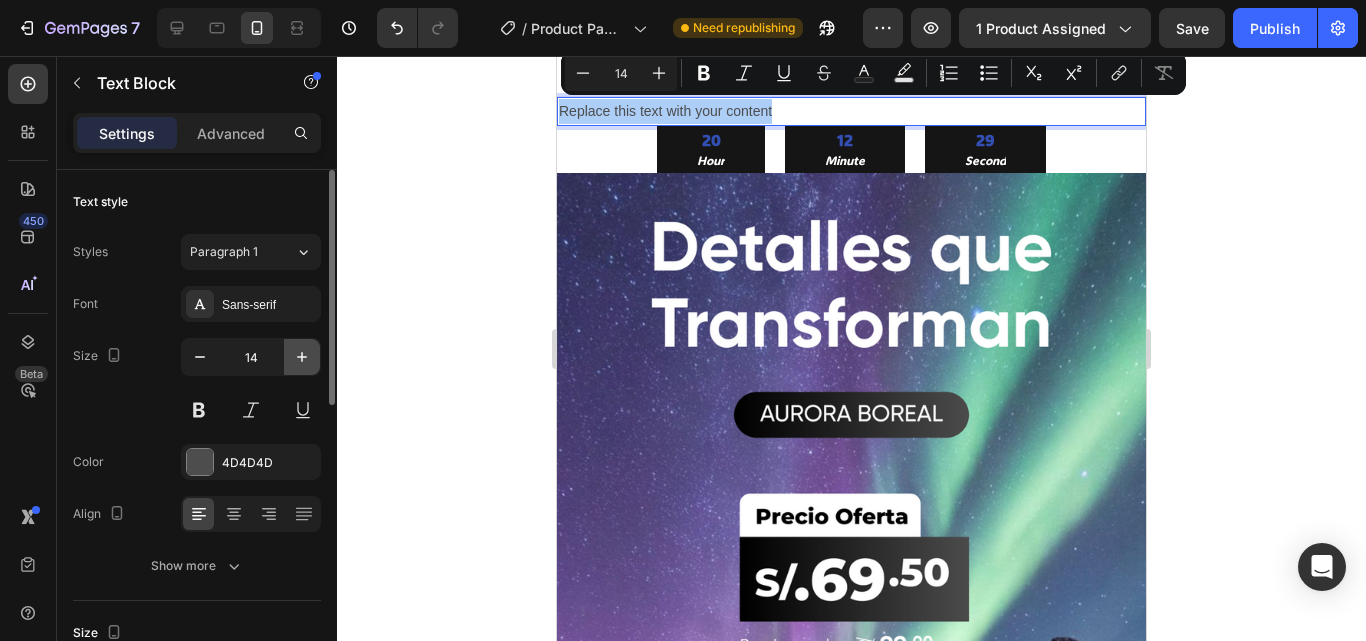 click 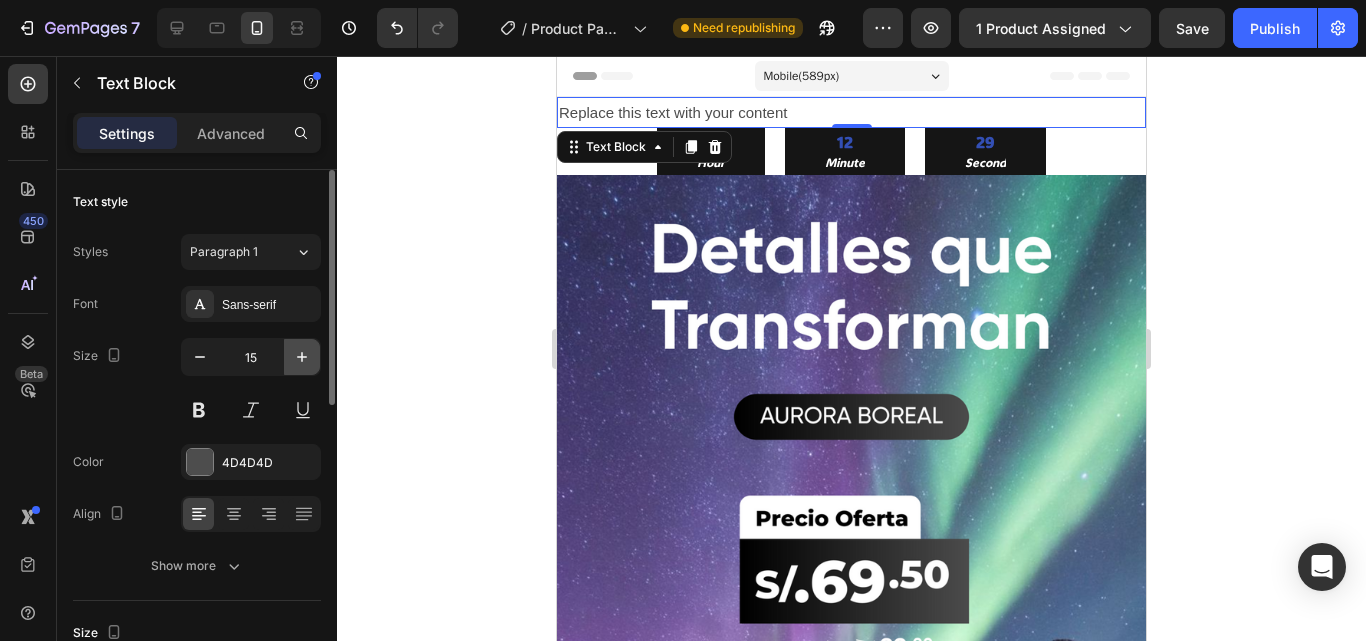 click 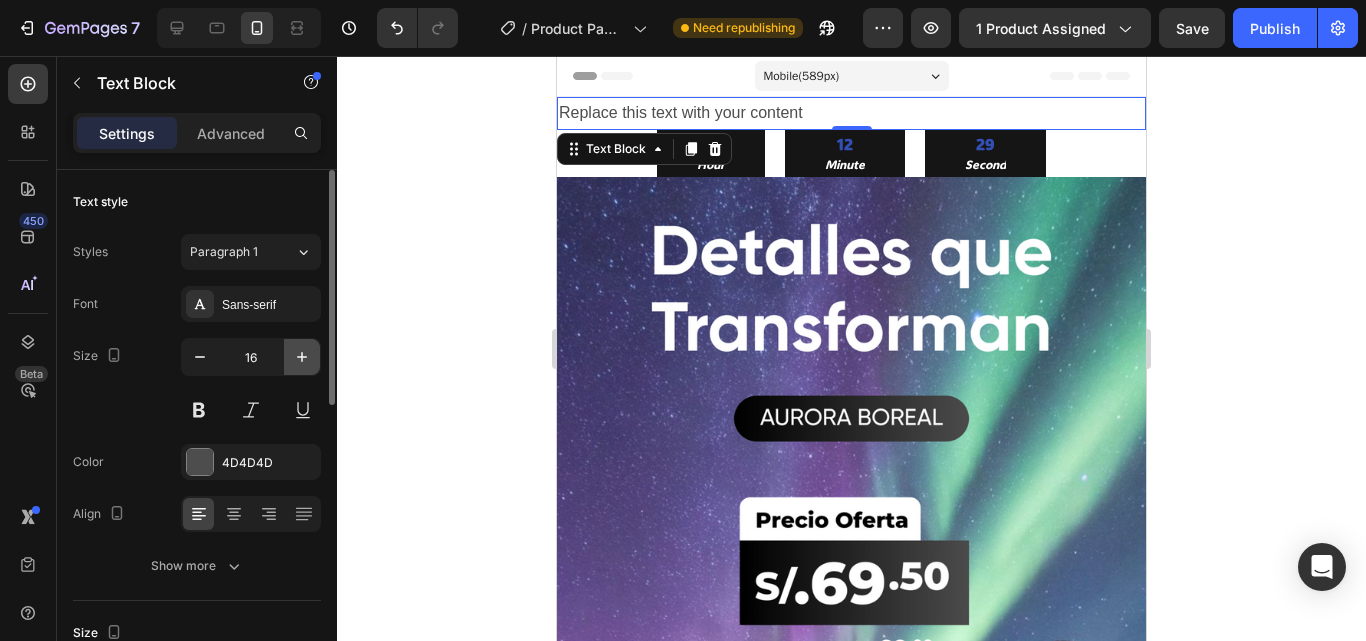 click 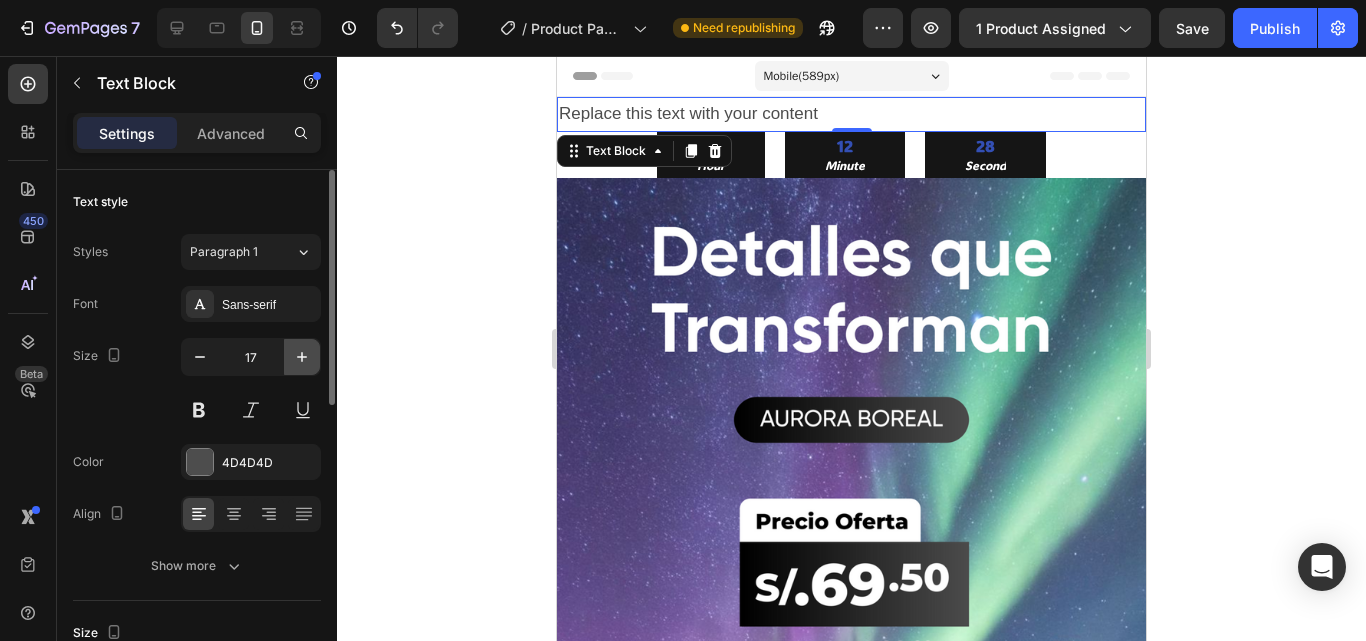 click 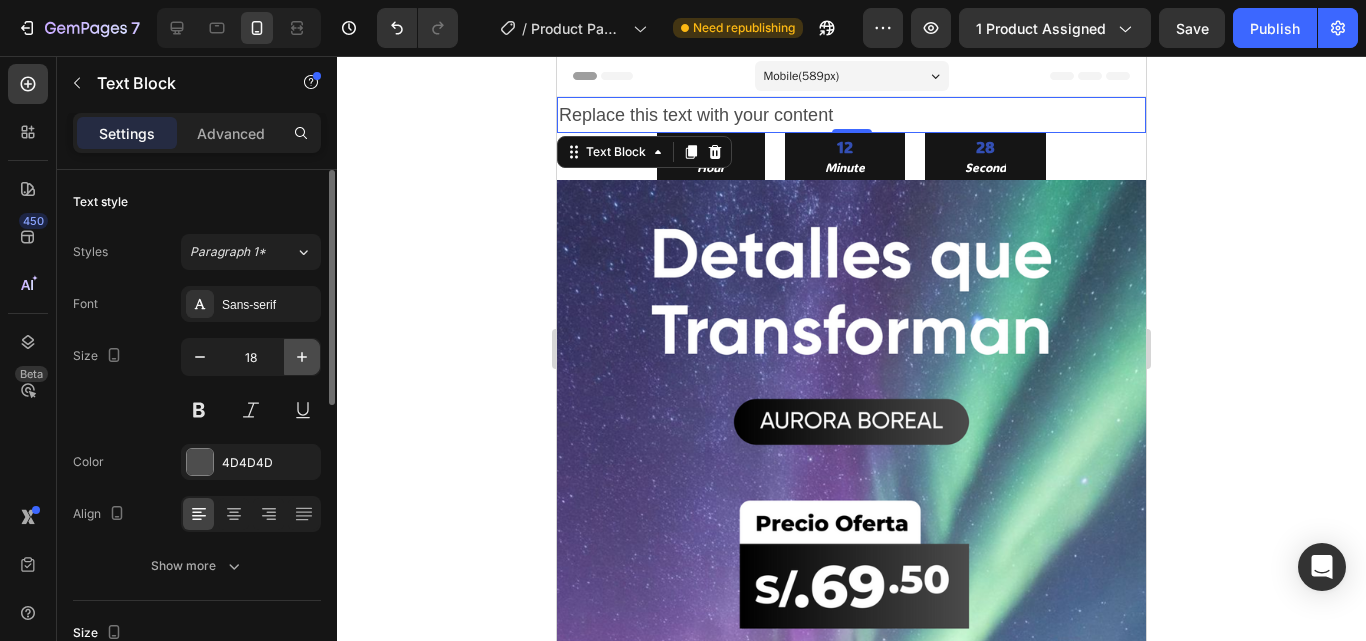 click 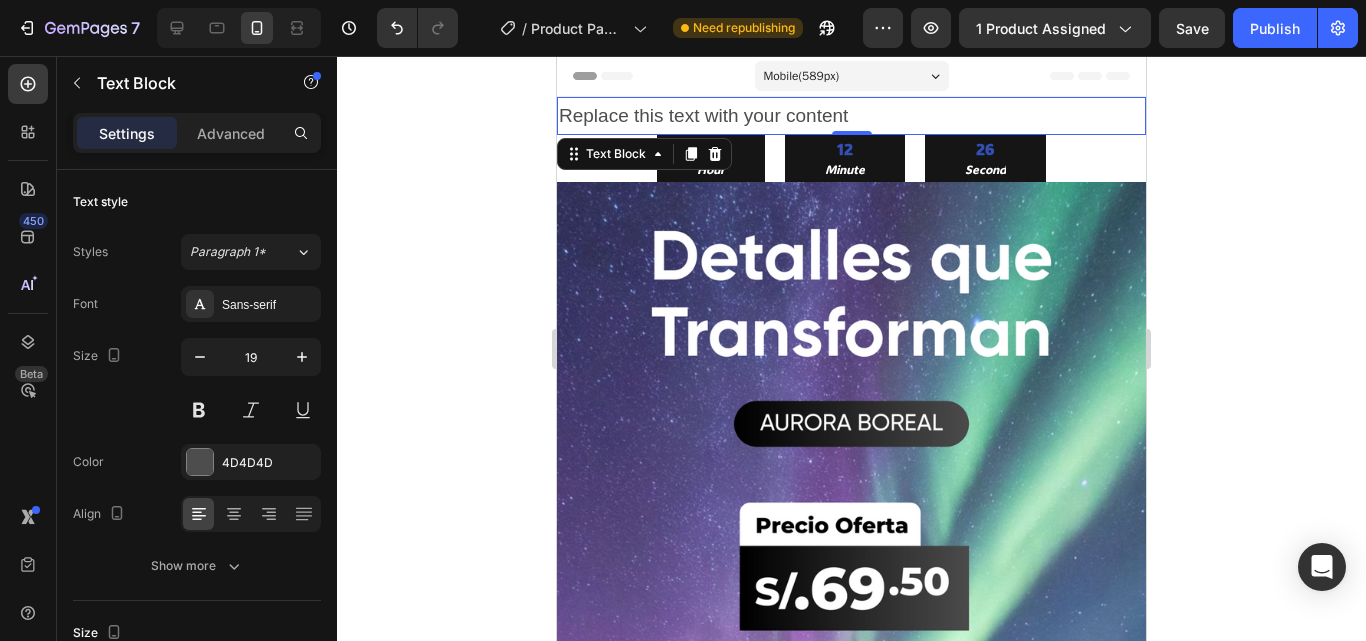 type 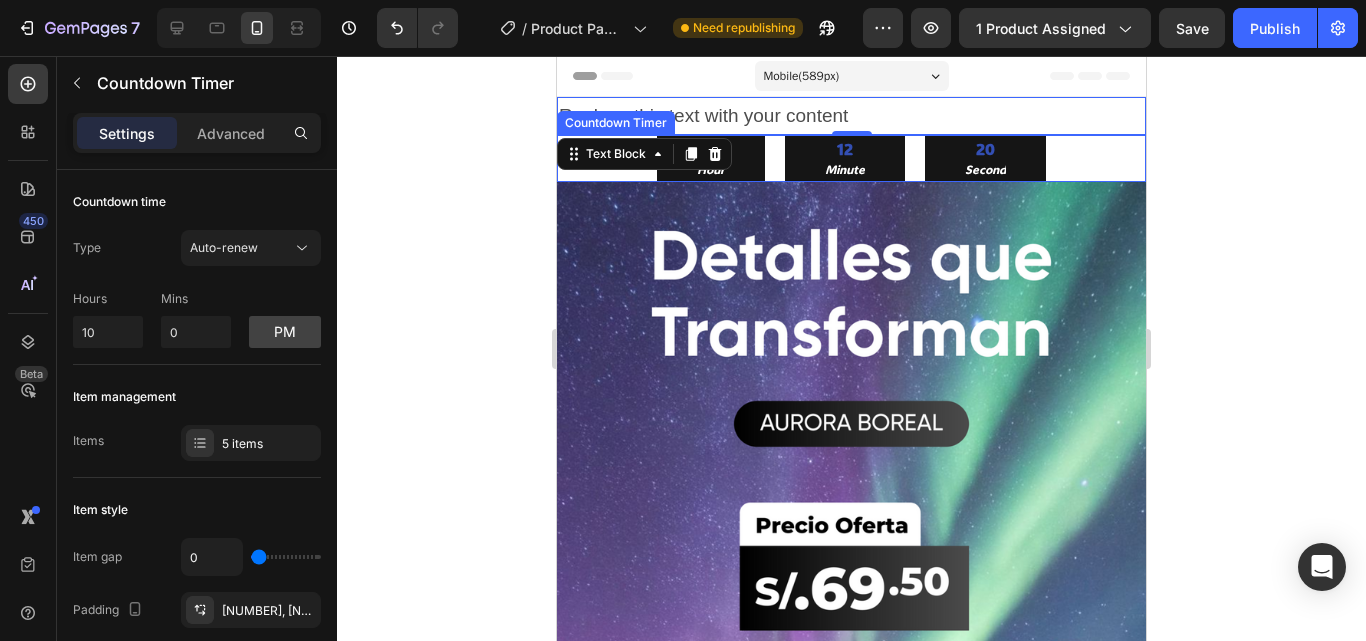 click on "20 Hour 12 Minute 20 Second" at bounding box center [851, 158] 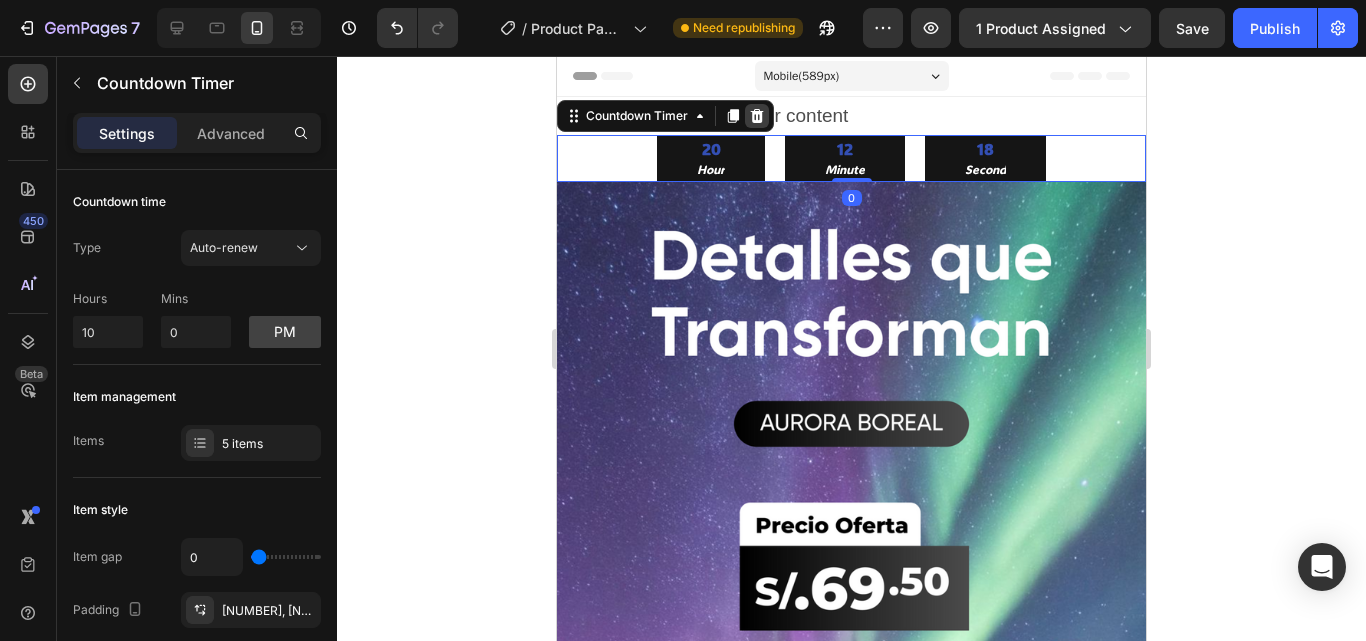 click 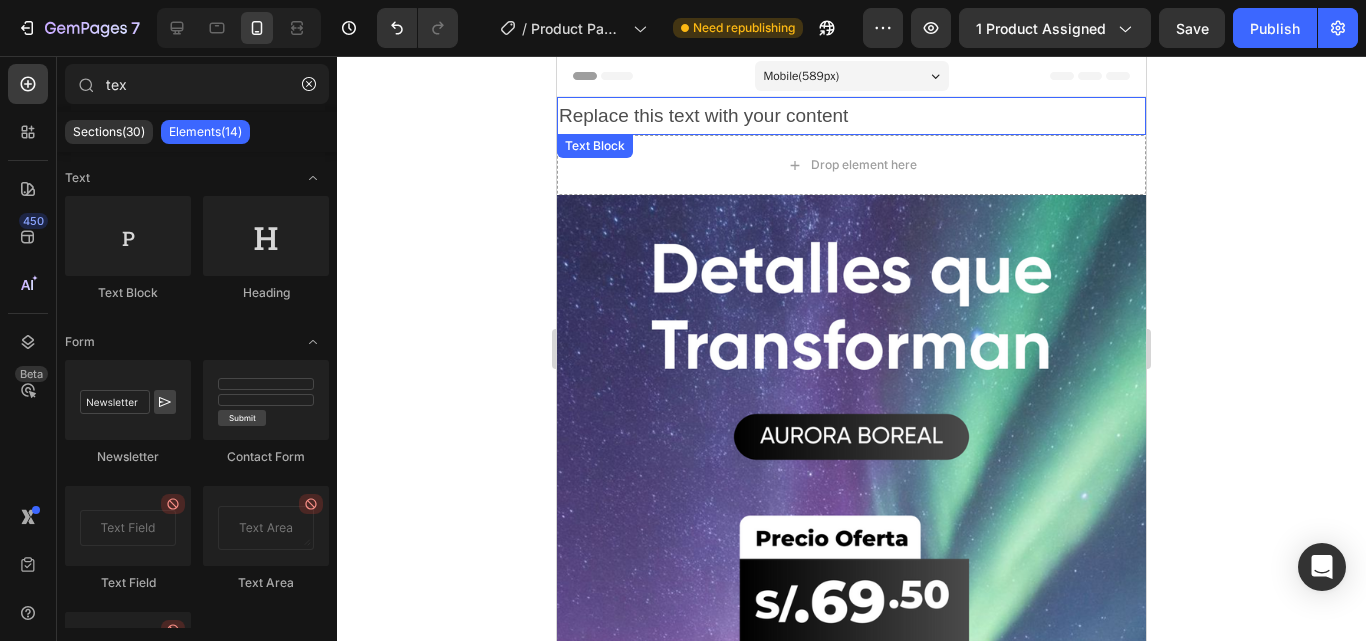 click on "Replace this text with your content" at bounding box center [851, 116] 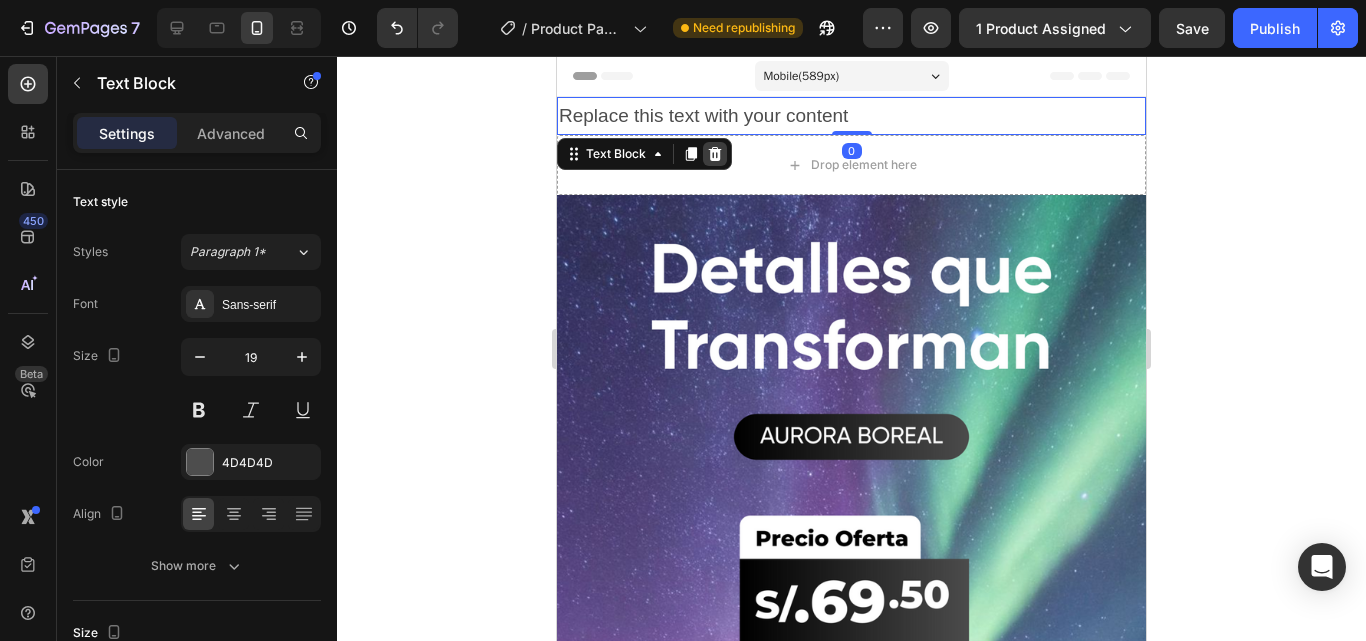 click at bounding box center [715, 154] 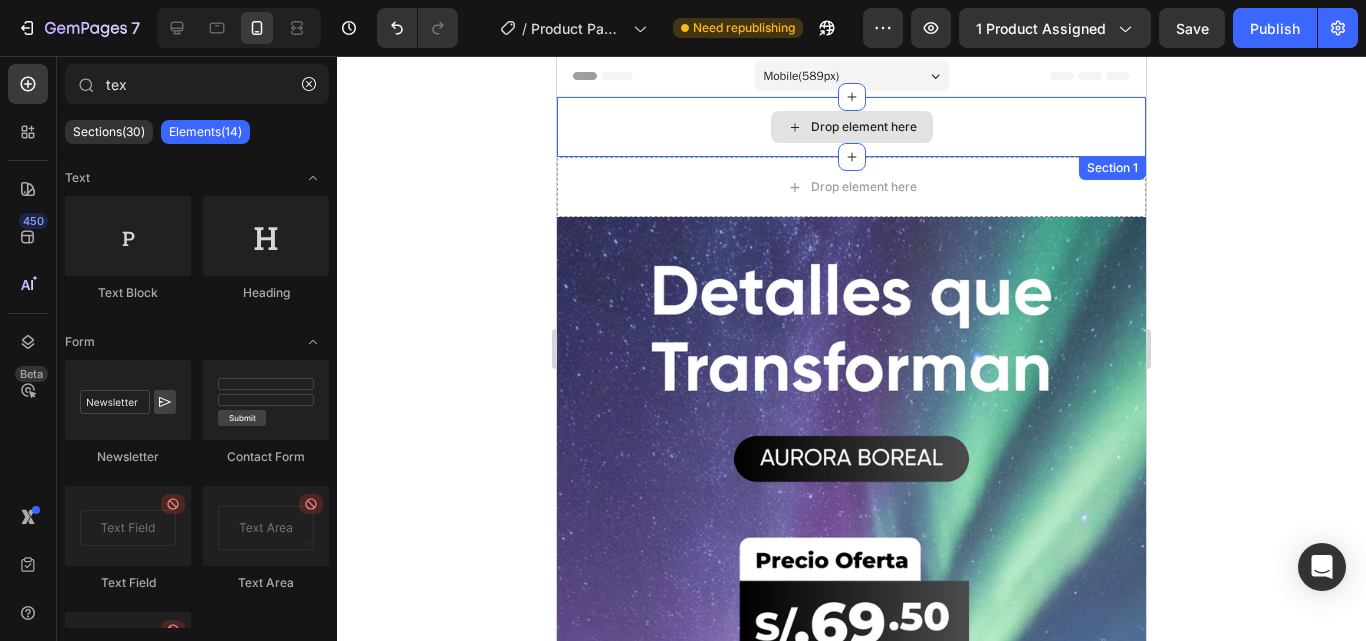 click on "Drop element here" at bounding box center (851, 127) 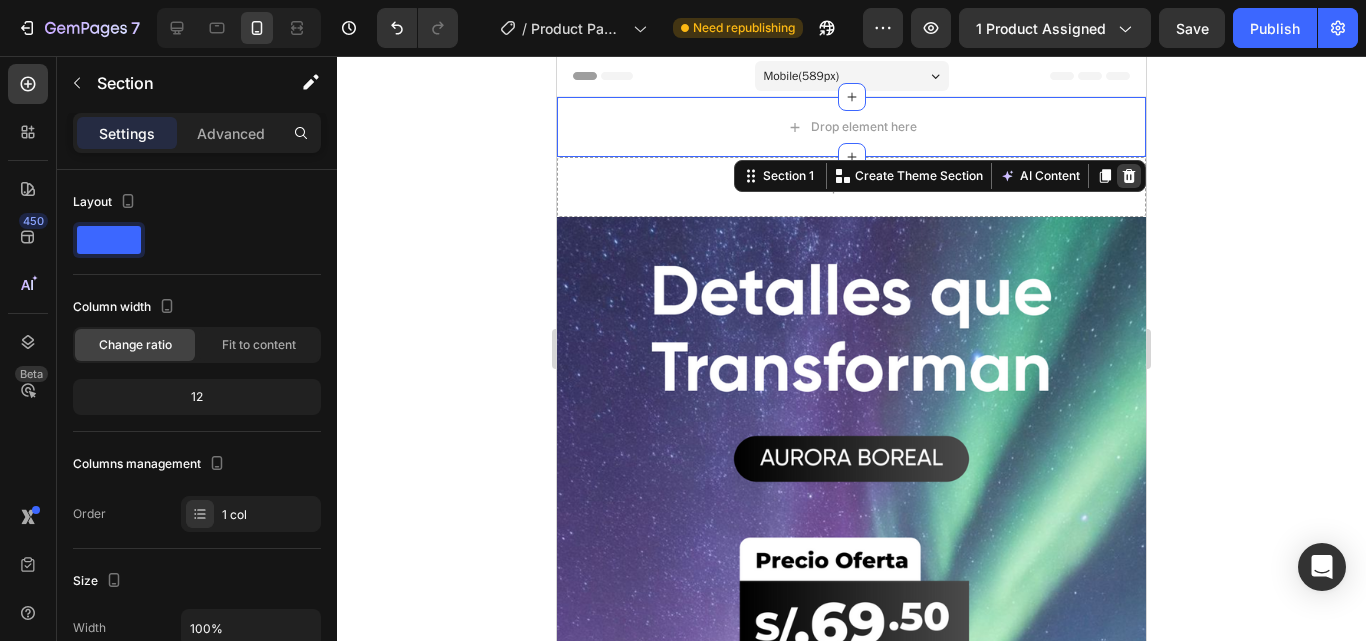 click 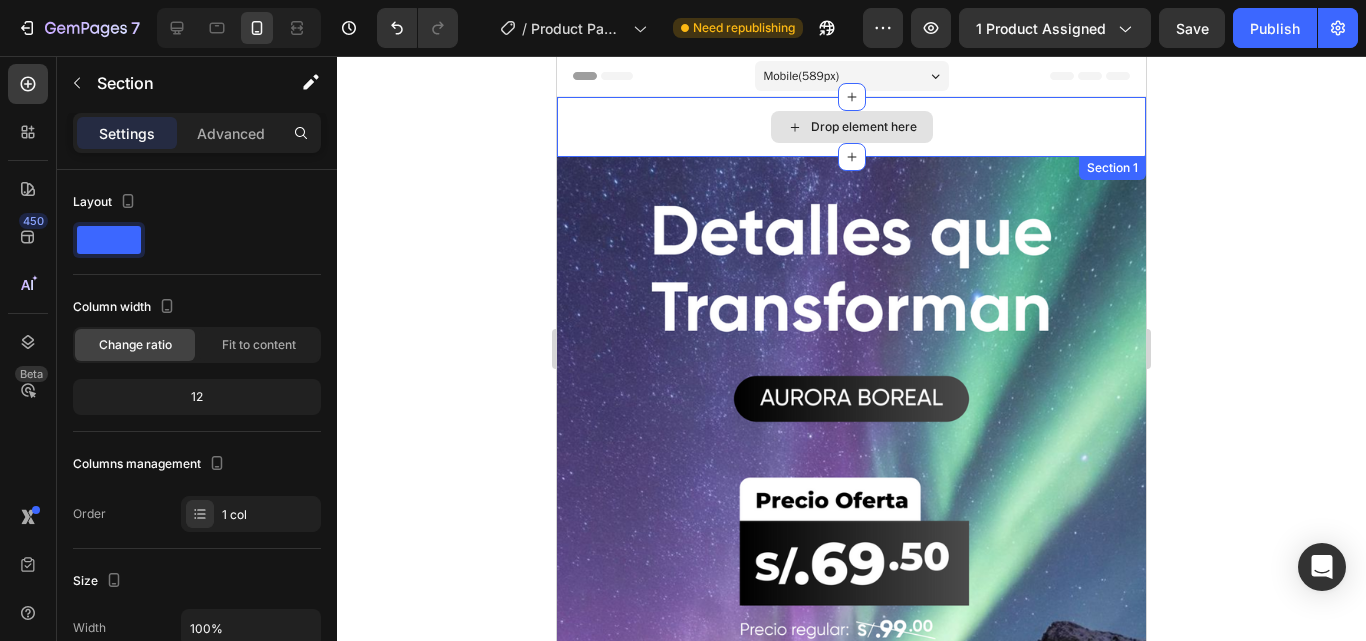 click on "Drop element here" at bounding box center (851, 127) 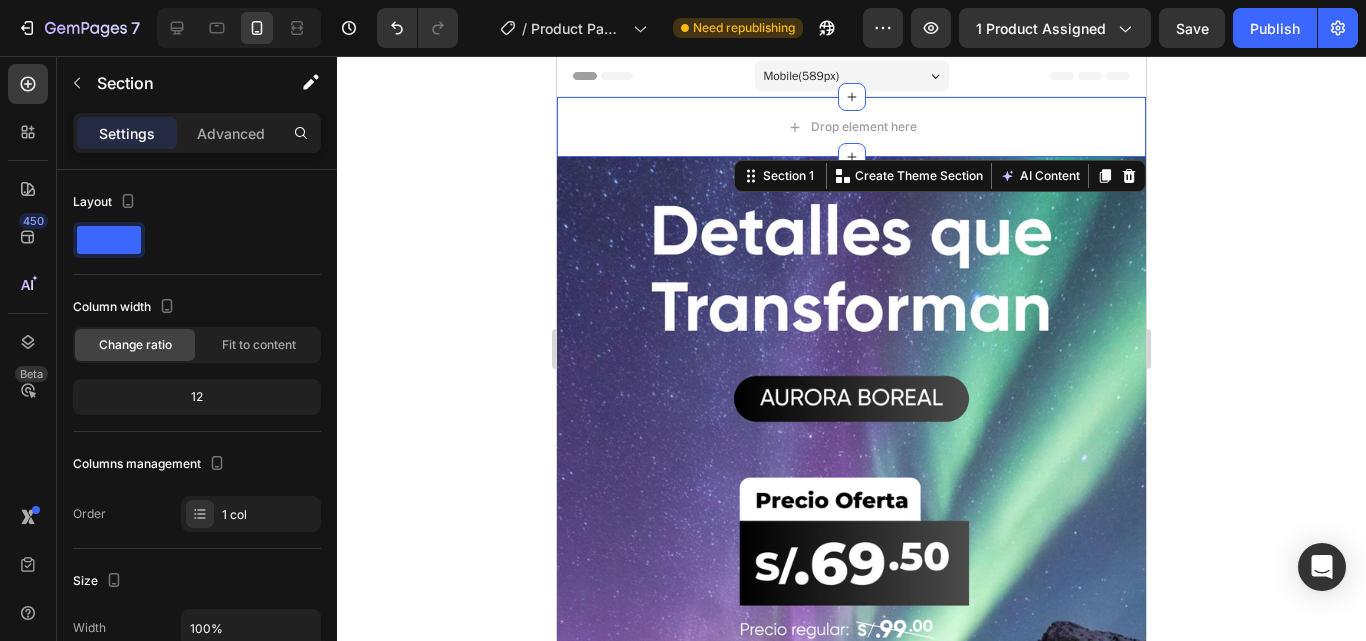 click on "Drop element here Section 1   You can create reusable sections Create Theme Section AI Content Write with GemAI What would you like to describe here? Tone and Voice Persuasive Product Aurora Boreal Show more Generate Image
Custom code
Publish the page to see the content.
Custom Code Image
Custom code
Publish the page to see the content.
Custom Code Image Section 2 Root" at bounding box center (851, 1959) 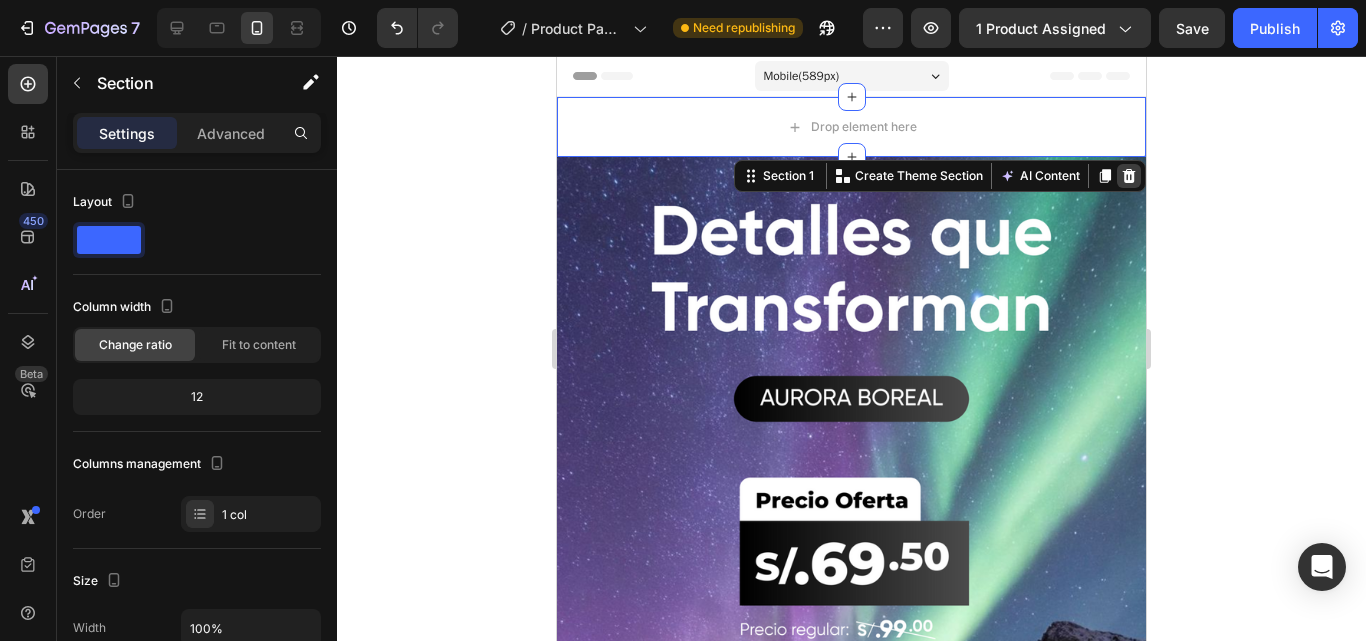 click at bounding box center (1129, 176) 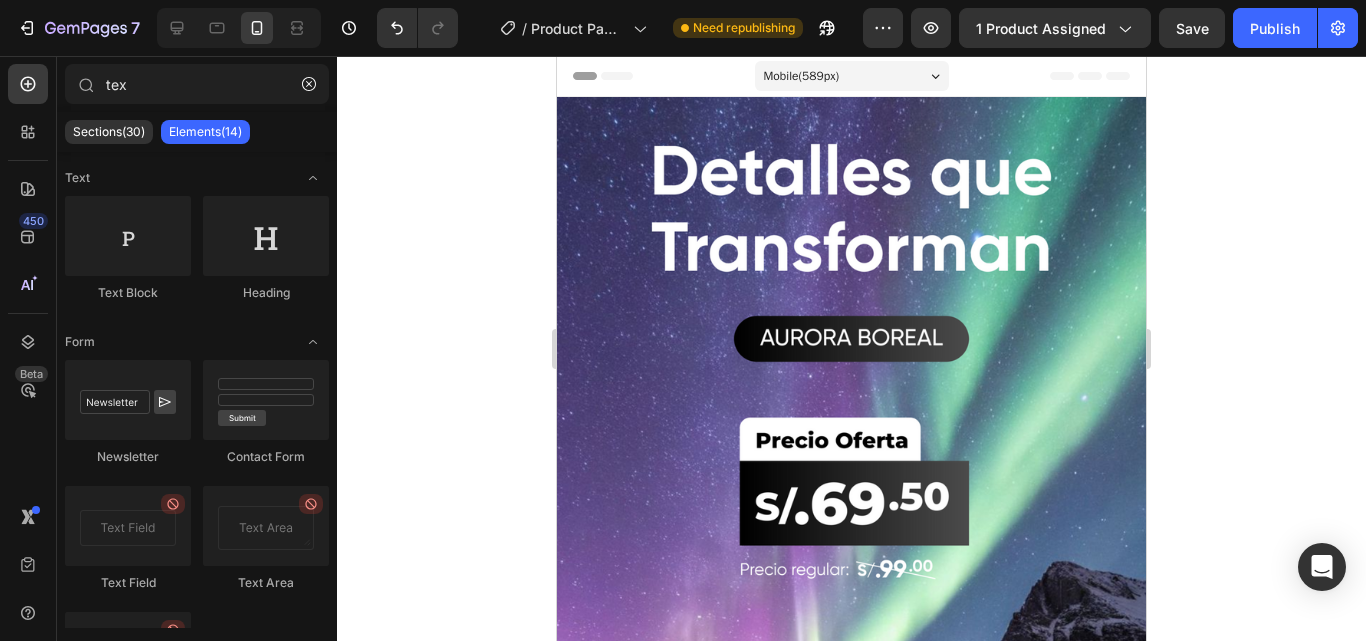 click 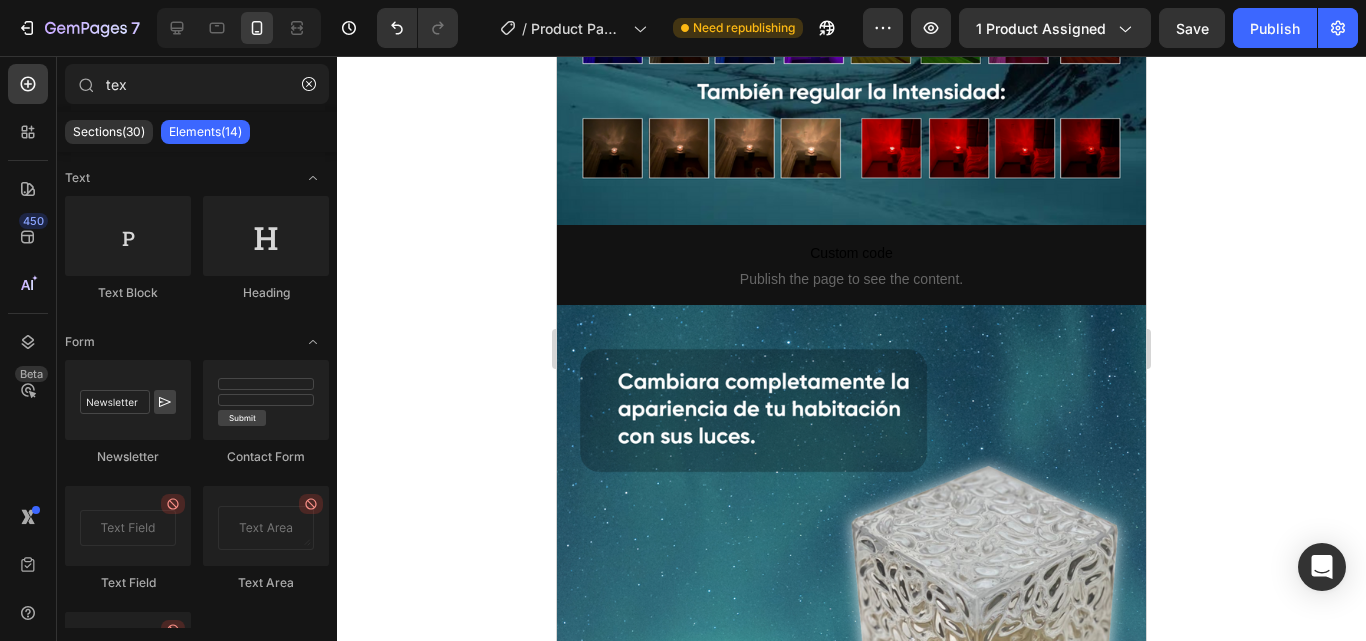 scroll, scrollTop: 2003, scrollLeft: 0, axis: vertical 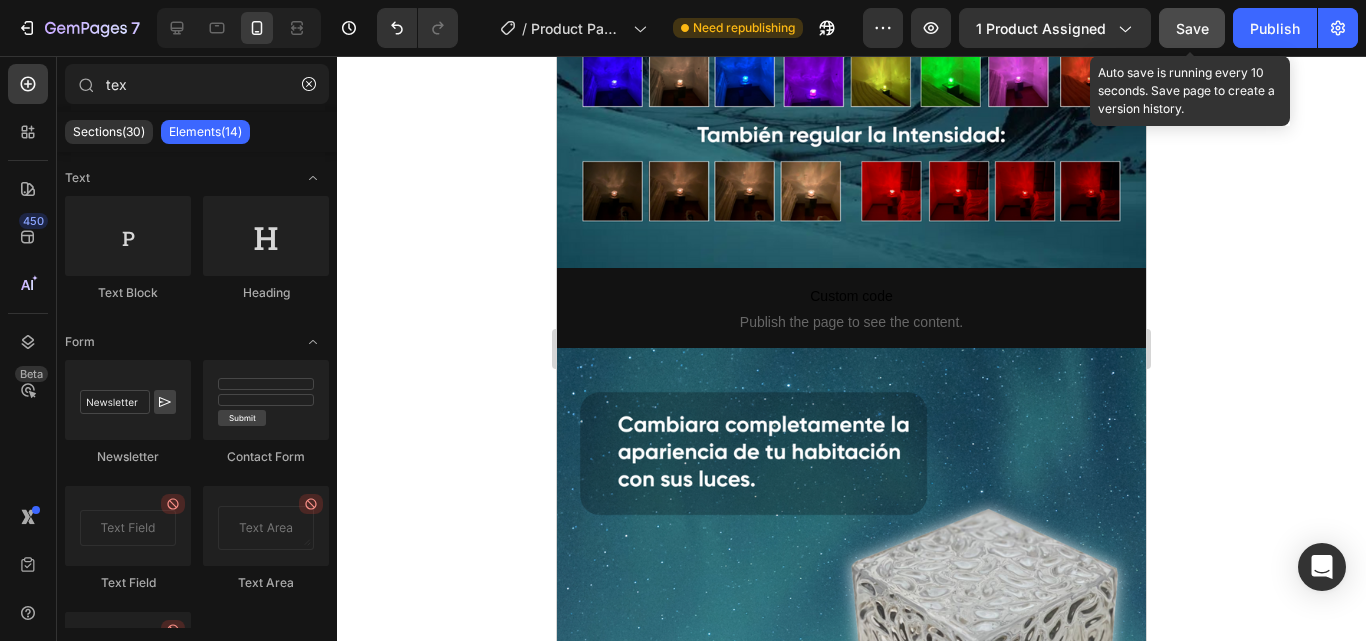 click on "Save" 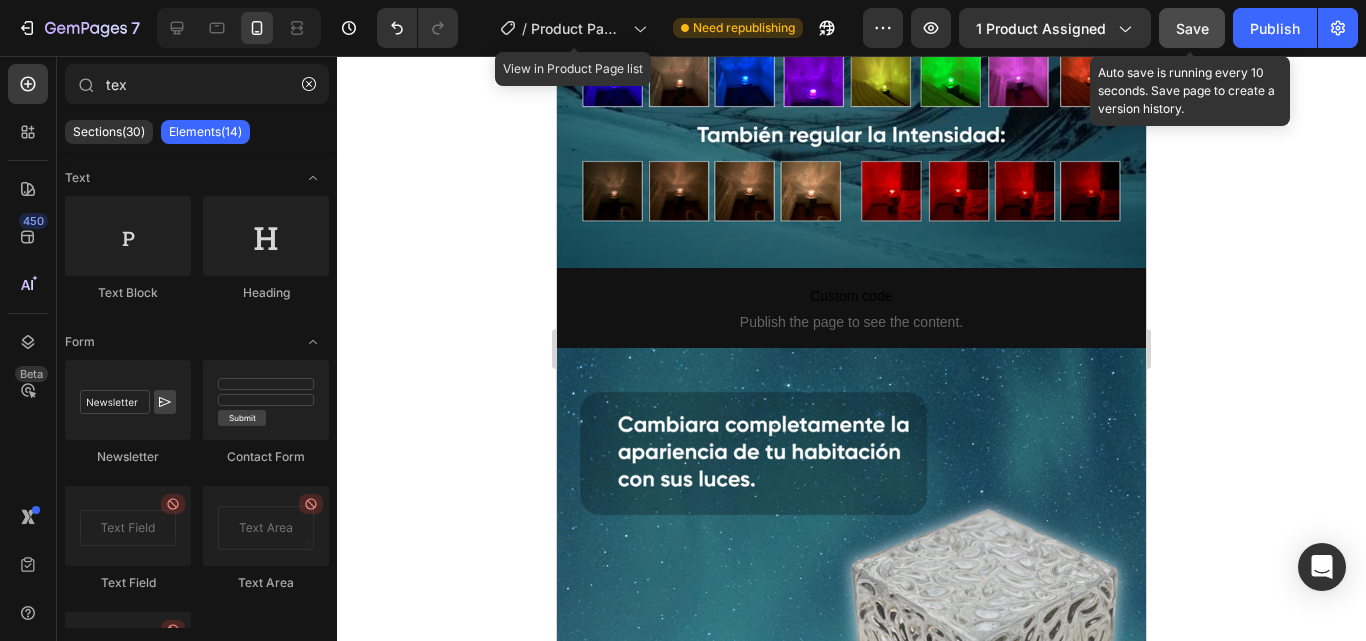 click on "Save" at bounding box center (1192, 28) 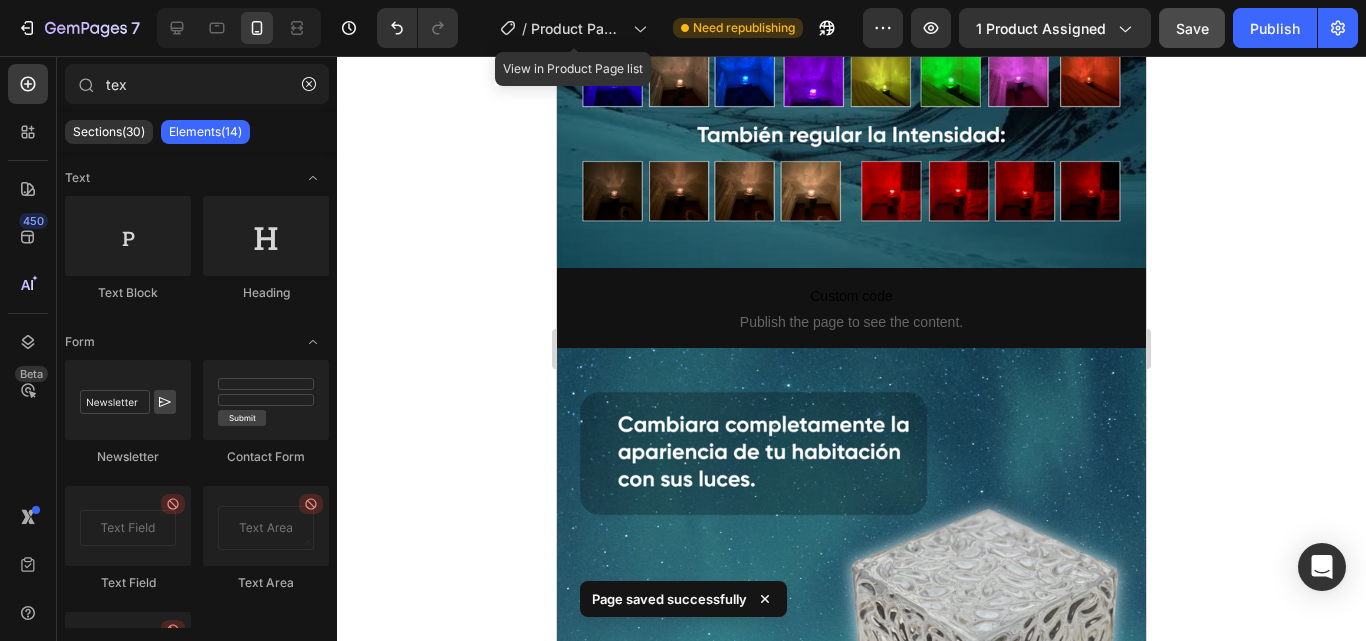 click 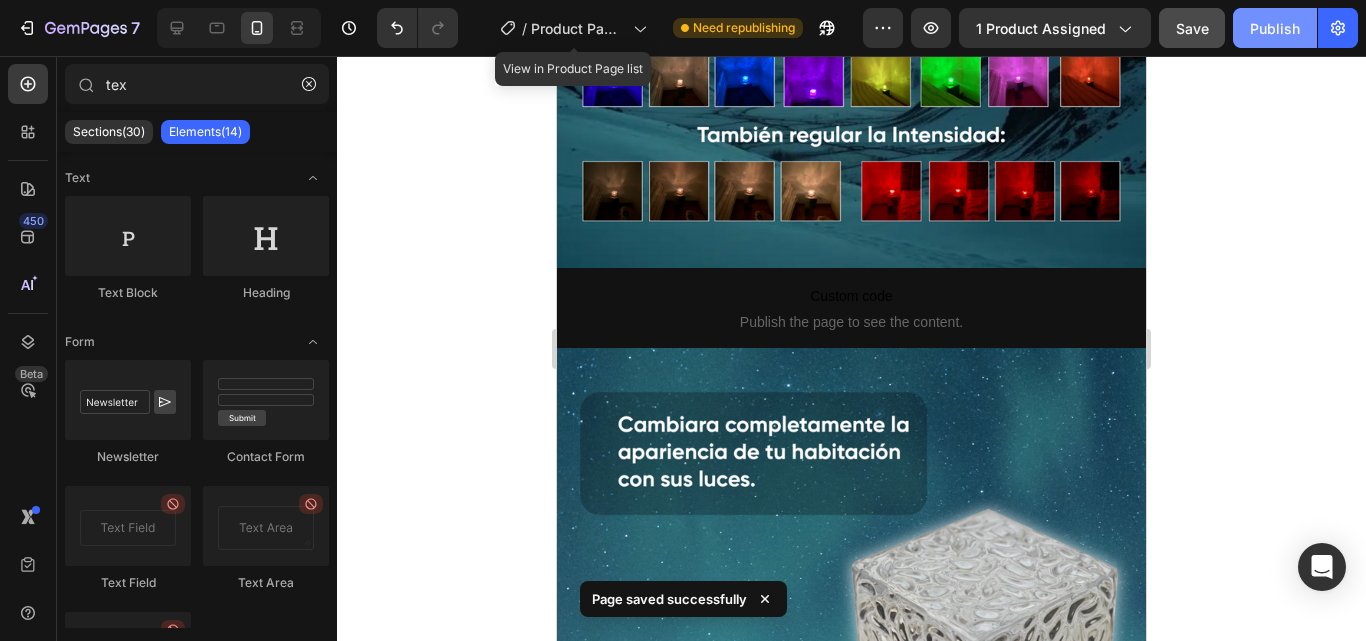 click on "Publish" 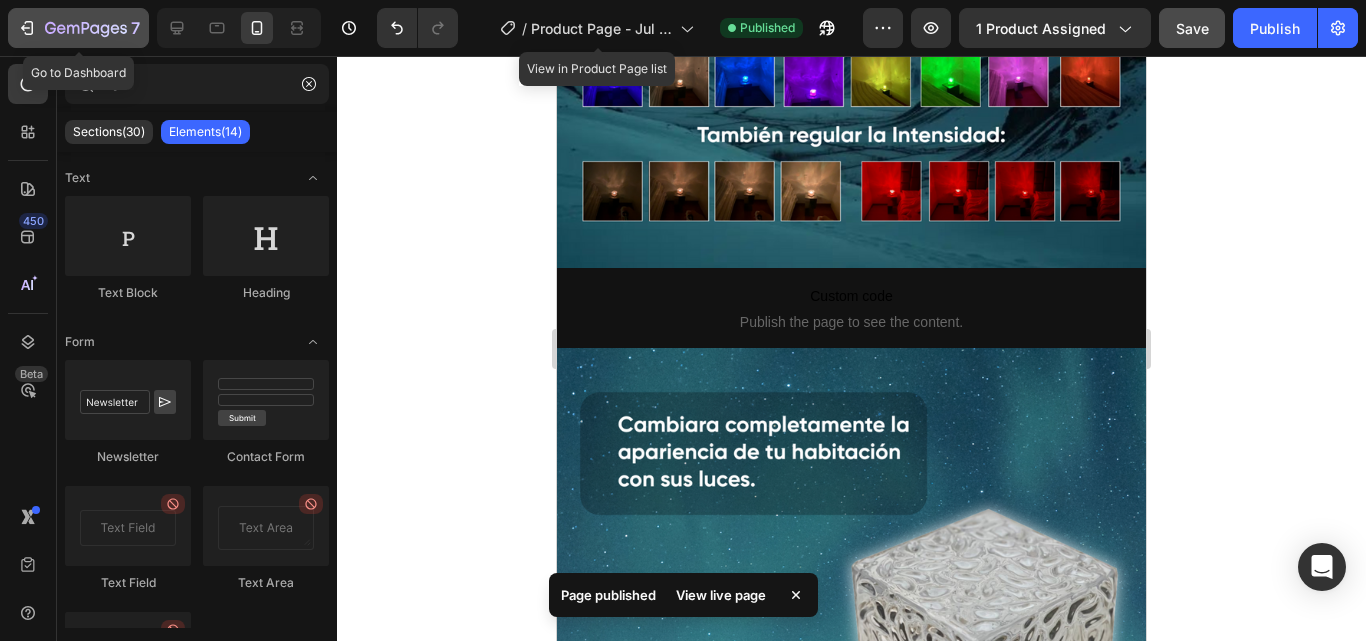 click 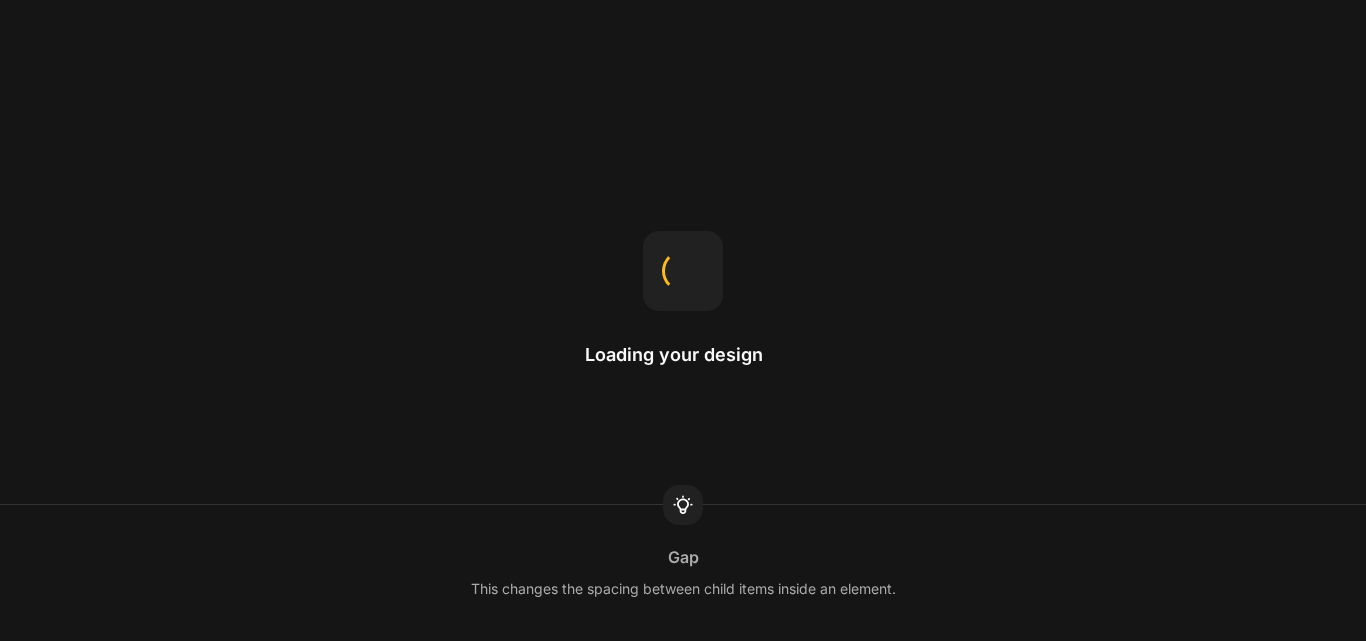 scroll, scrollTop: 0, scrollLeft: 0, axis: both 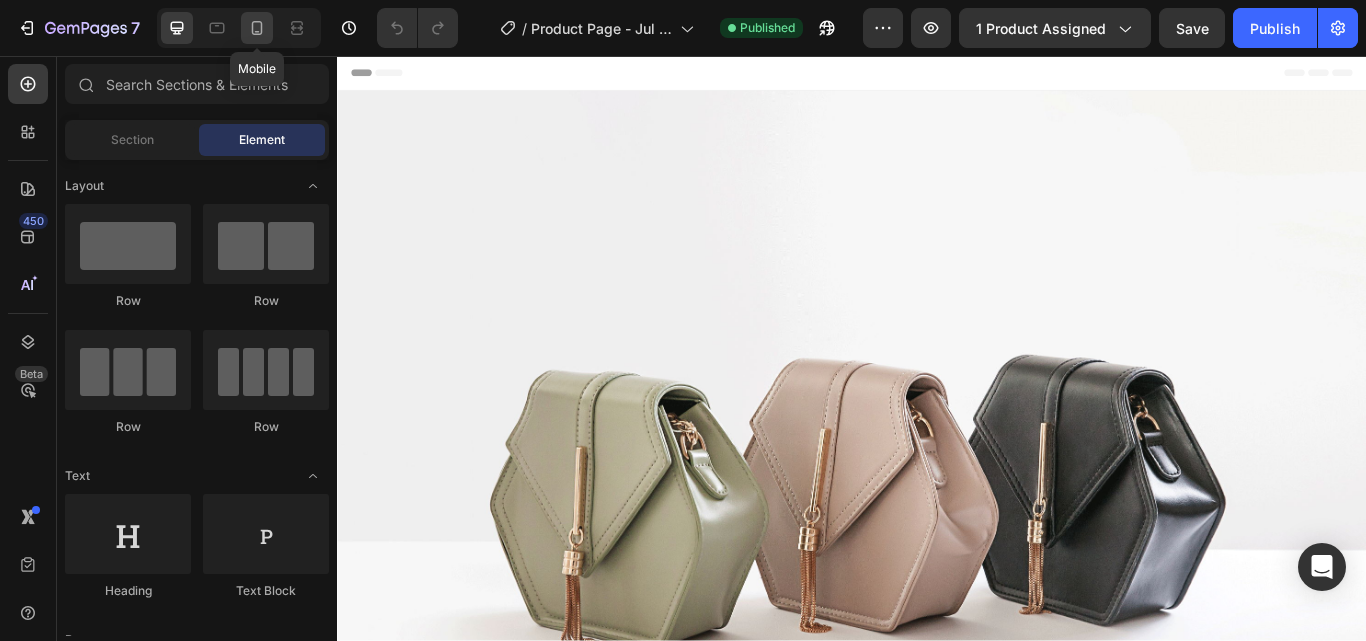 click 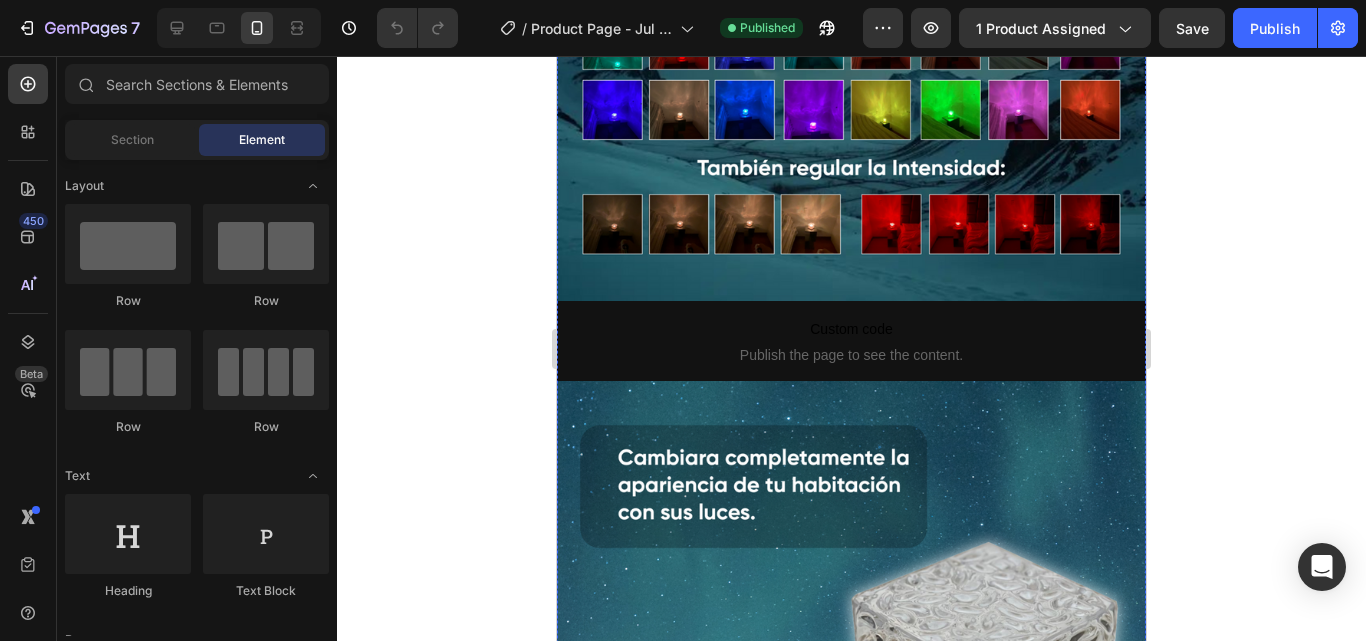 scroll, scrollTop: 1994, scrollLeft: 0, axis: vertical 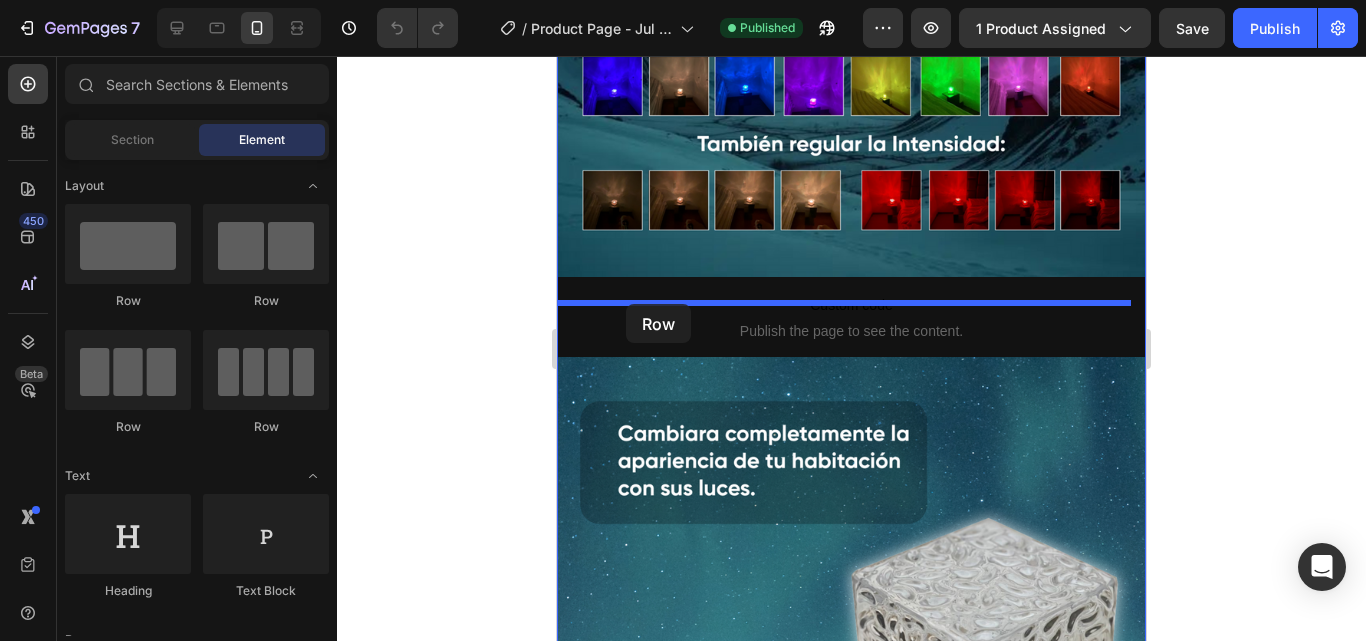 drag, startPoint x: 710, startPoint y: 324, endPoint x: 626, endPoint y: 304, distance: 86.34813 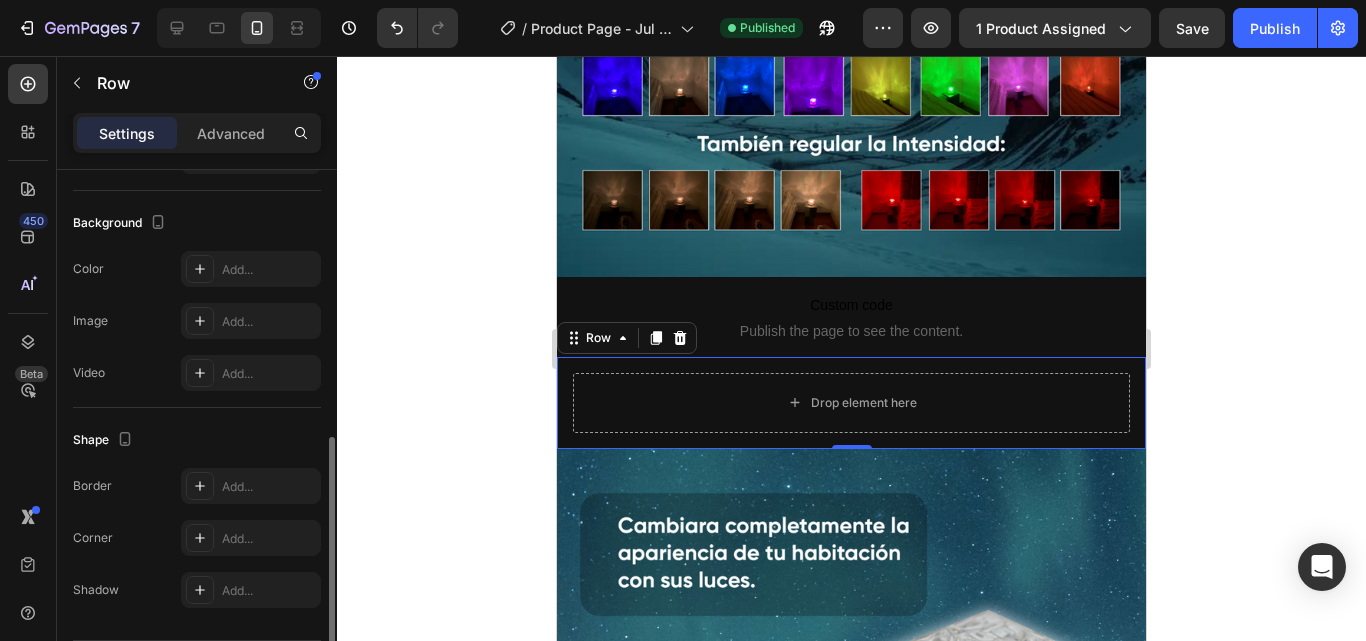 scroll, scrollTop: 640, scrollLeft: 0, axis: vertical 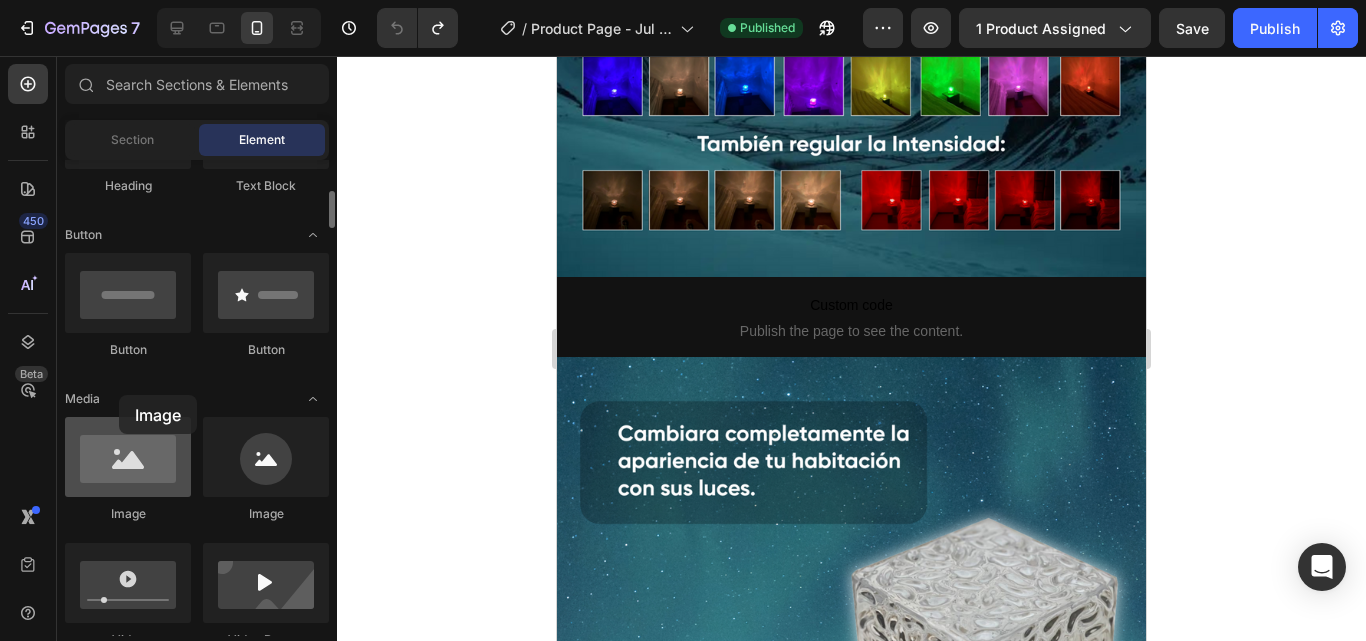 drag, startPoint x: 158, startPoint y: 432, endPoint x: 110, endPoint y: 428, distance: 48.166378 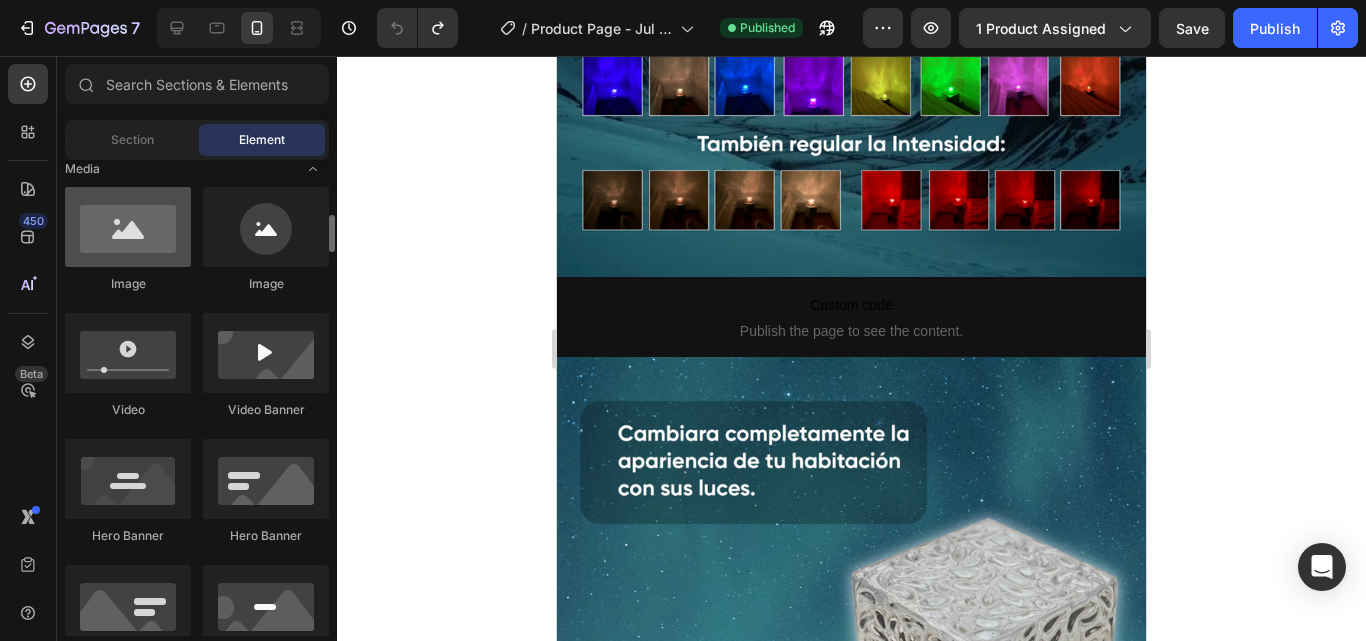 scroll, scrollTop: 640, scrollLeft: 0, axis: vertical 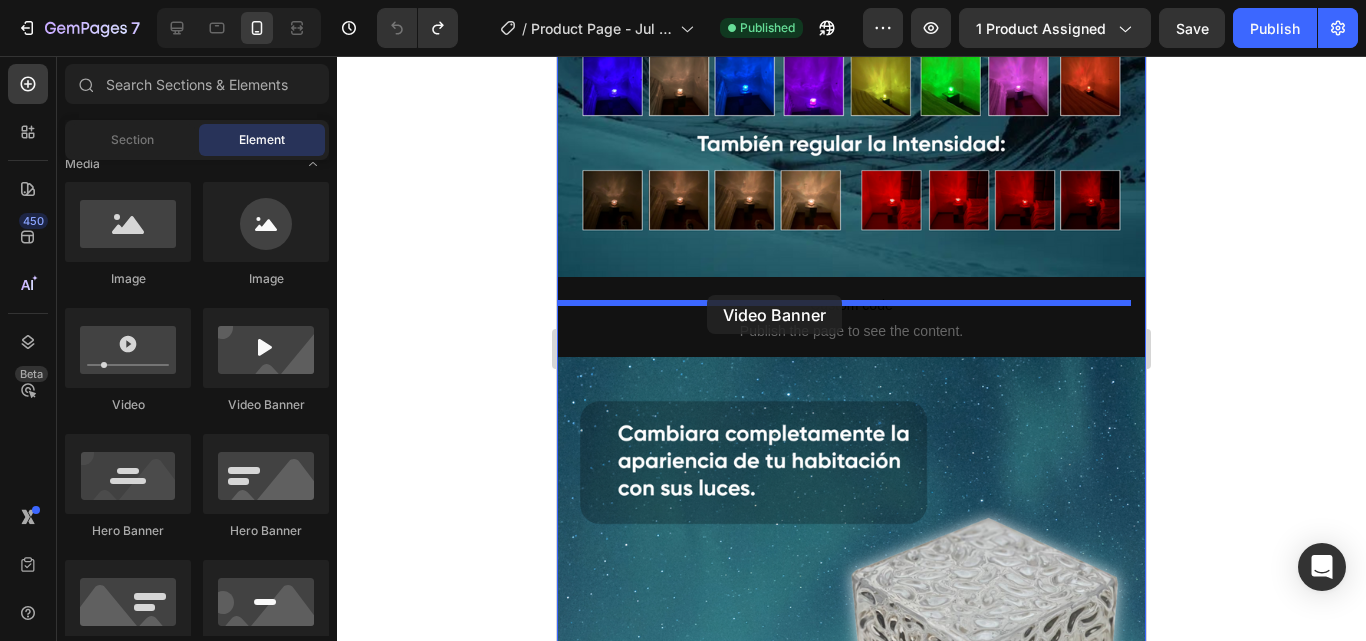 drag, startPoint x: 832, startPoint y: 415, endPoint x: 707, endPoint y: 295, distance: 173.27724 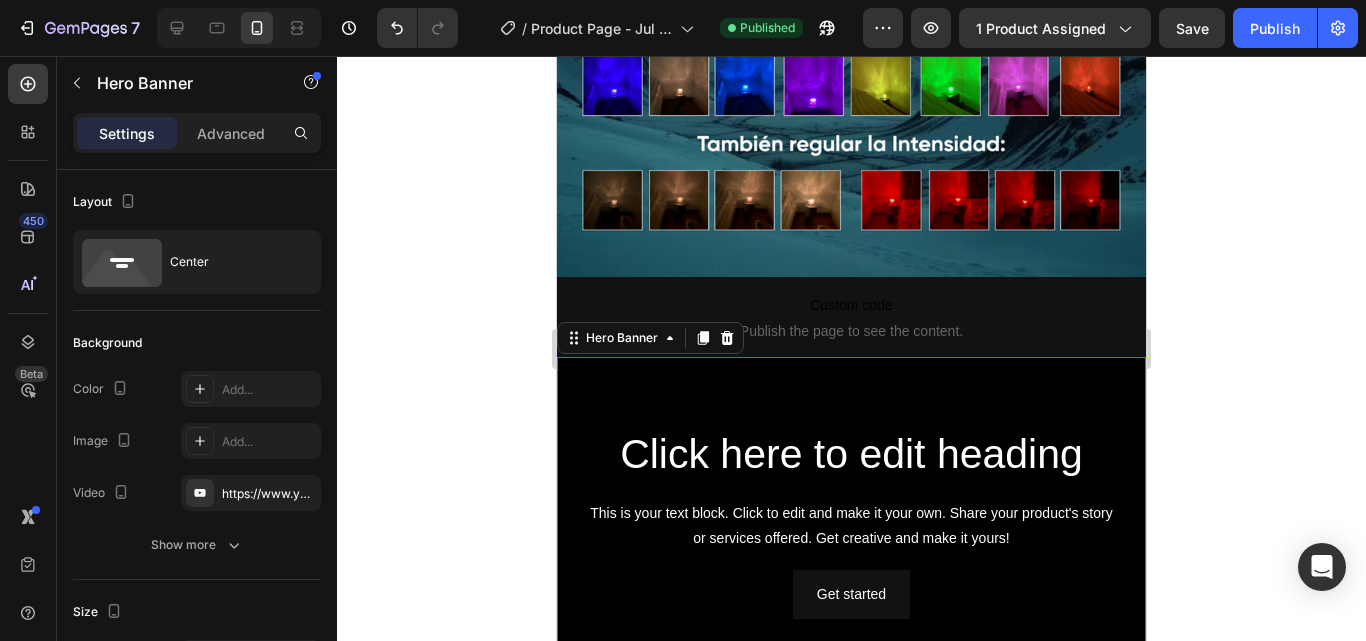 click 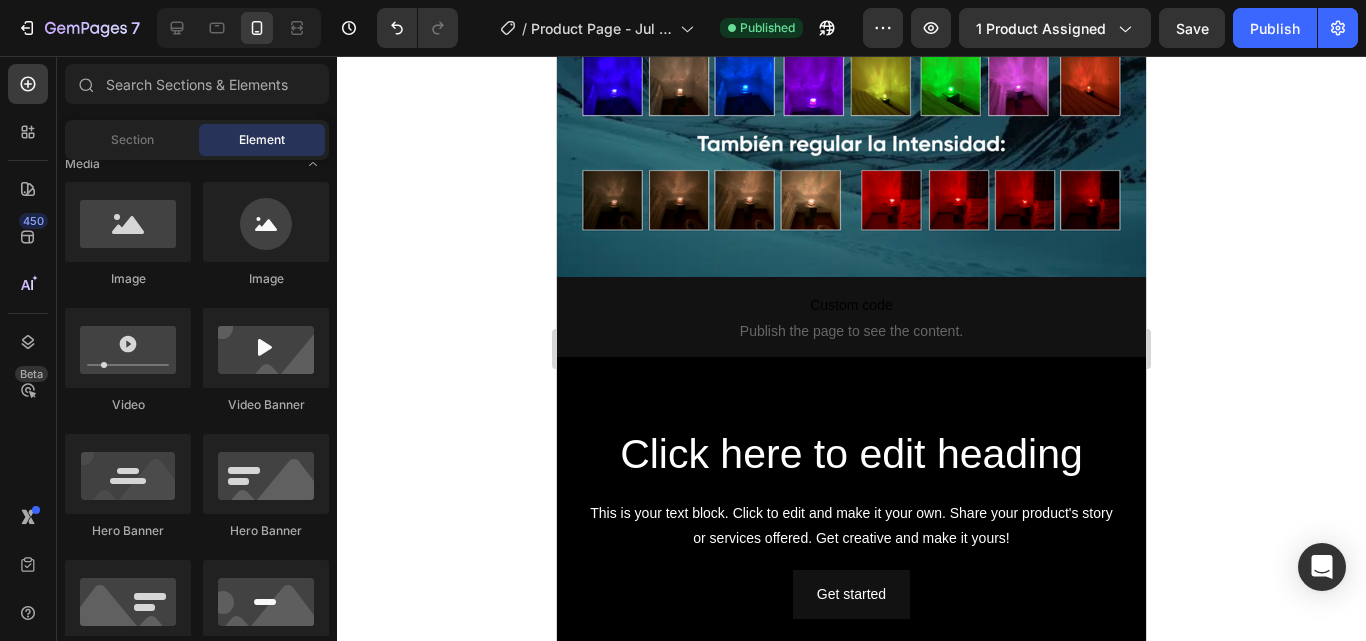 click 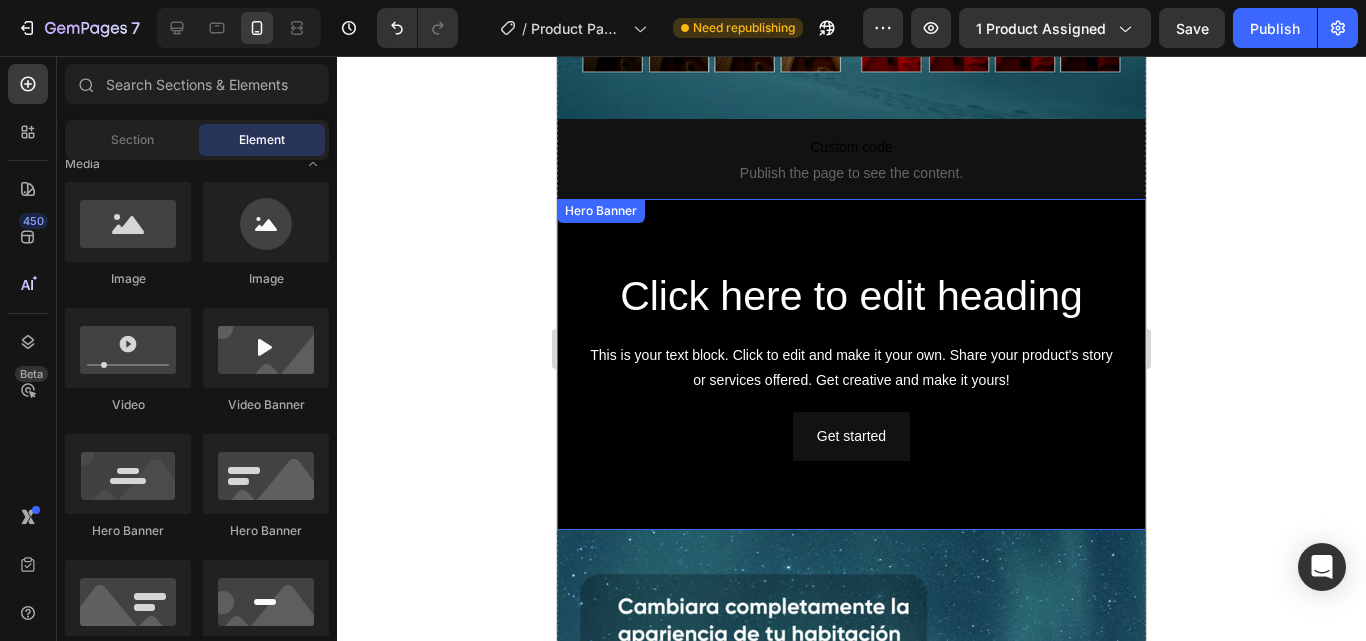 scroll, scrollTop: 2093, scrollLeft: 0, axis: vertical 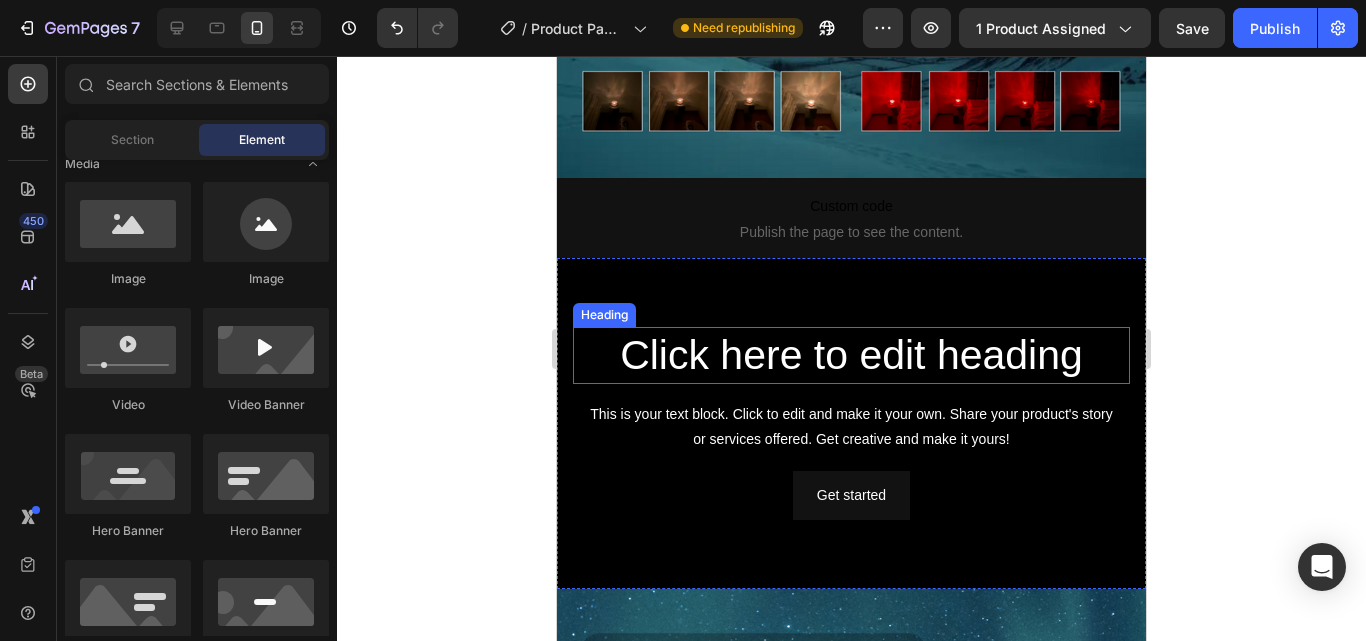 click on "Click here to edit heading" at bounding box center (851, 355) 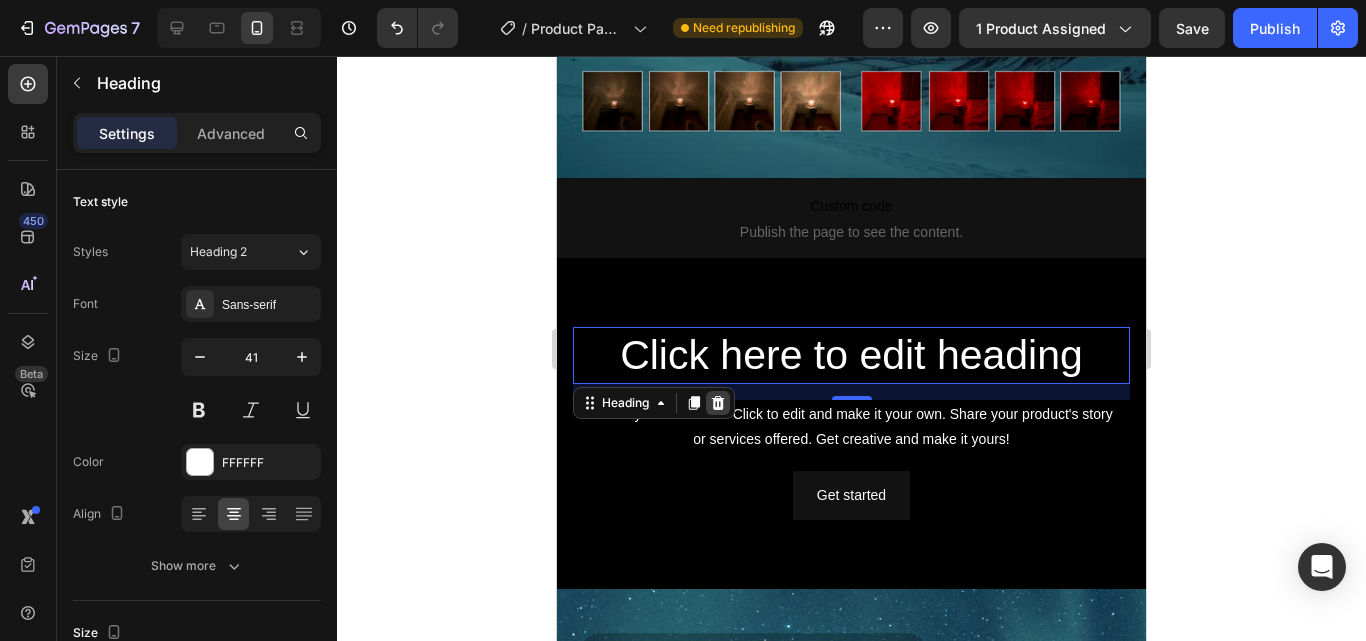 click 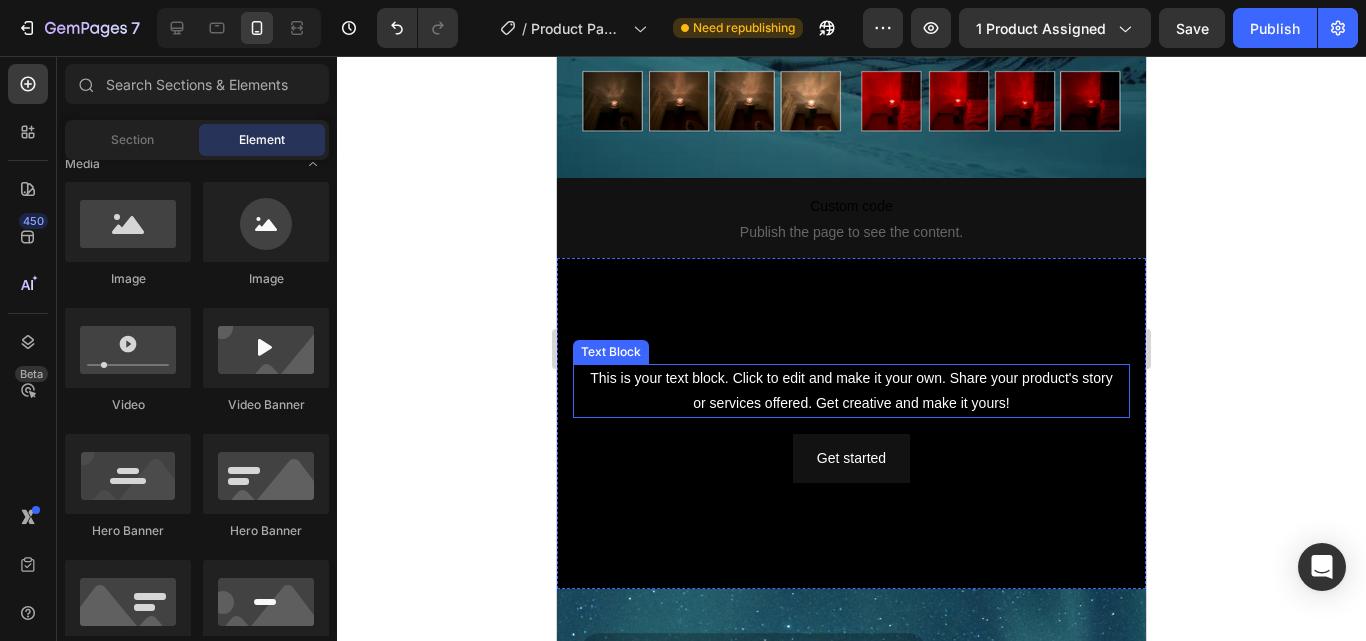 click on "This is your text block. Click to edit and make it your own. Share your product's story                   or services offered. Get creative and make it yours!" at bounding box center [851, 391] 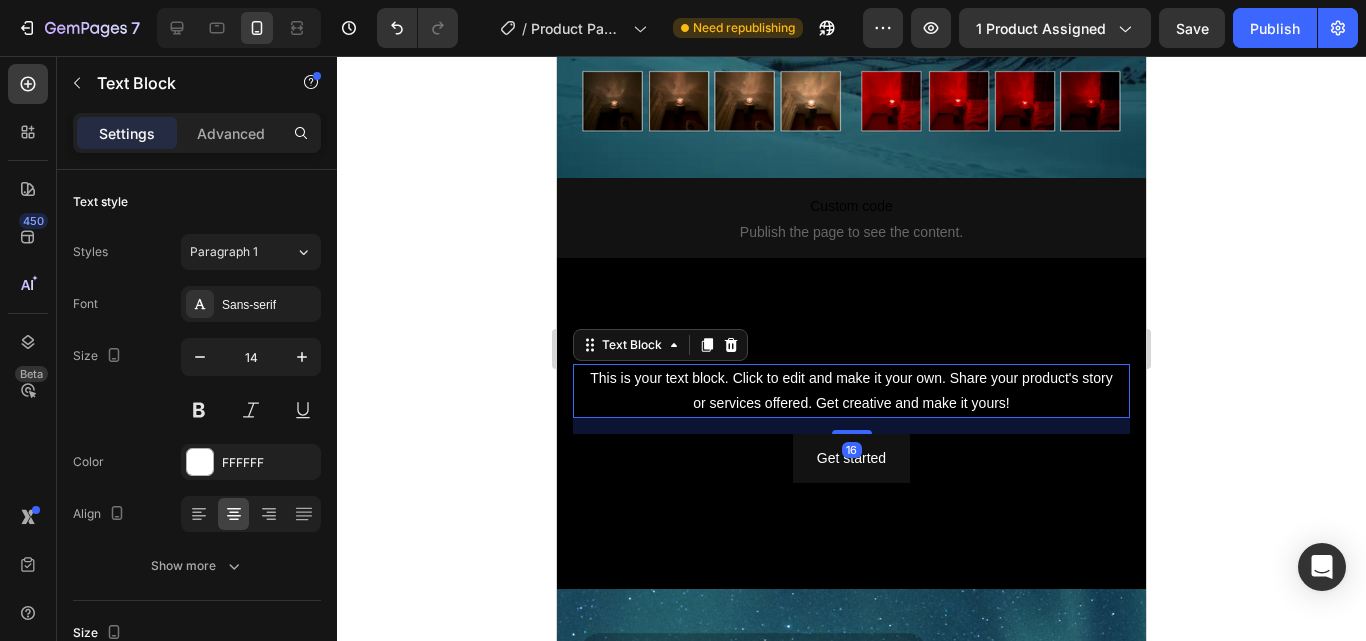 click on "Text Block" at bounding box center (660, 345) 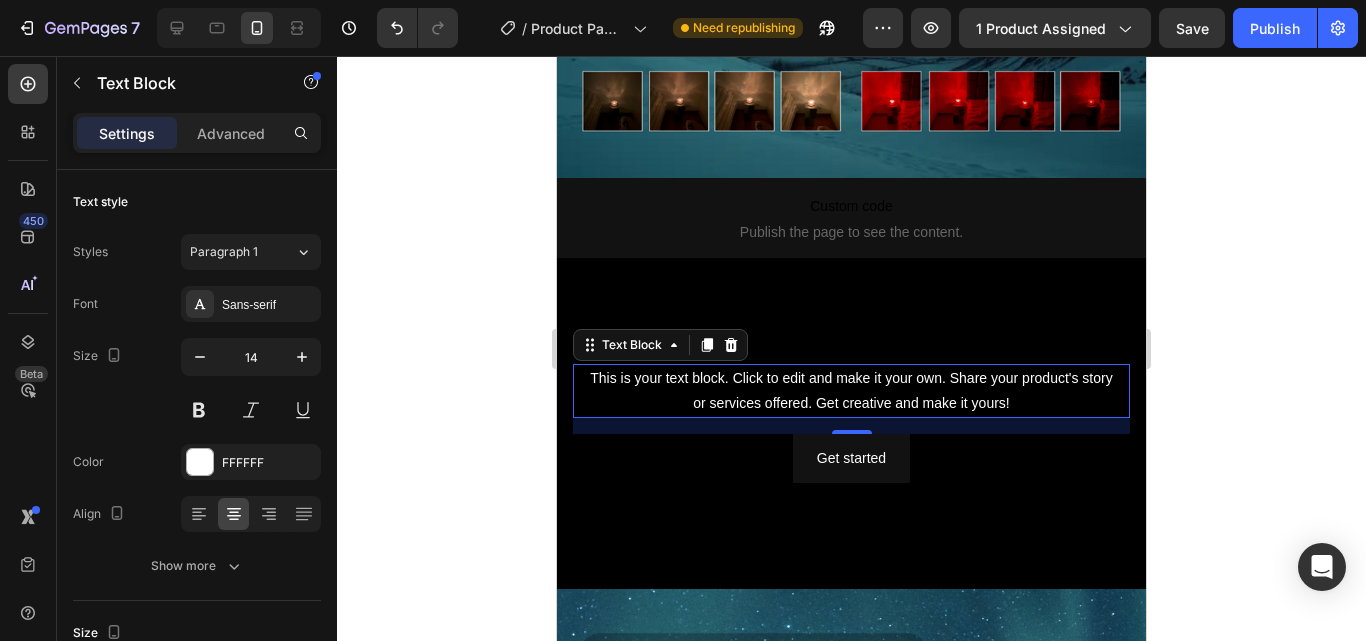 click on "Text Block" at bounding box center (660, 345) 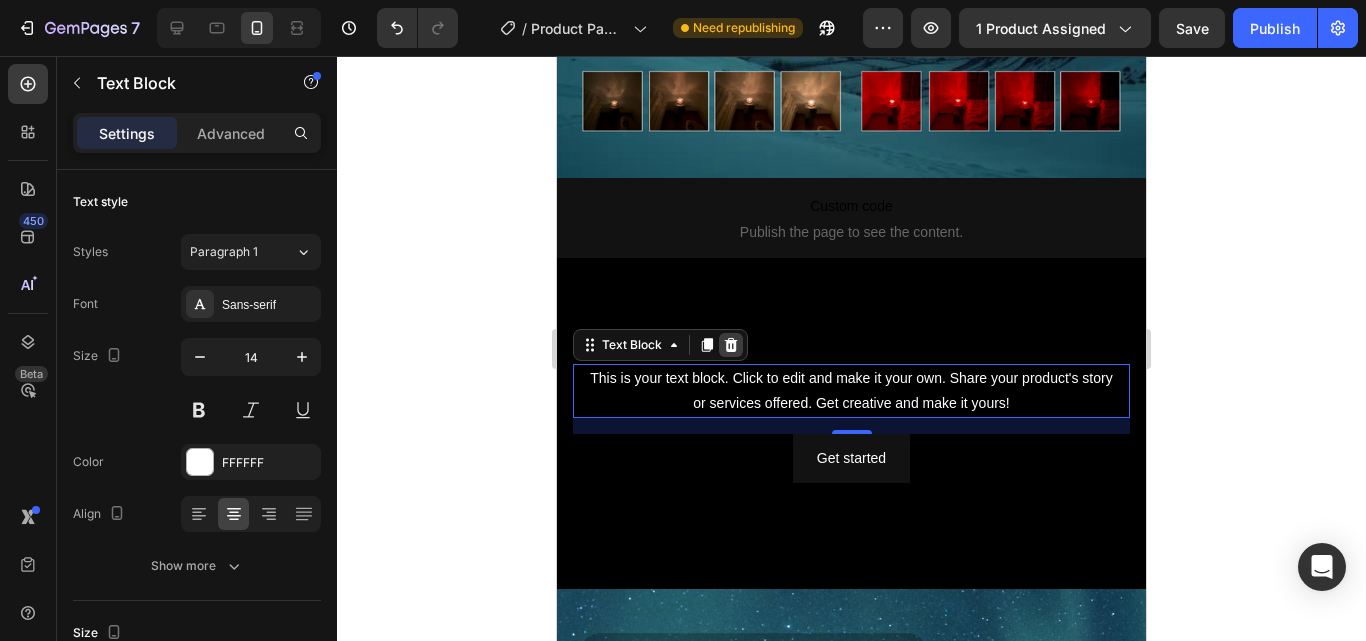 click at bounding box center (731, 345) 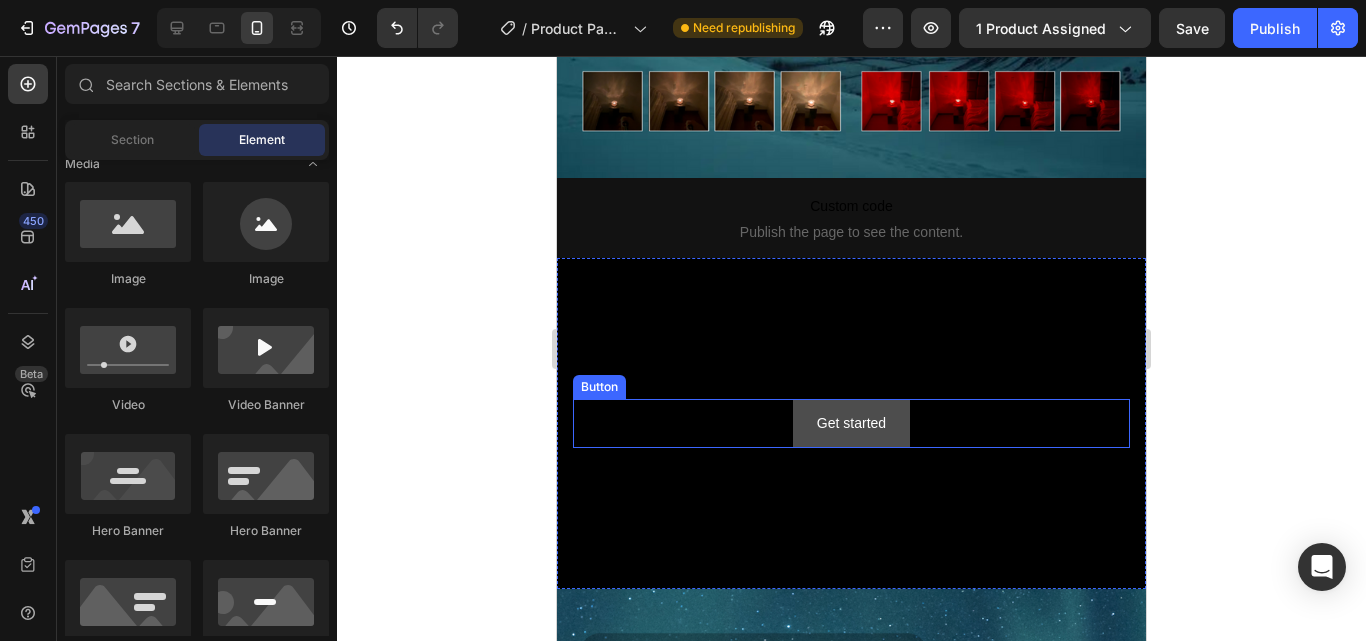 click on "Get started" at bounding box center [851, 423] 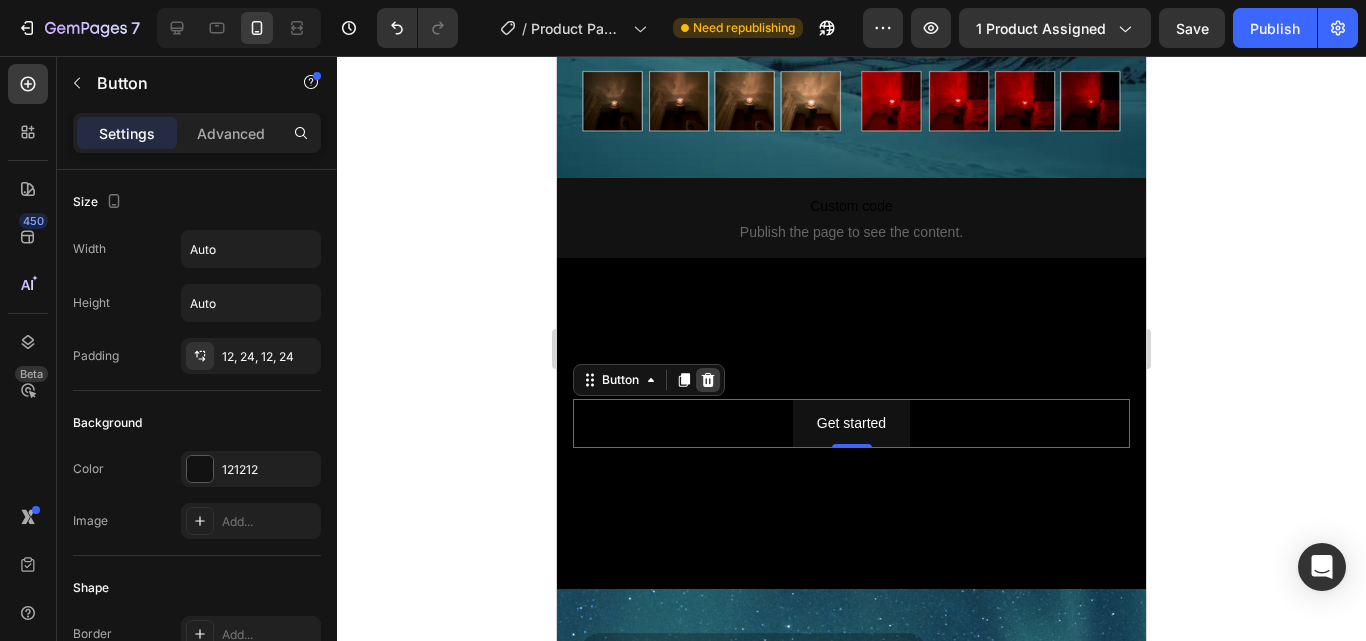 click 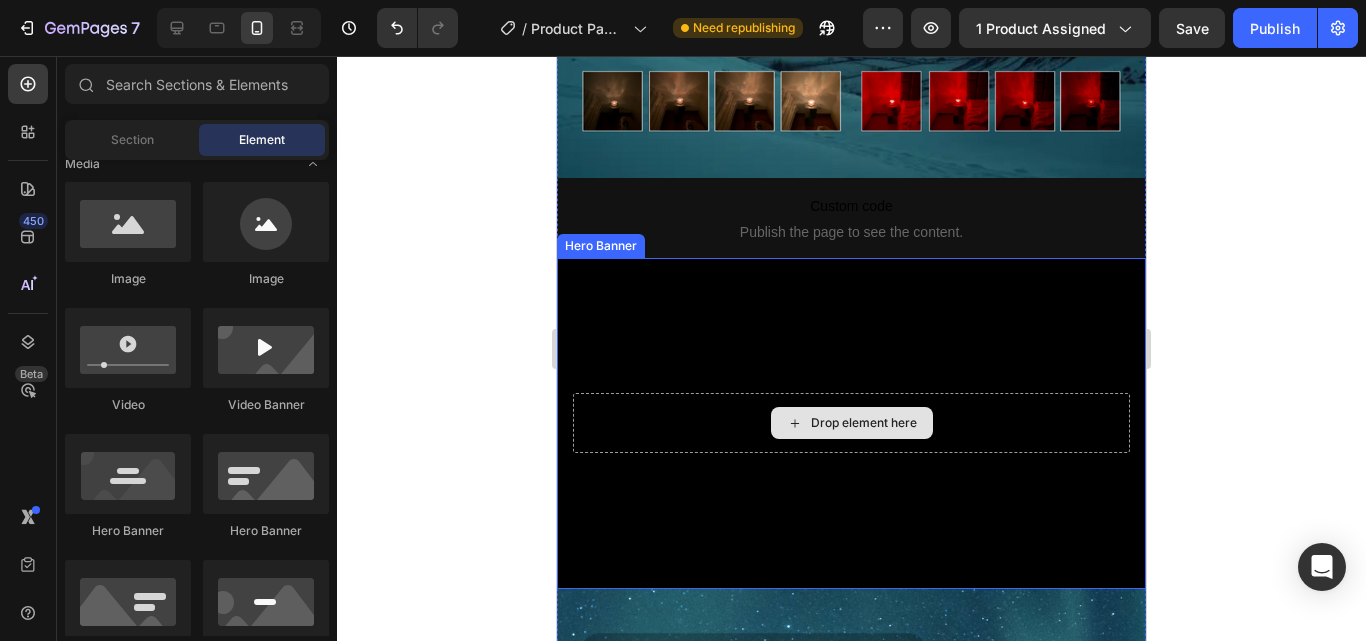 click on "Drop element here" at bounding box center [864, 423] 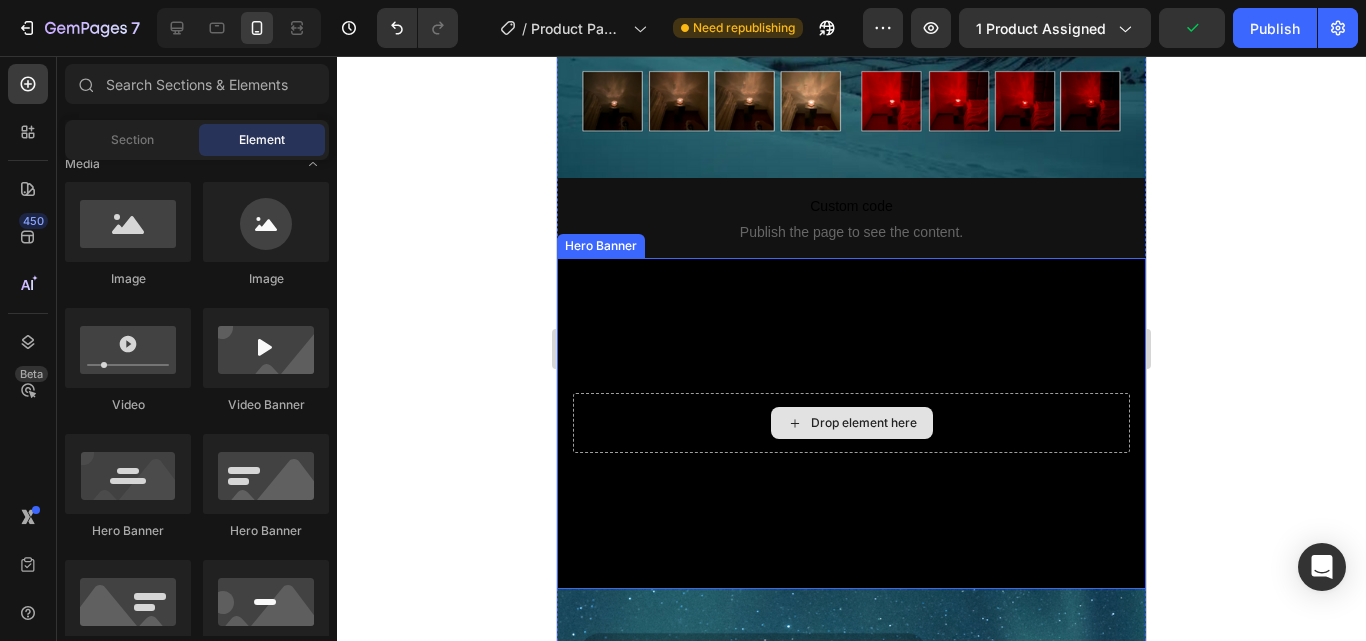 click on "Drop element here" at bounding box center (851, 423) 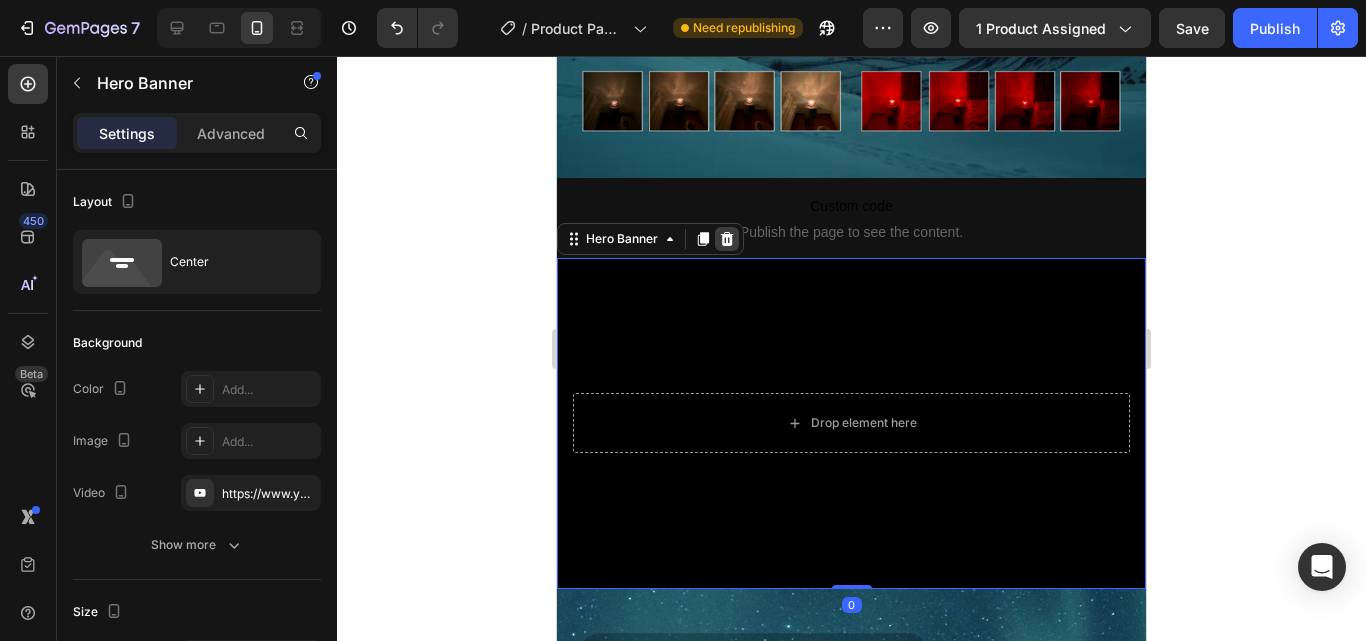 click 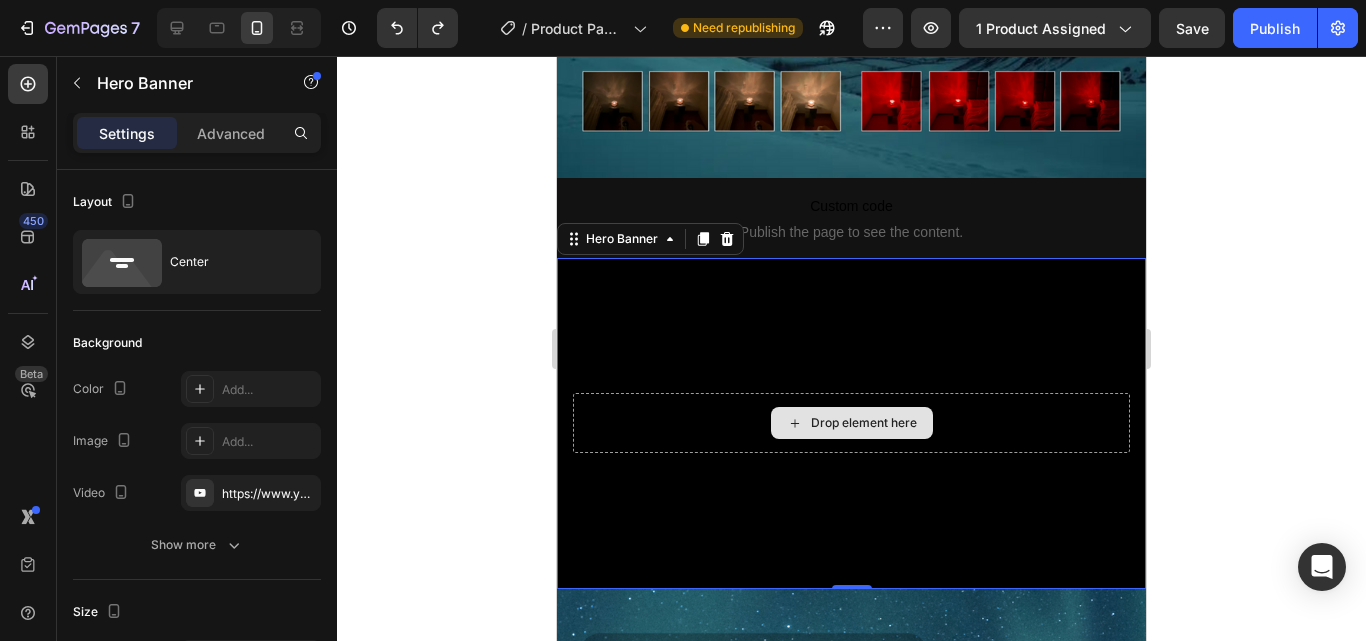 click on "Drop element here" at bounding box center [851, 423] 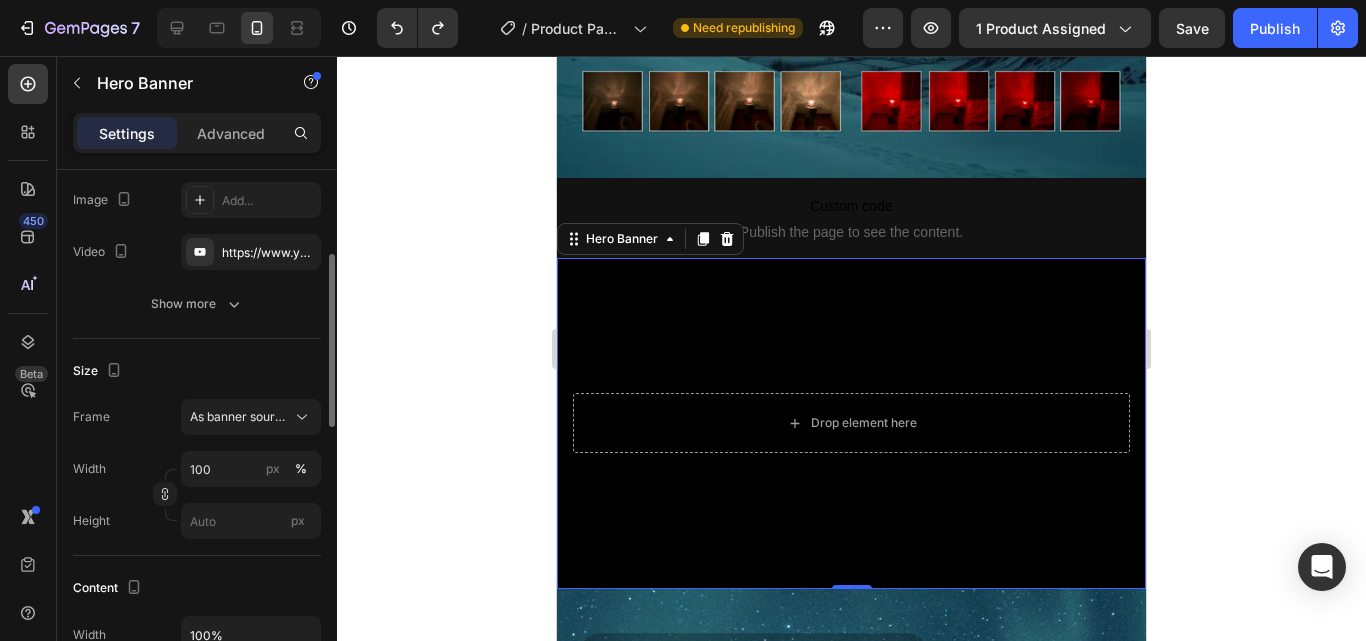 scroll, scrollTop: 247, scrollLeft: 0, axis: vertical 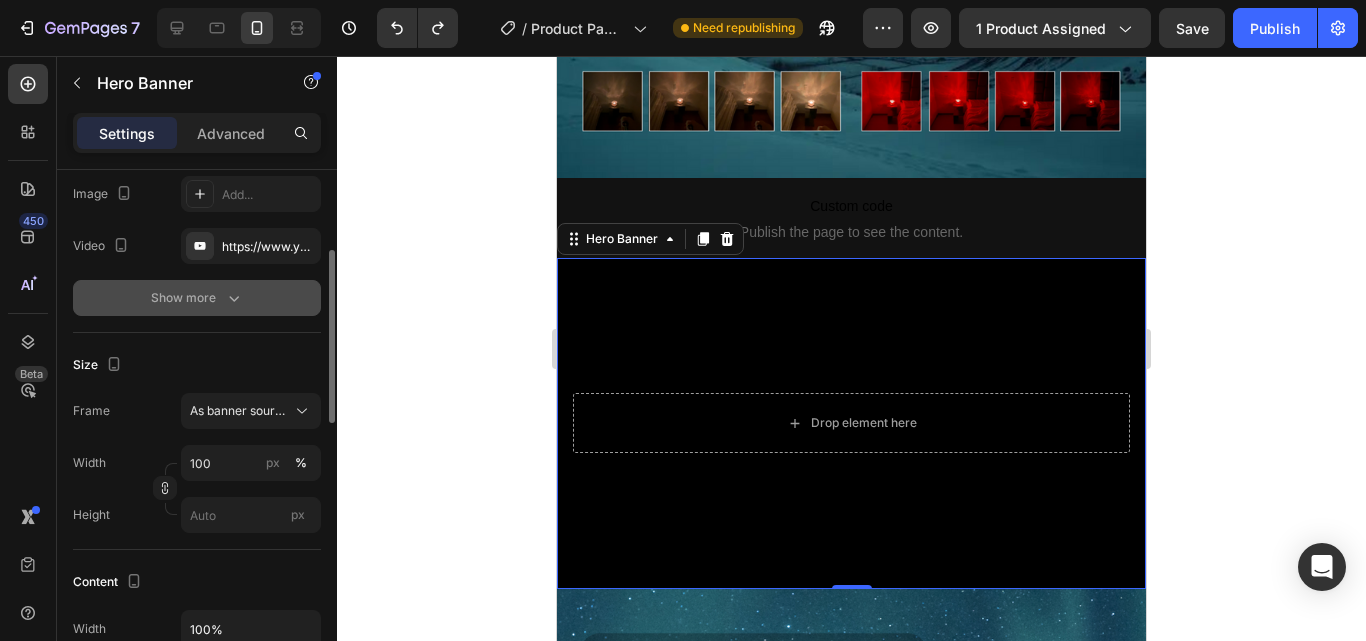 click 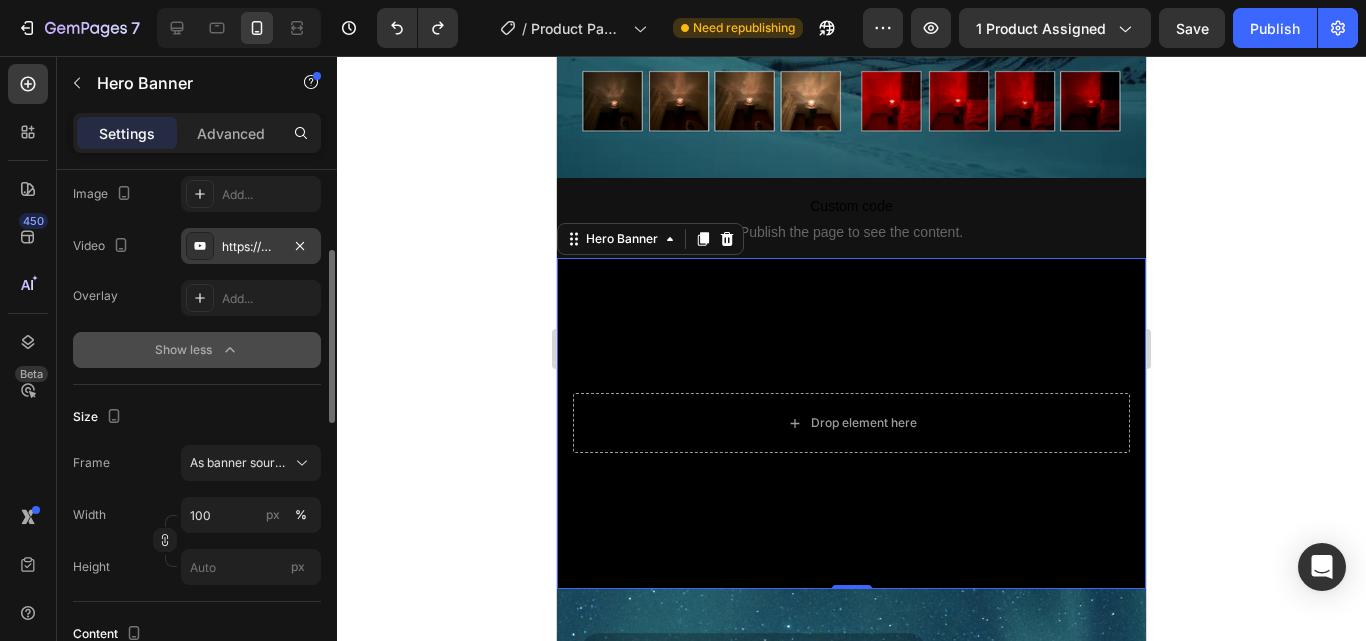 click on "https://www.youtube.com/watch?v=drIt4RH_kyQ" at bounding box center [251, 247] 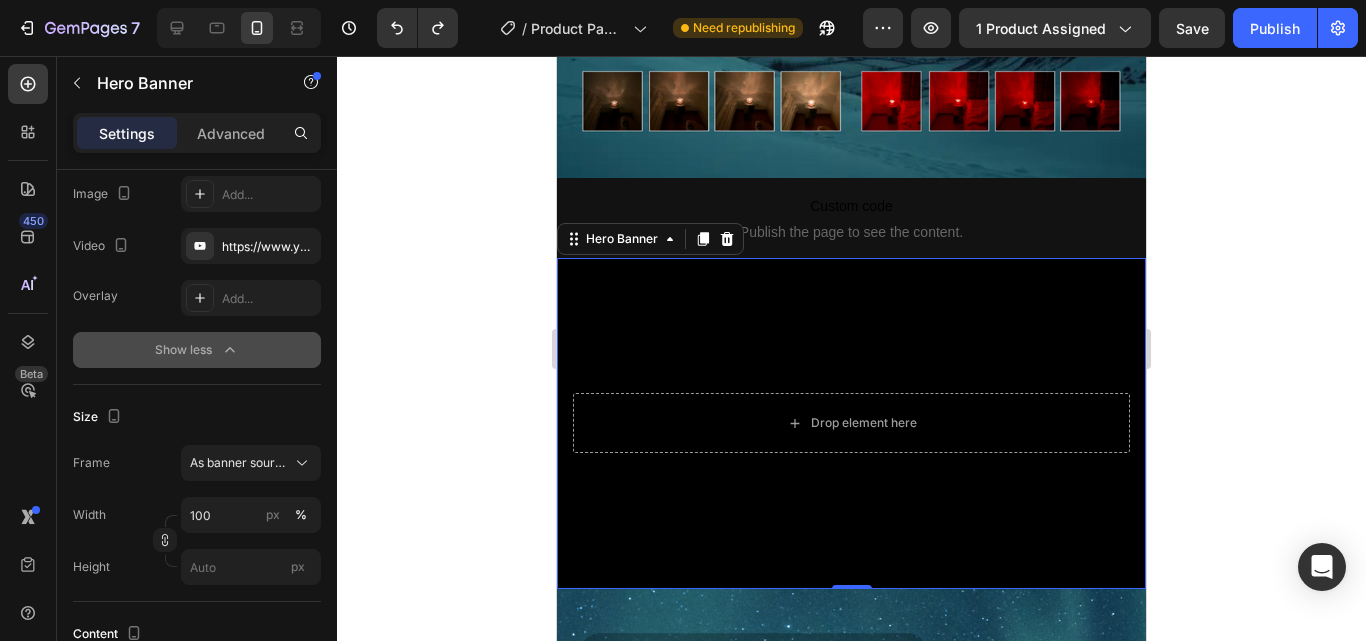 click on "Overlay Add... Show less" 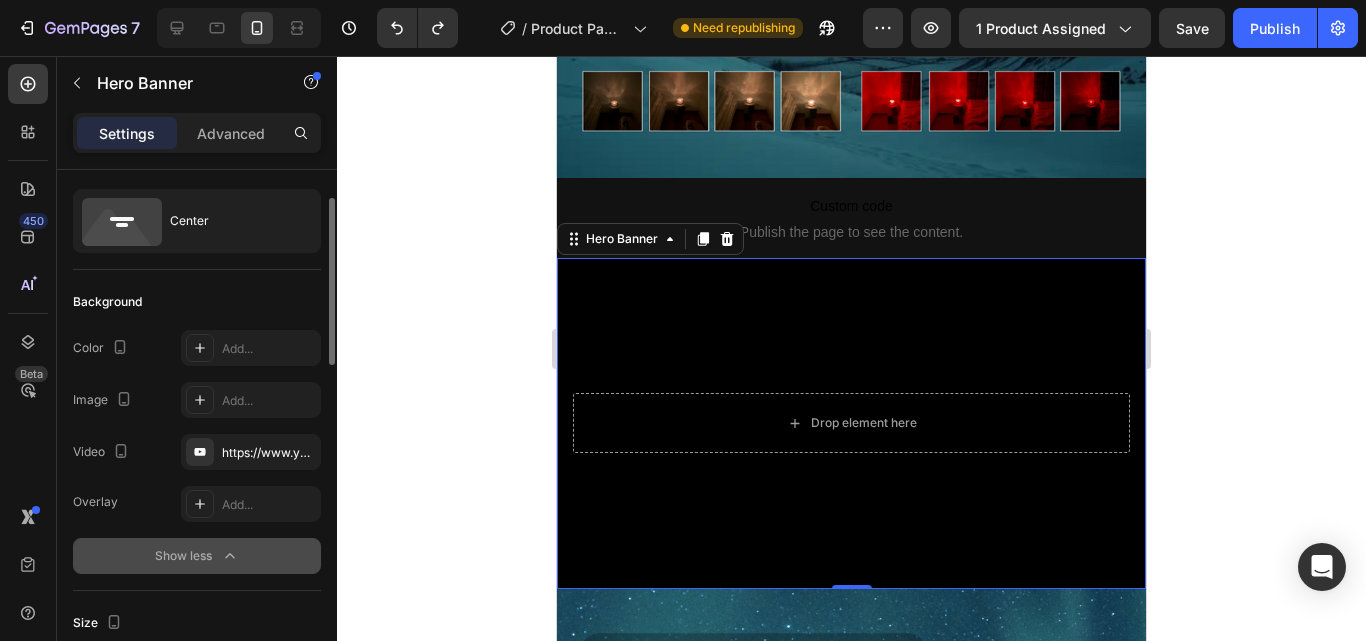 scroll, scrollTop: 0, scrollLeft: 0, axis: both 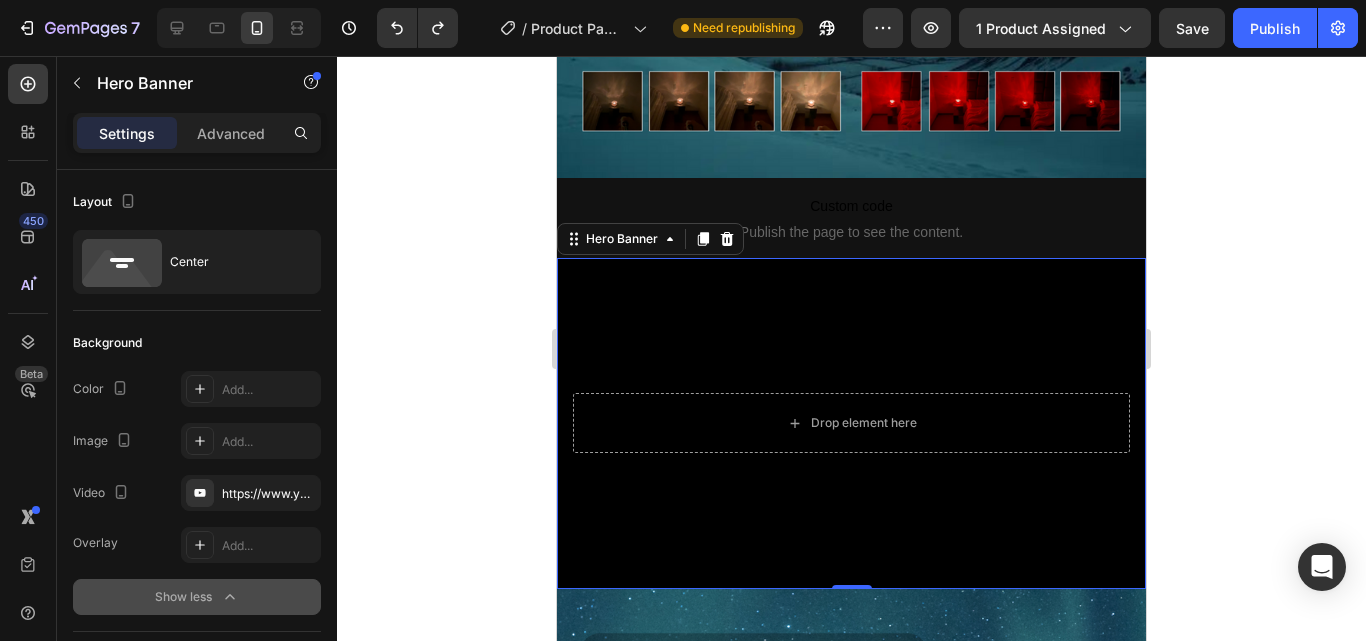 click on "Hero Banner" 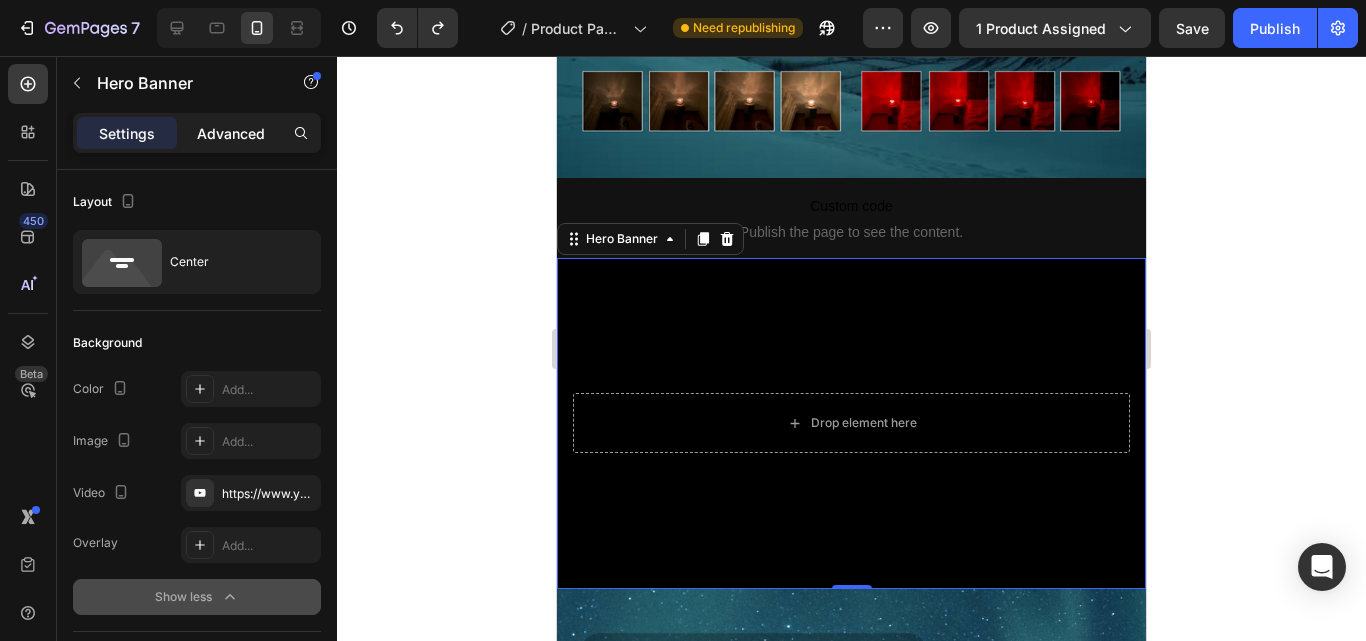click on "Advanced" at bounding box center [231, 133] 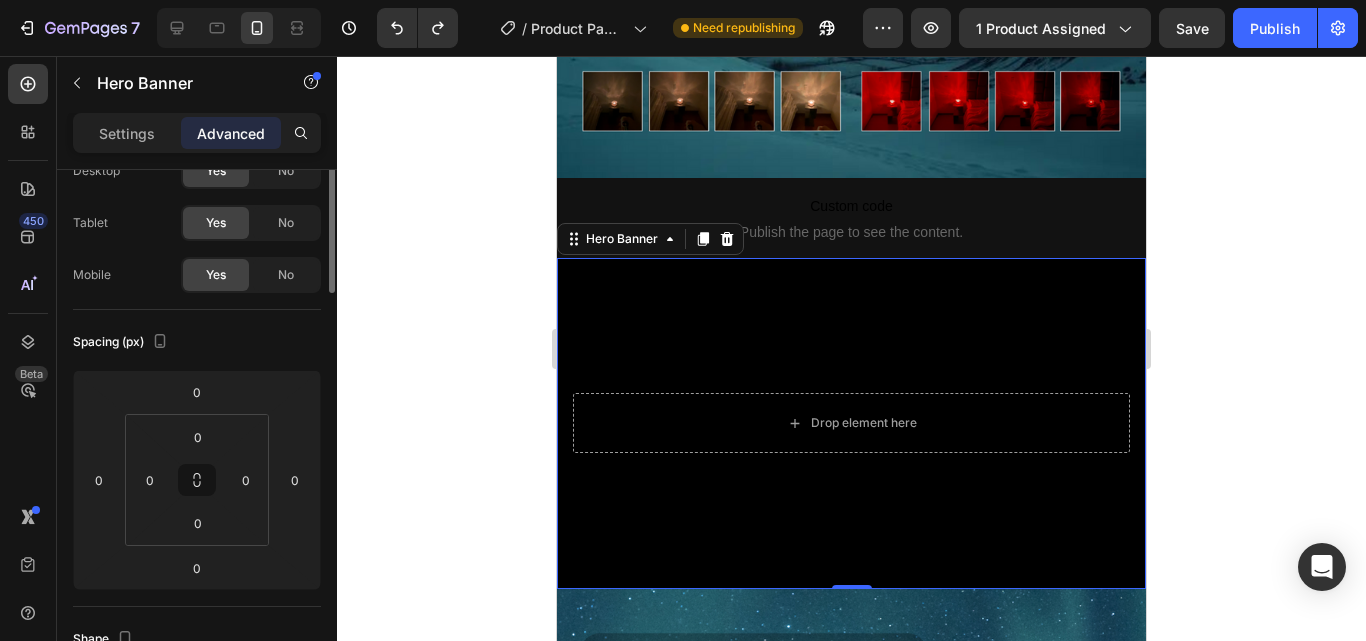 scroll, scrollTop: 0, scrollLeft: 0, axis: both 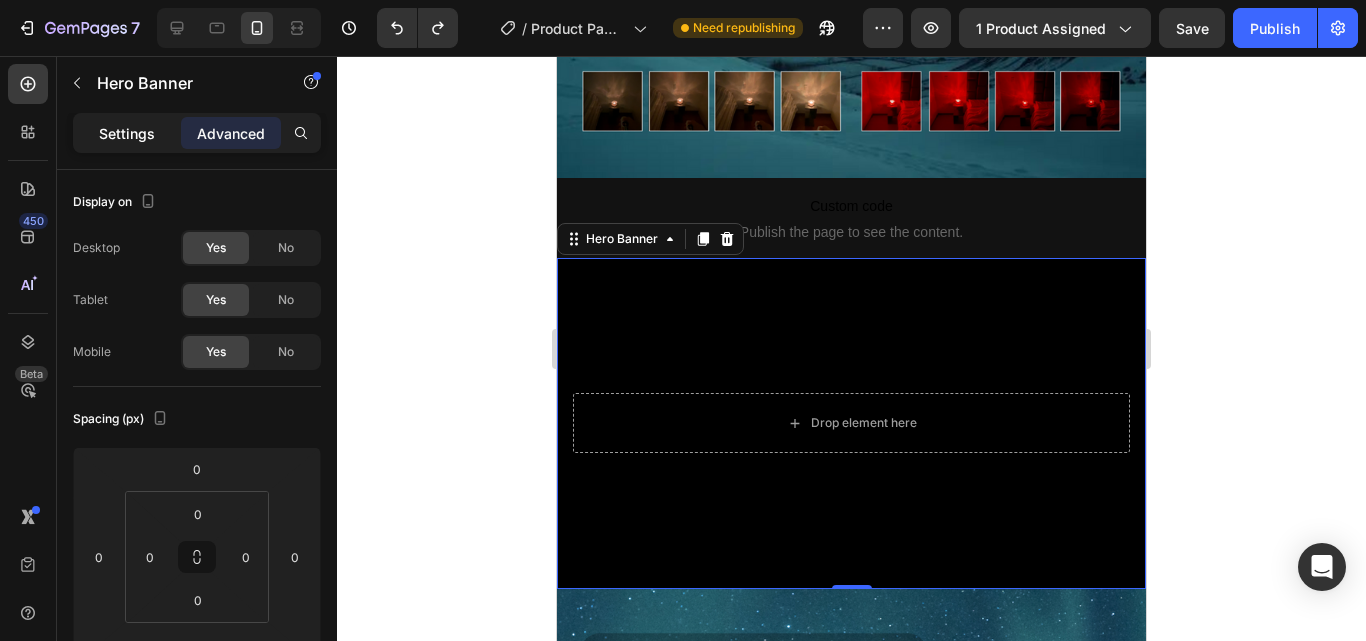 click on "Settings" at bounding box center [127, 133] 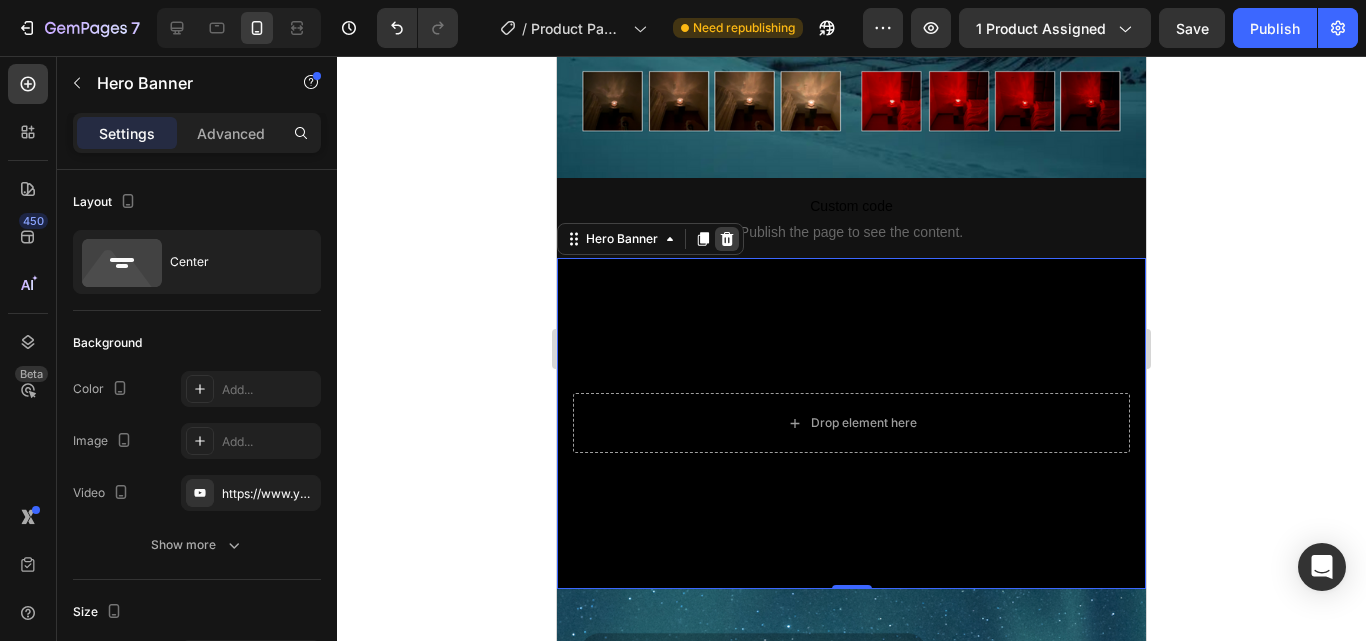 click at bounding box center [727, 239] 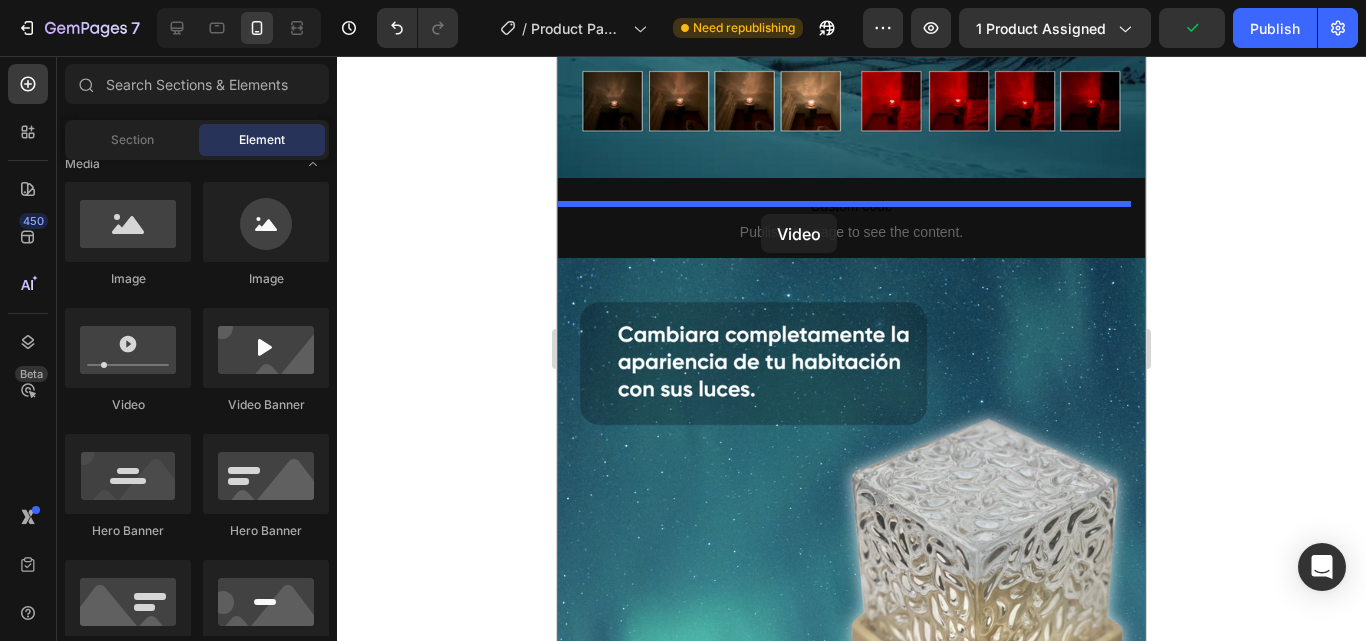 drag, startPoint x: 699, startPoint y: 411, endPoint x: 761, endPoint y: 214, distance: 206.52603 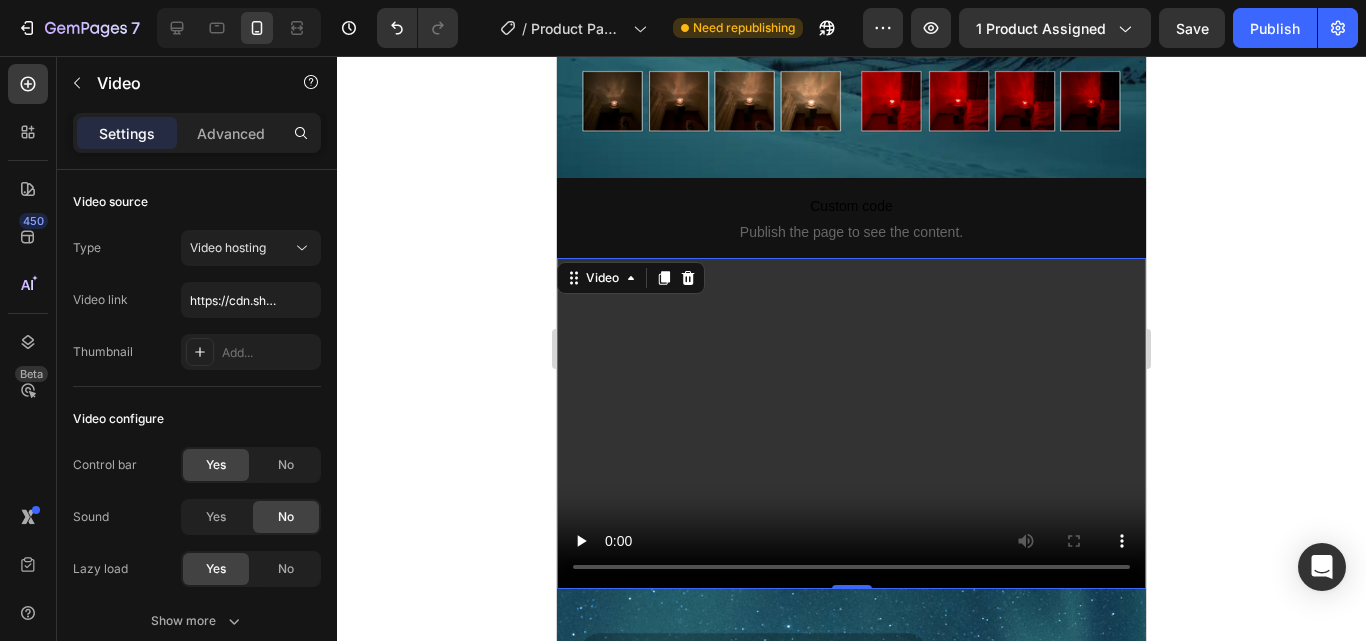 click at bounding box center [851, 423] 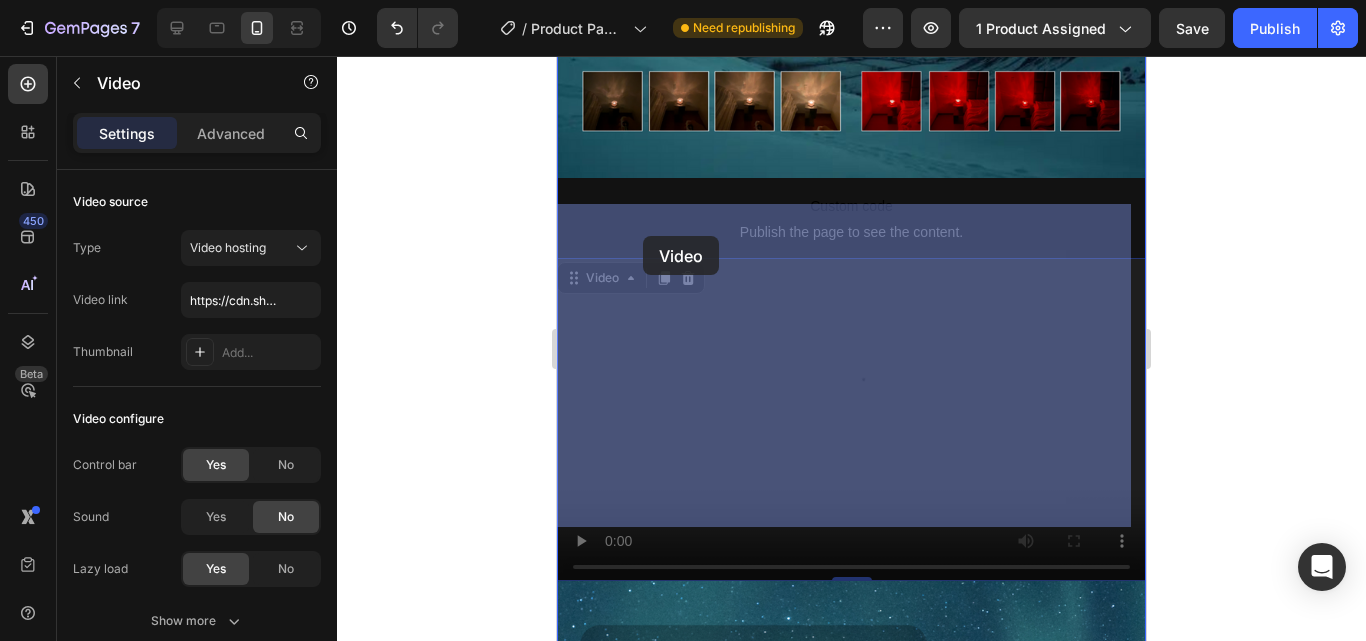 drag, startPoint x: 618, startPoint y: 345, endPoint x: 642, endPoint y: 236, distance: 111.61093 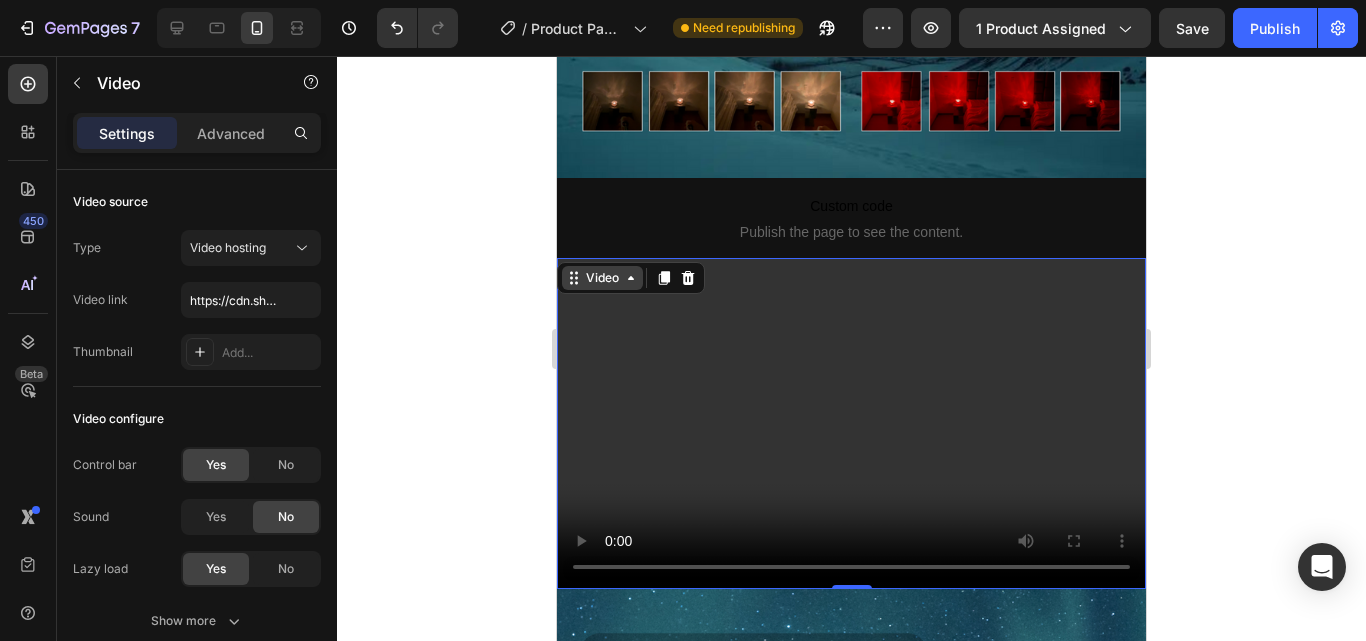 click 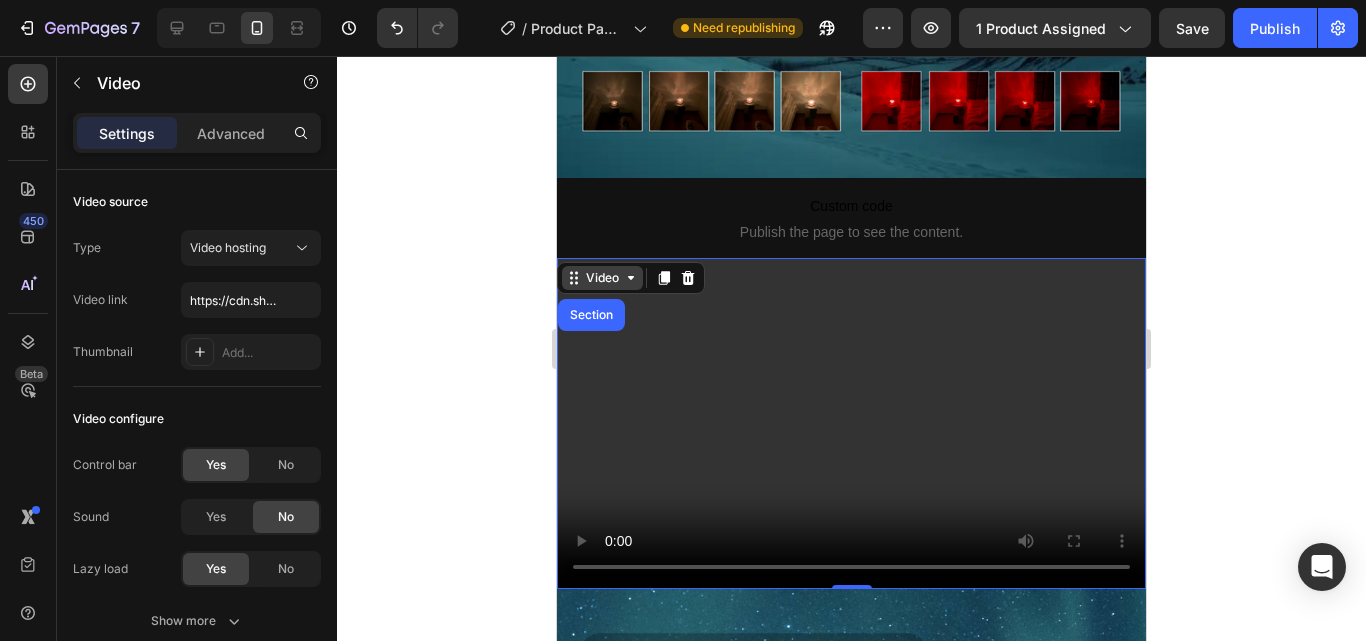 click on "Video" at bounding box center [602, 278] 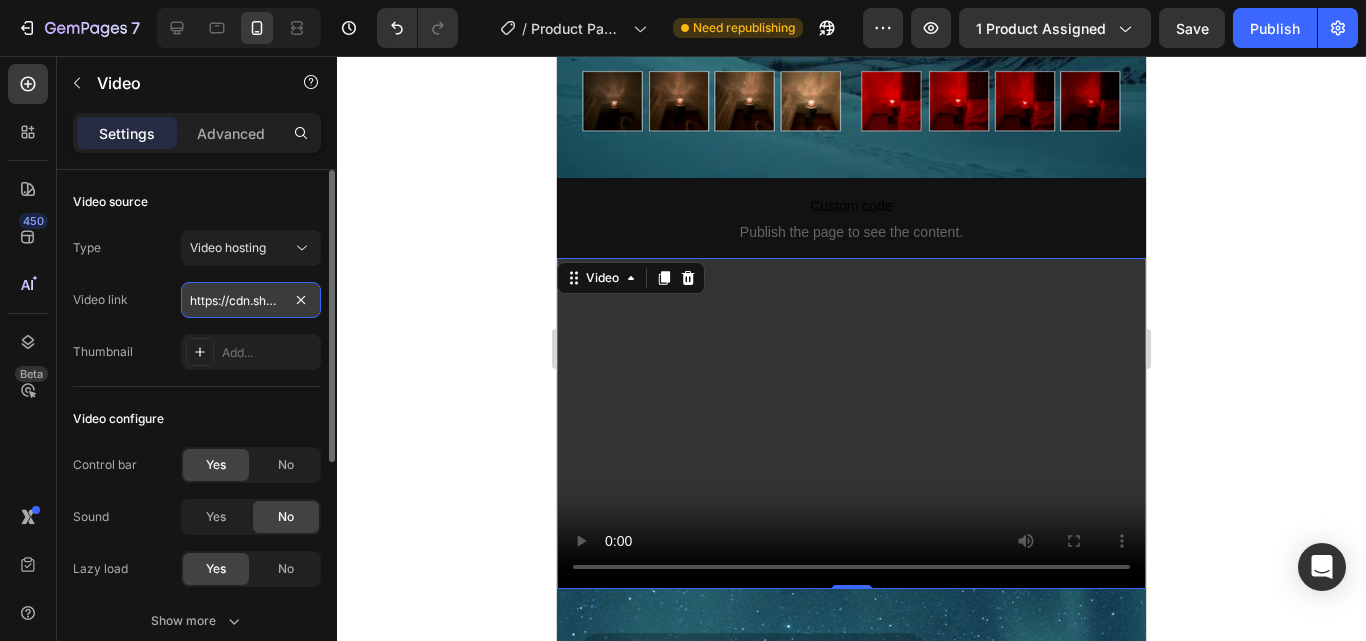click on "https://cdn.shopify.com/videos/c/o/v/2cd3deb506b54b009063f7270ab5cf2e.mp4" at bounding box center (251, 300) 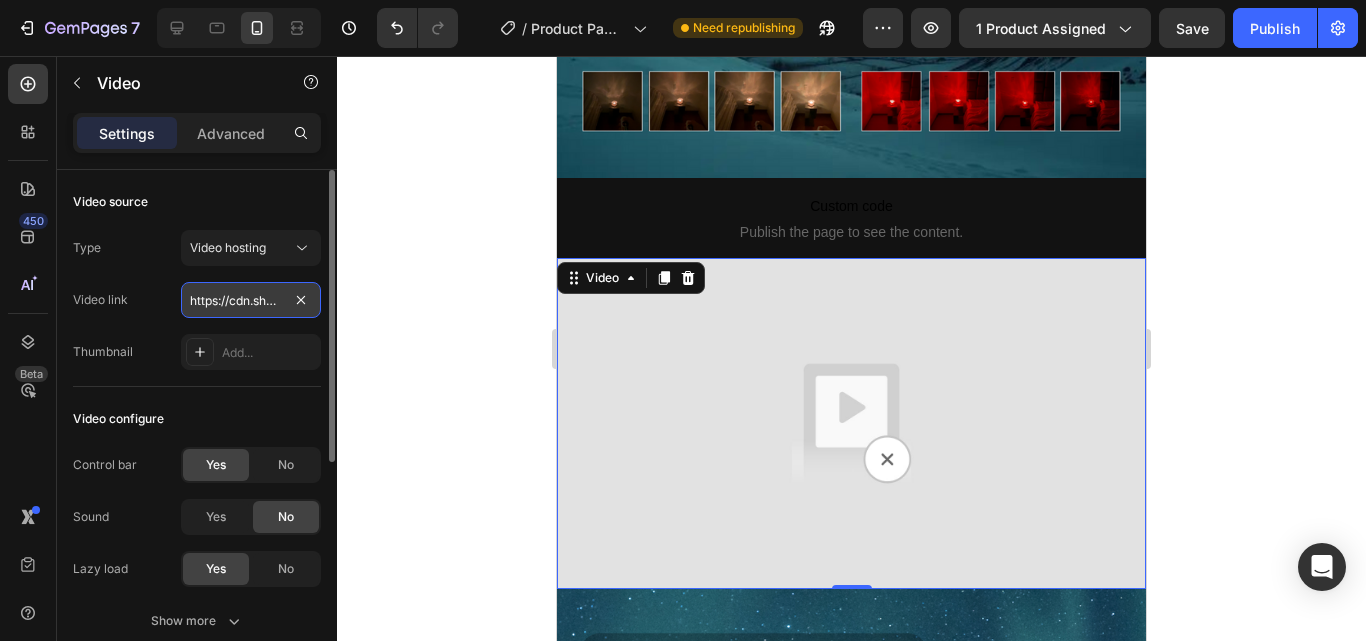 type 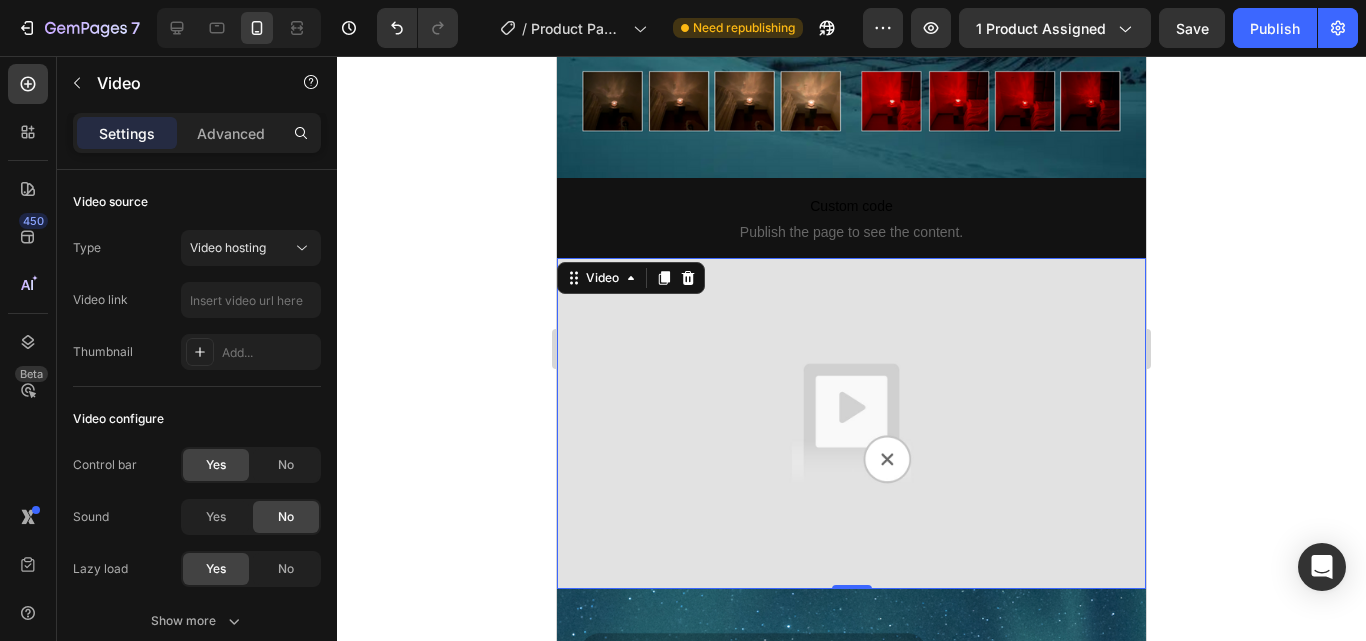 click 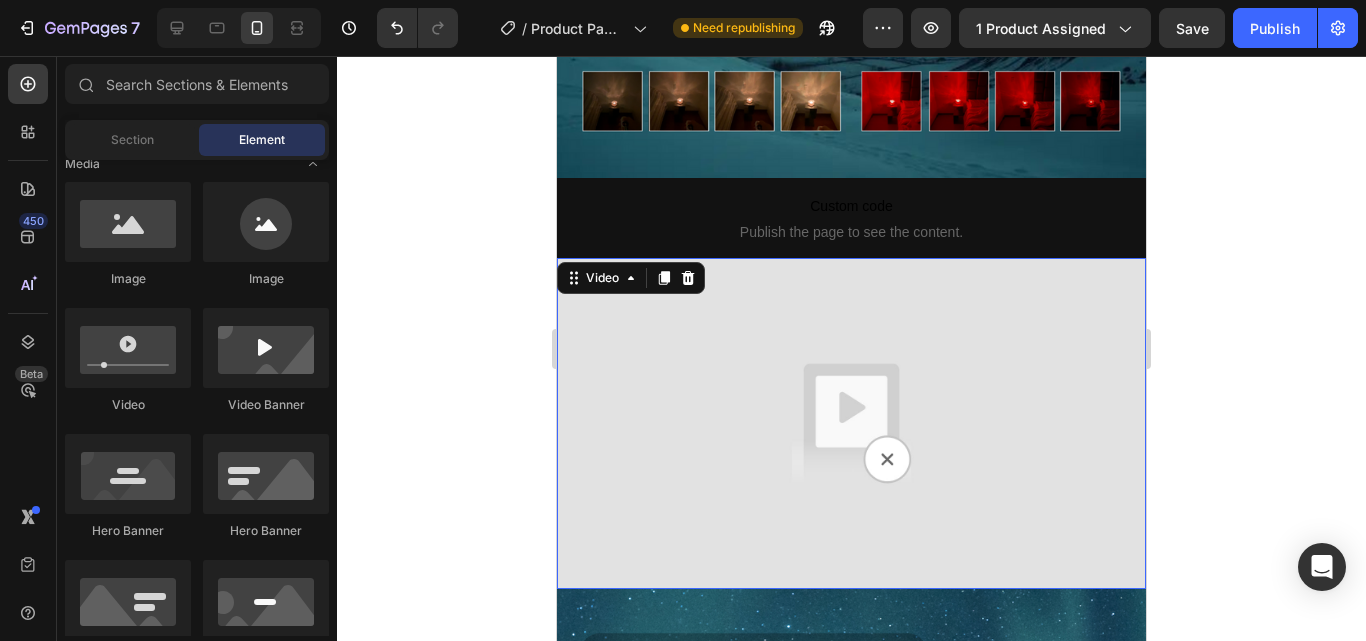 click at bounding box center [851, 423] 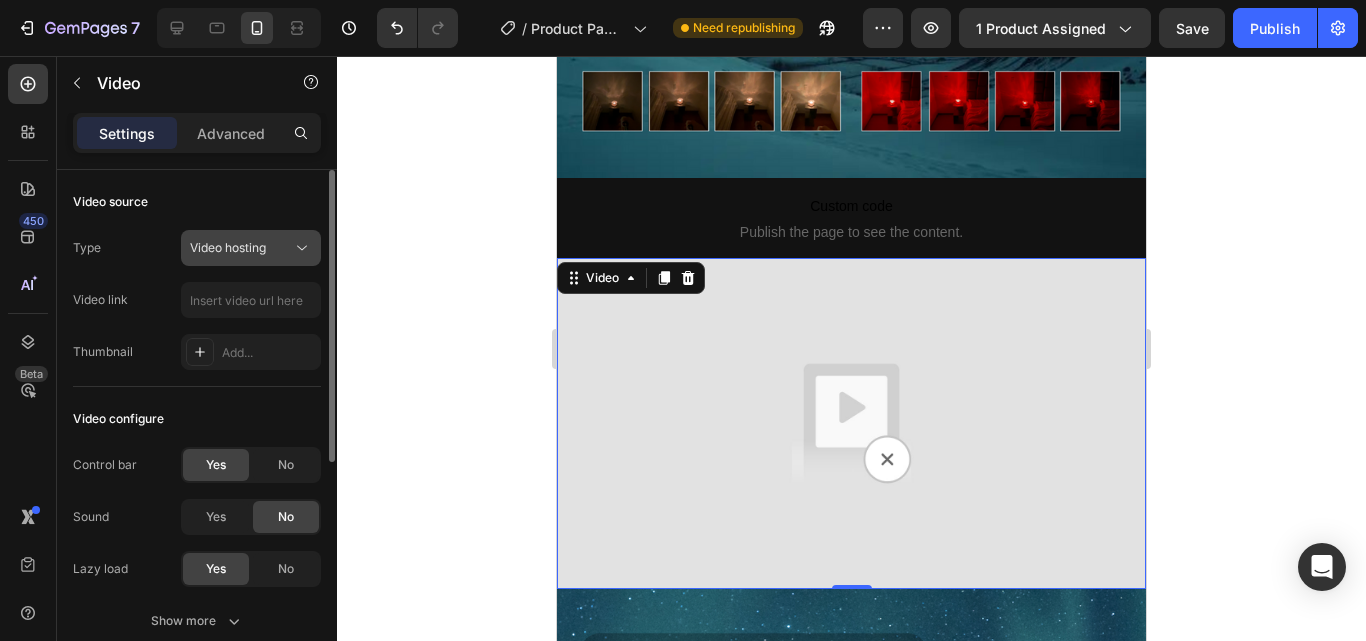 click on "Video hosting" at bounding box center [241, 248] 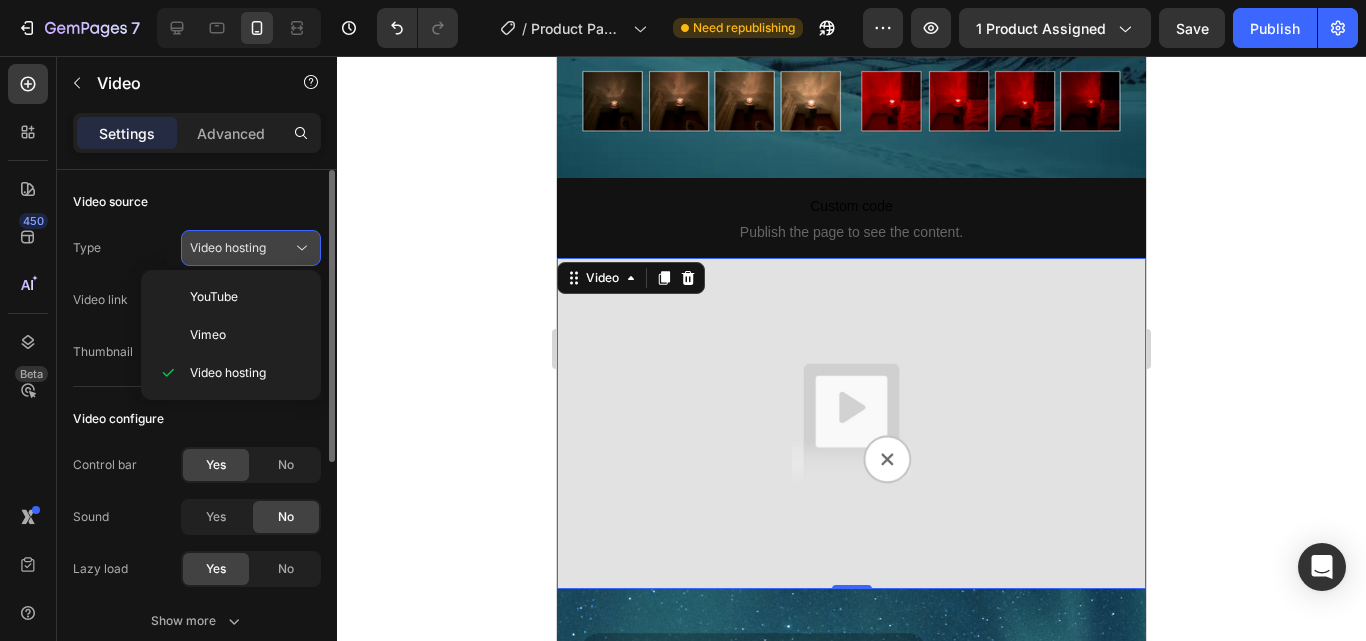 click on "Video hosting" at bounding box center (241, 248) 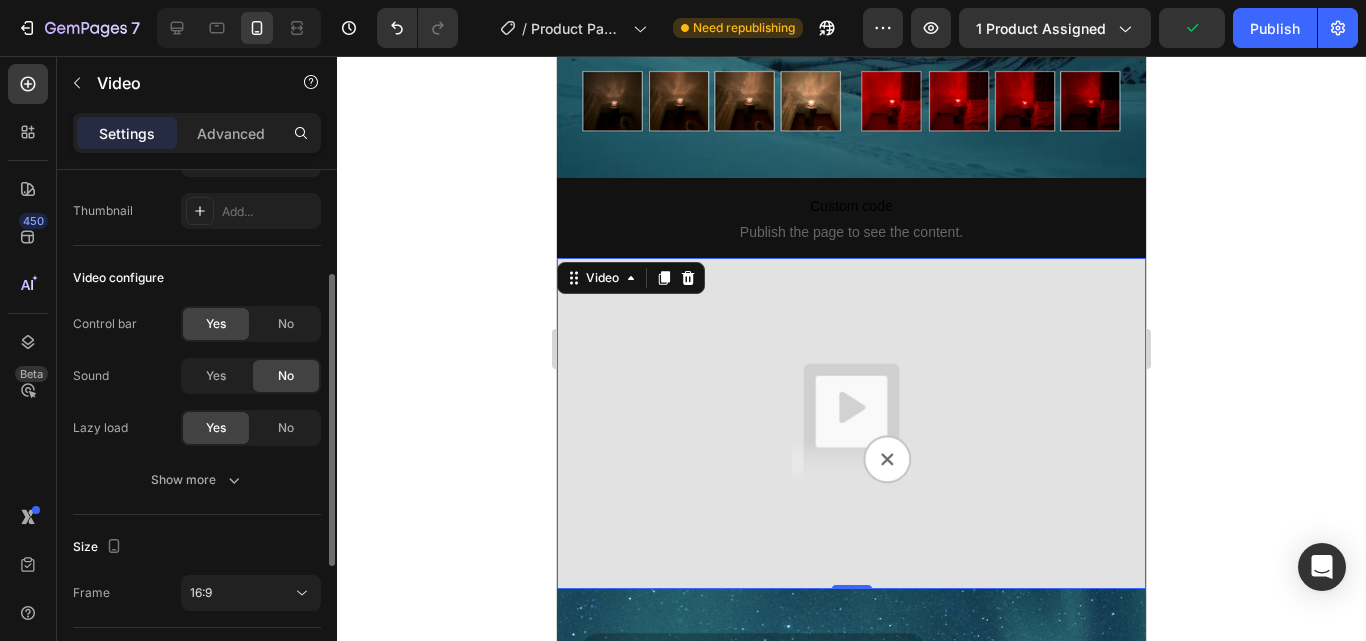 scroll, scrollTop: 424, scrollLeft: 0, axis: vertical 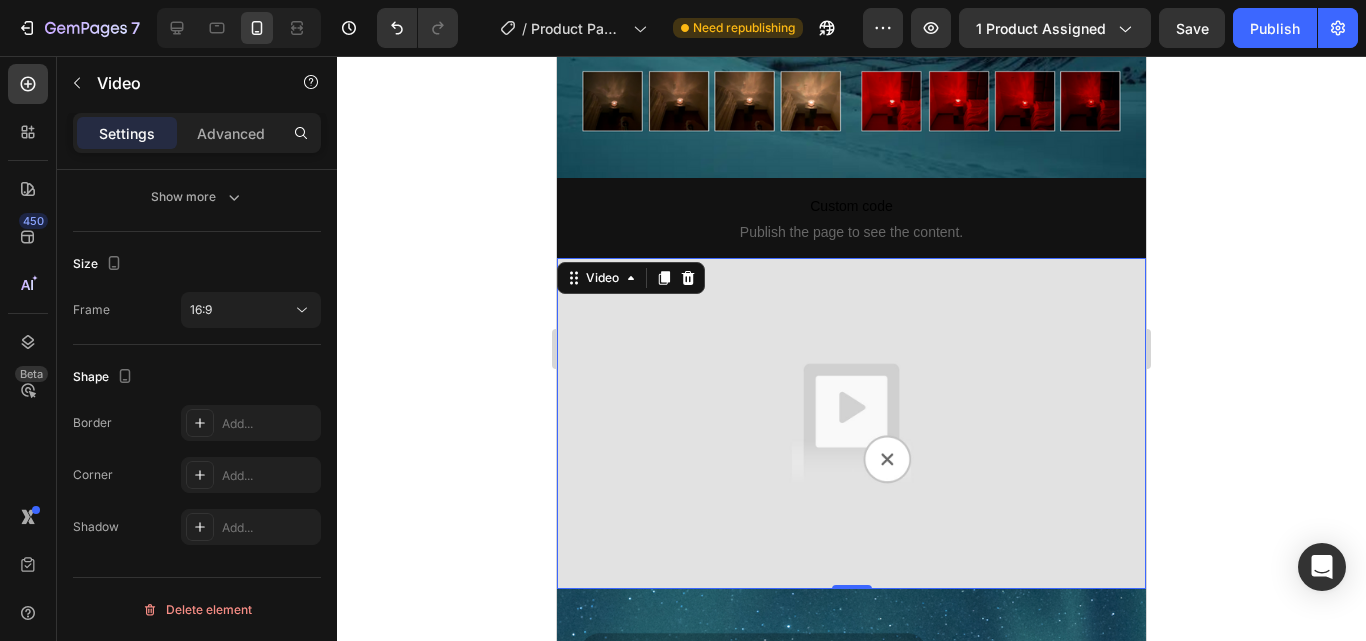 click 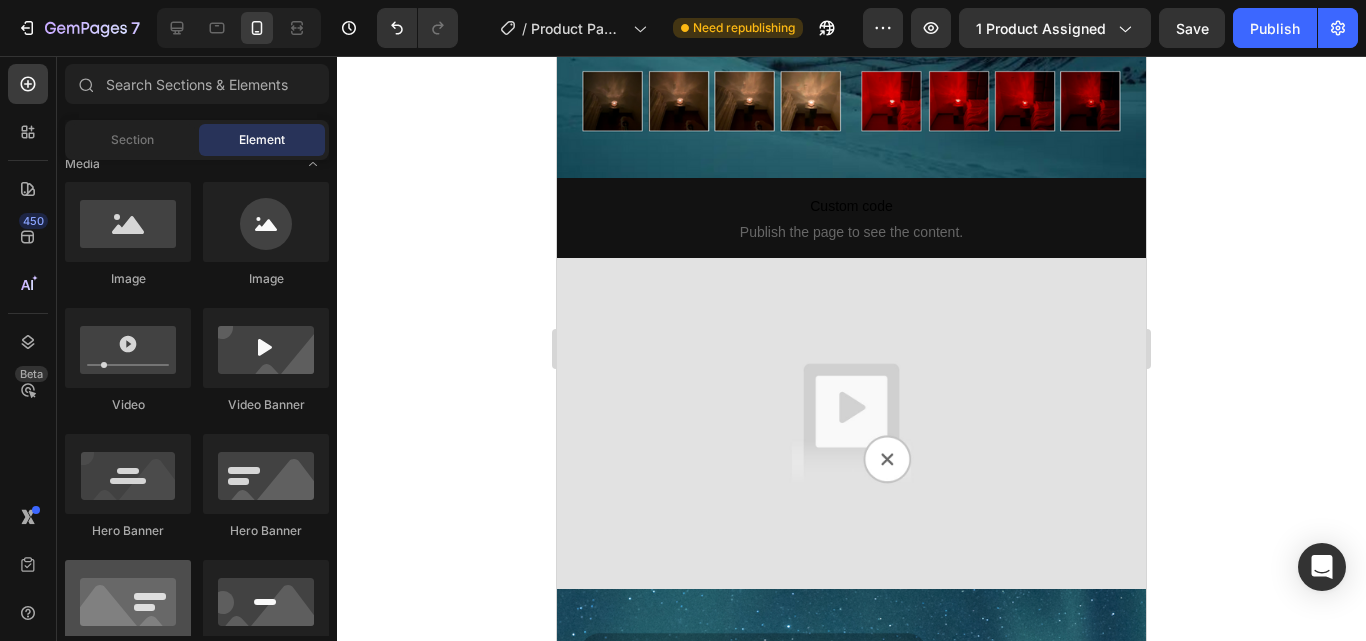 click at bounding box center [128, 600] 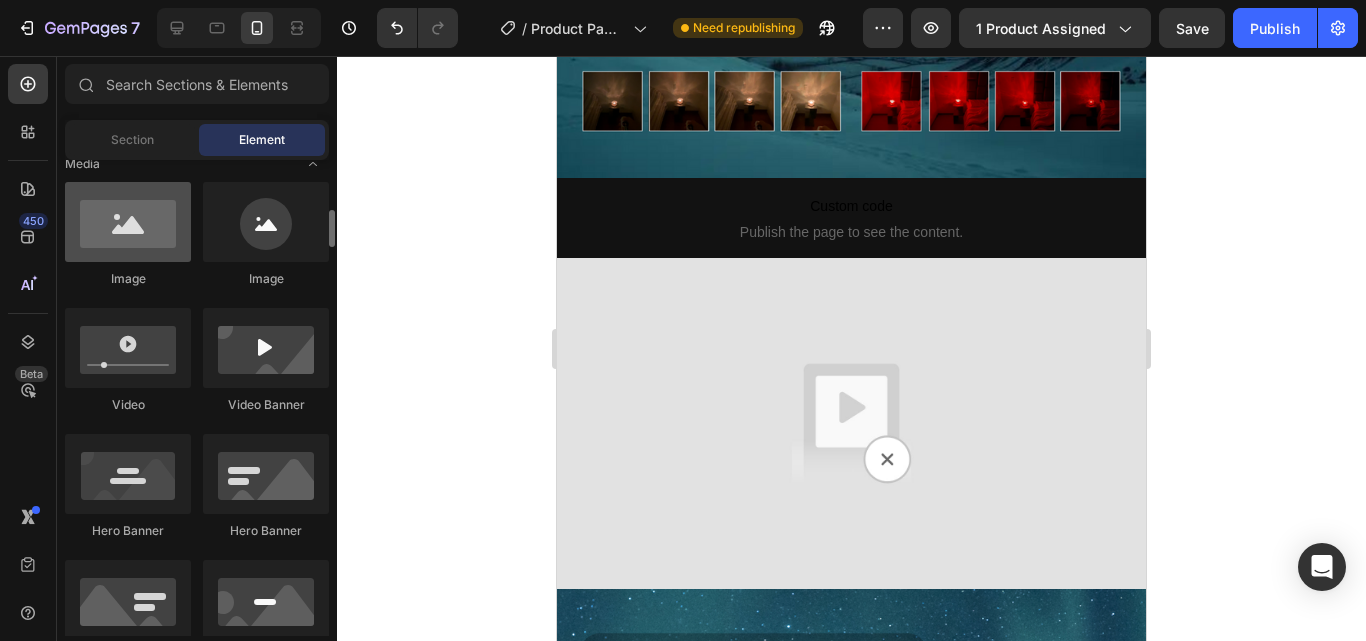 drag, startPoint x: 169, startPoint y: 606, endPoint x: 126, endPoint y: 252, distance: 356.60202 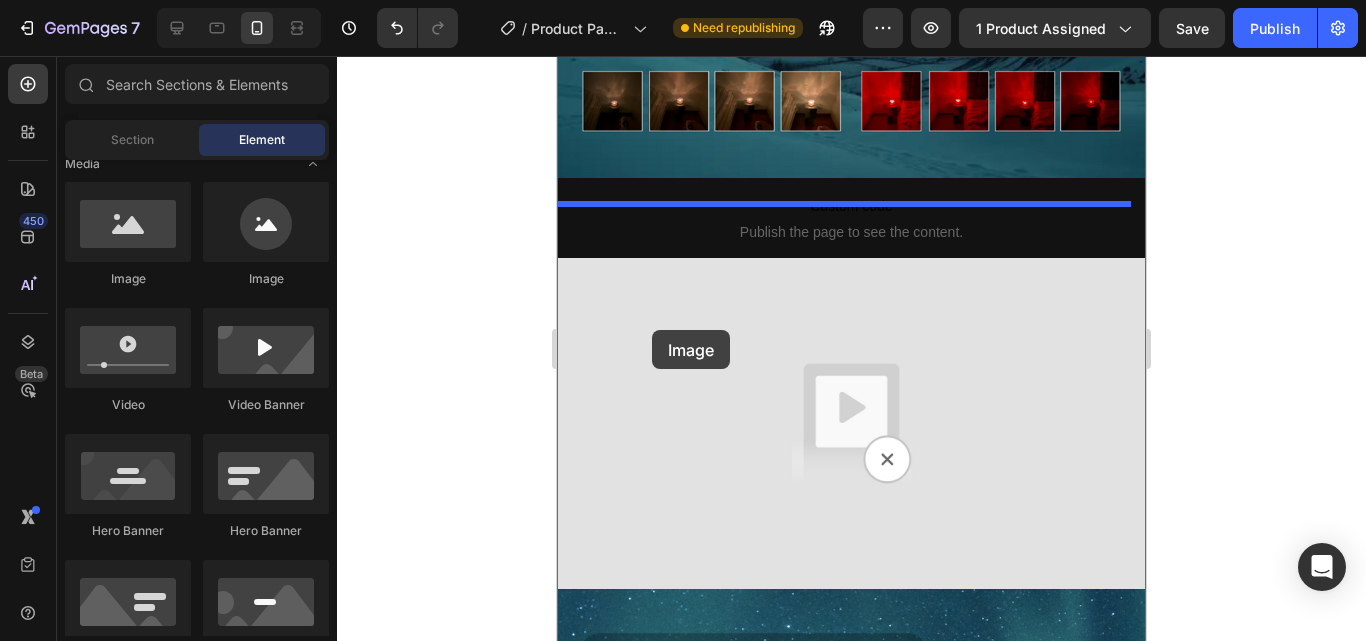 drag, startPoint x: 683, startPoint y: 308, endPoint x: 653, endPoint y: 330, distance: 37.202152 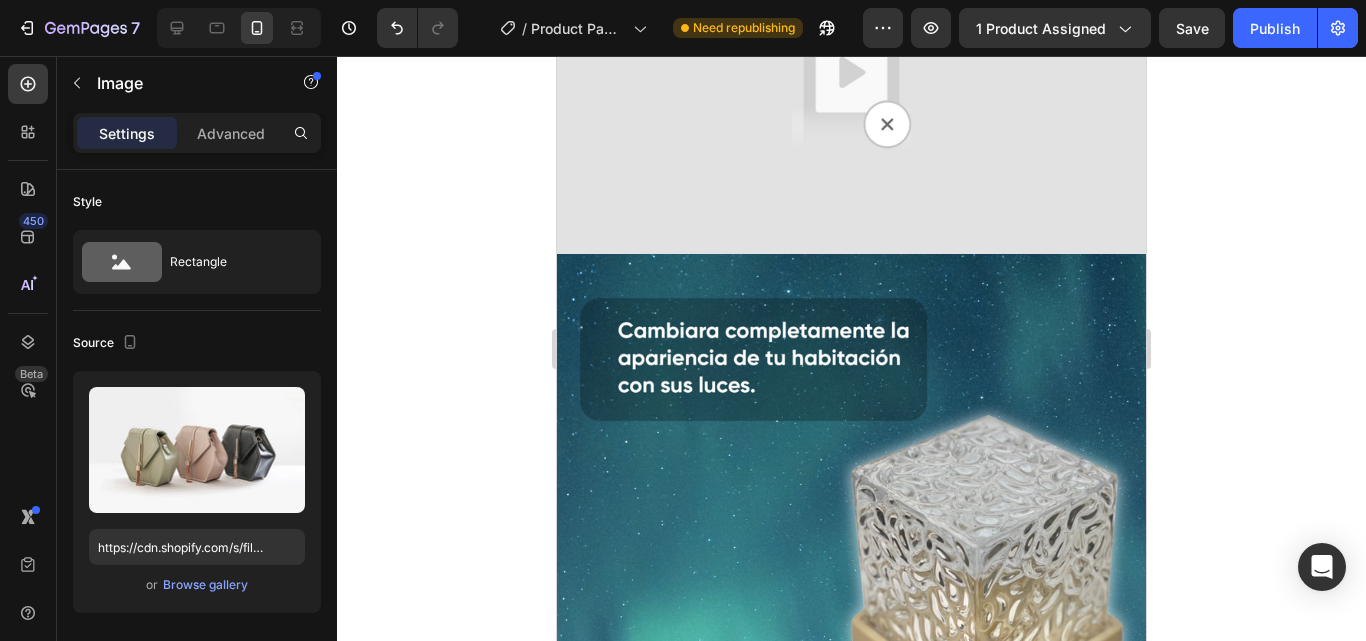 scroll, scrollTop: 2449, scrollLeft: 0, axis: vertical 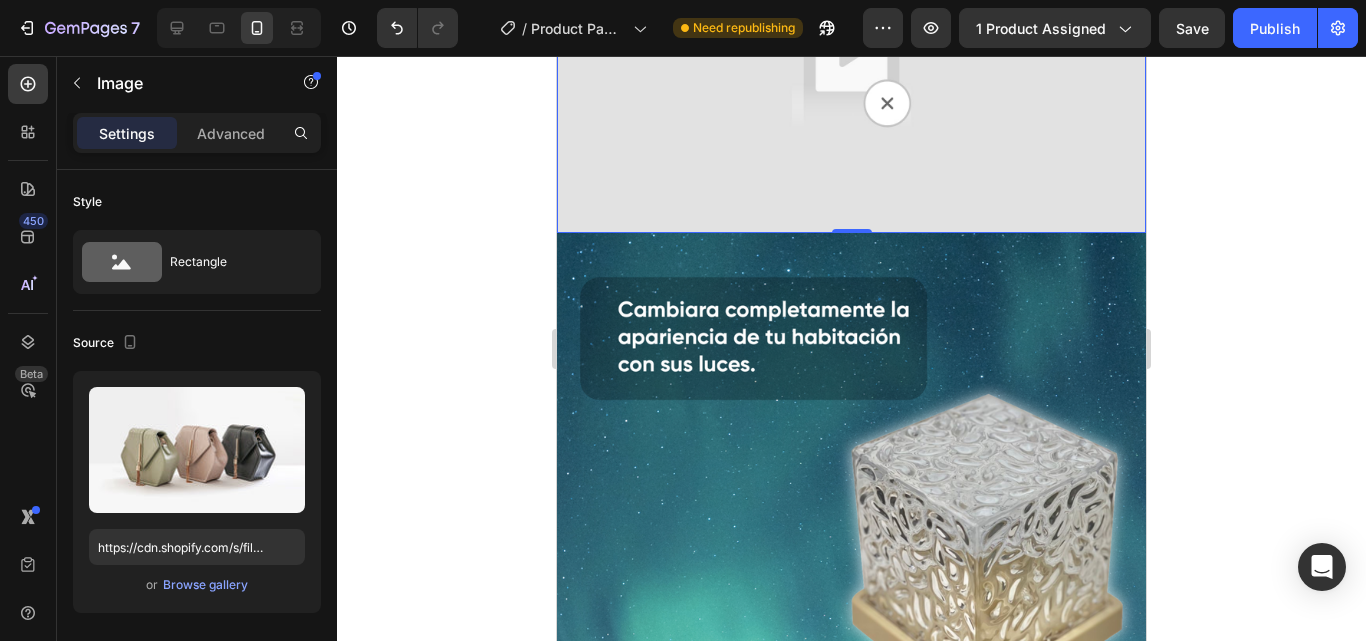click at bounding box center (851, 67) 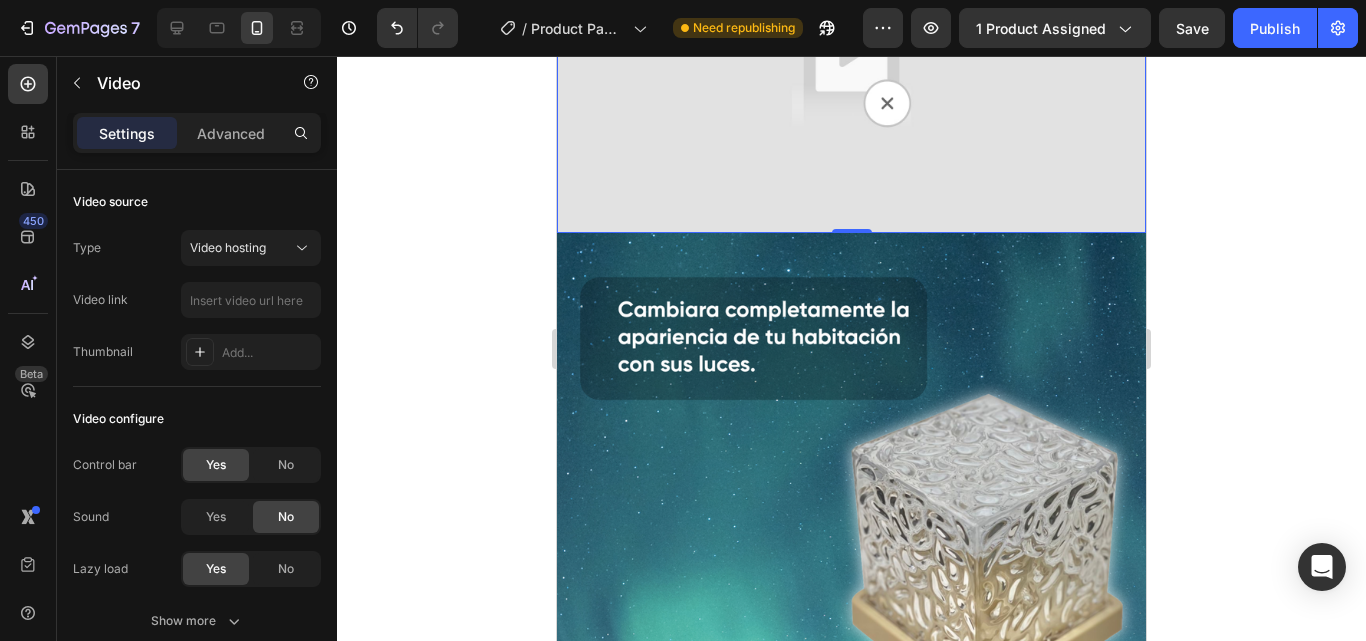 click 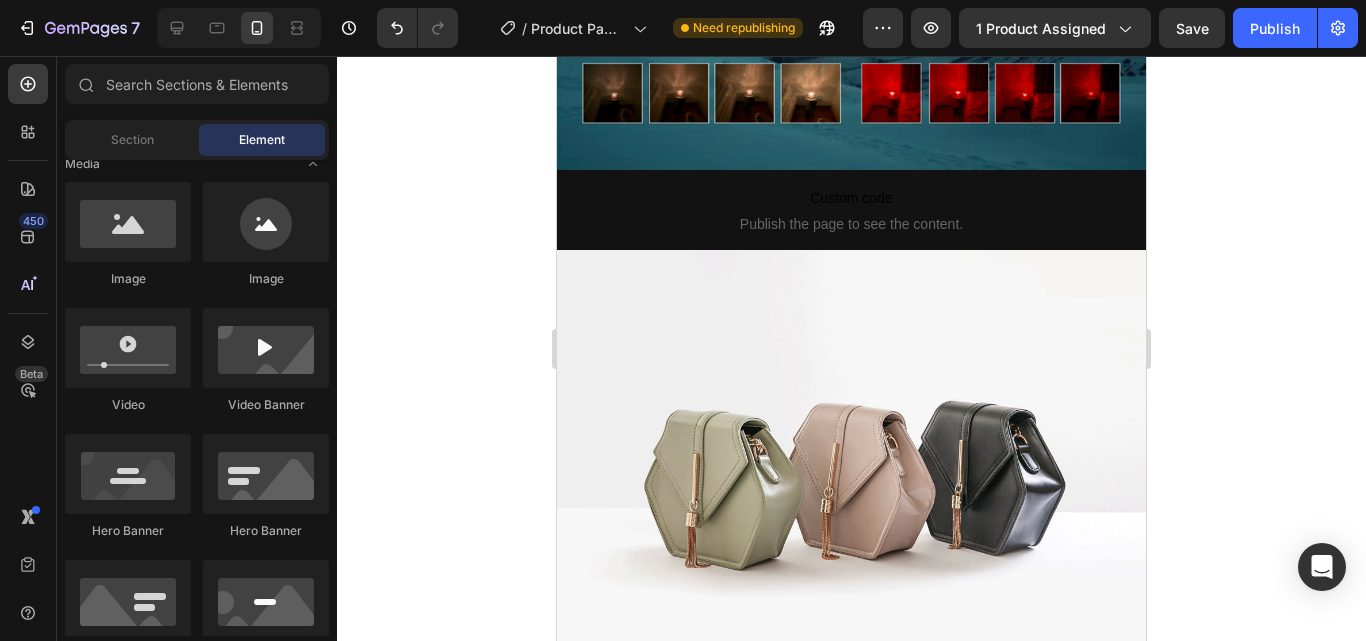scroll, scrollTop: 2104, scrollLeft: 0, axis: vertical 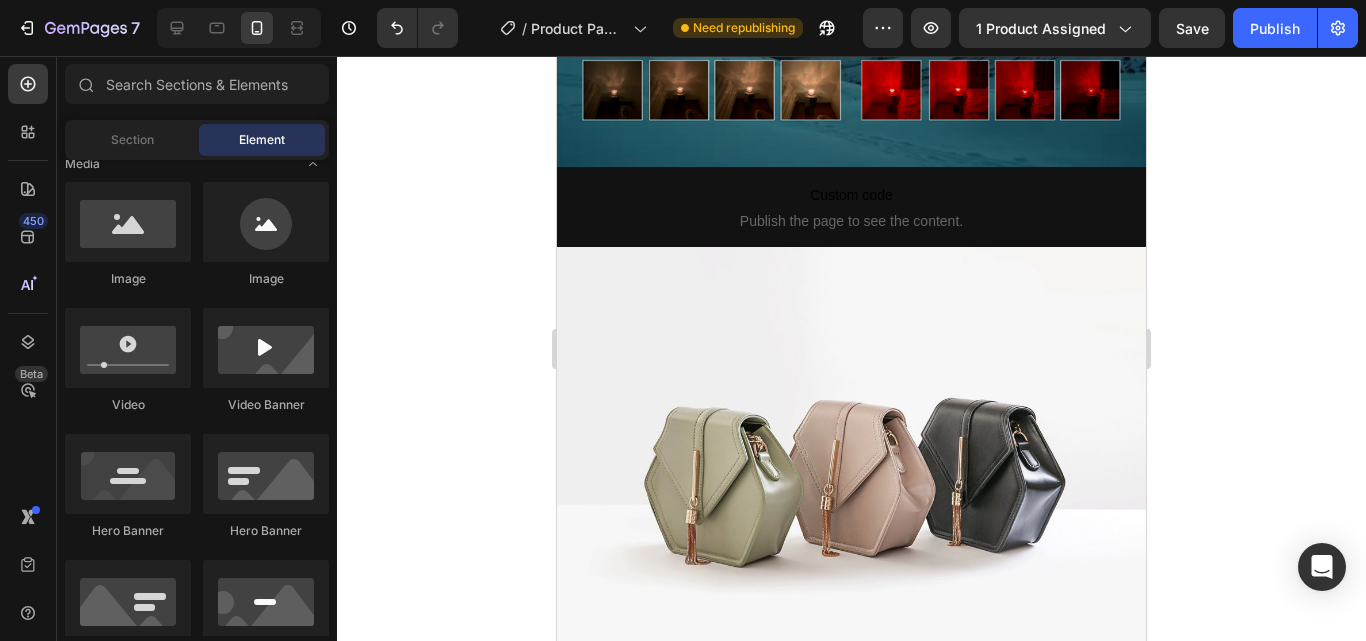 click at bounding box center [851, 468] 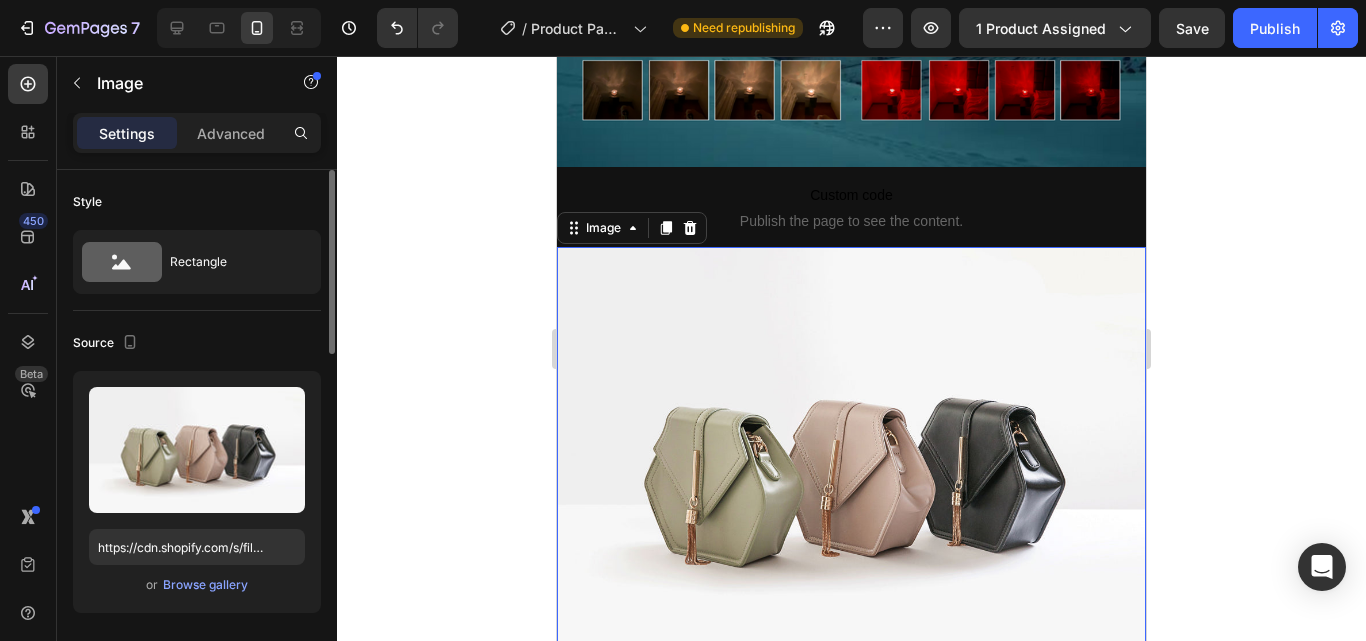 click on "or  Browse gallery" at bounding box center (197, 585) 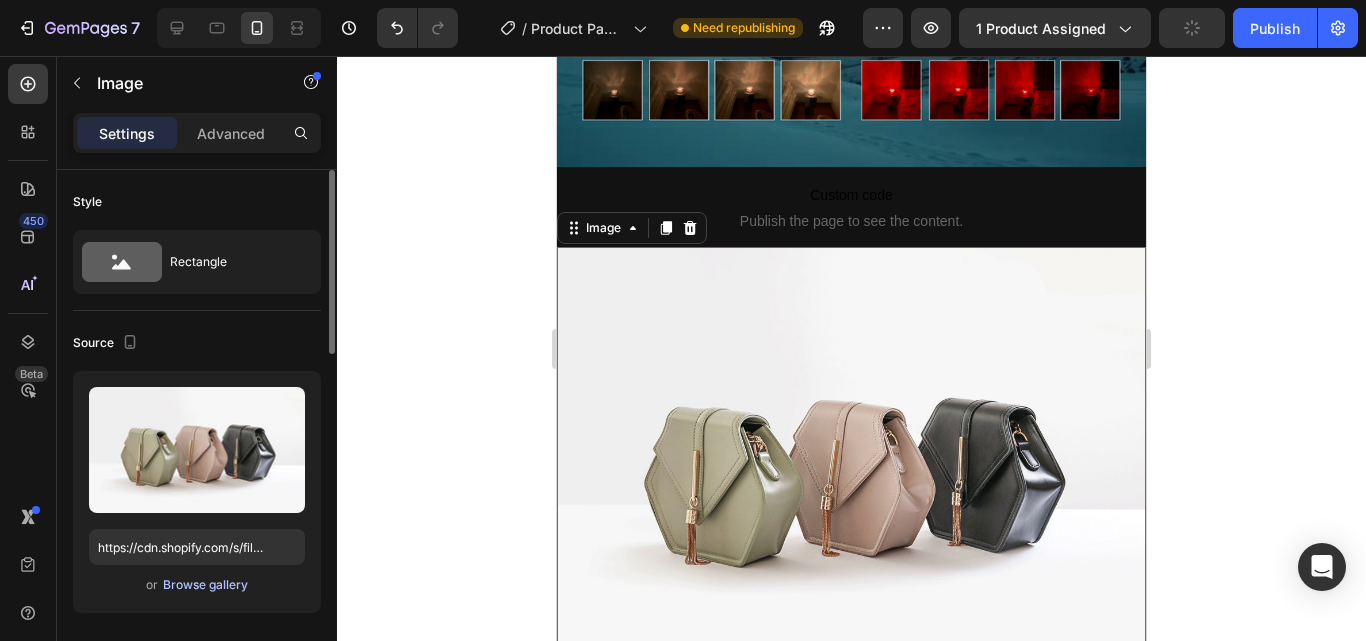 click on "Browse gallery" at bounding box center (205, 585) 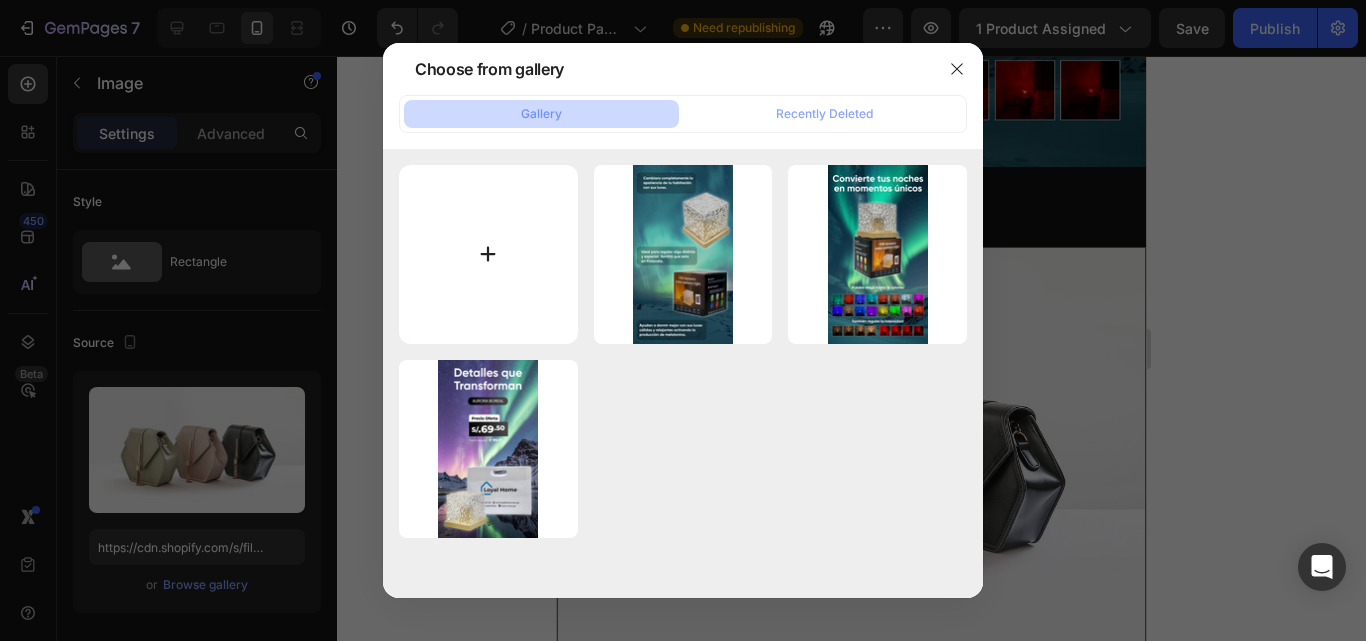 click at bounding box center [488, 254] 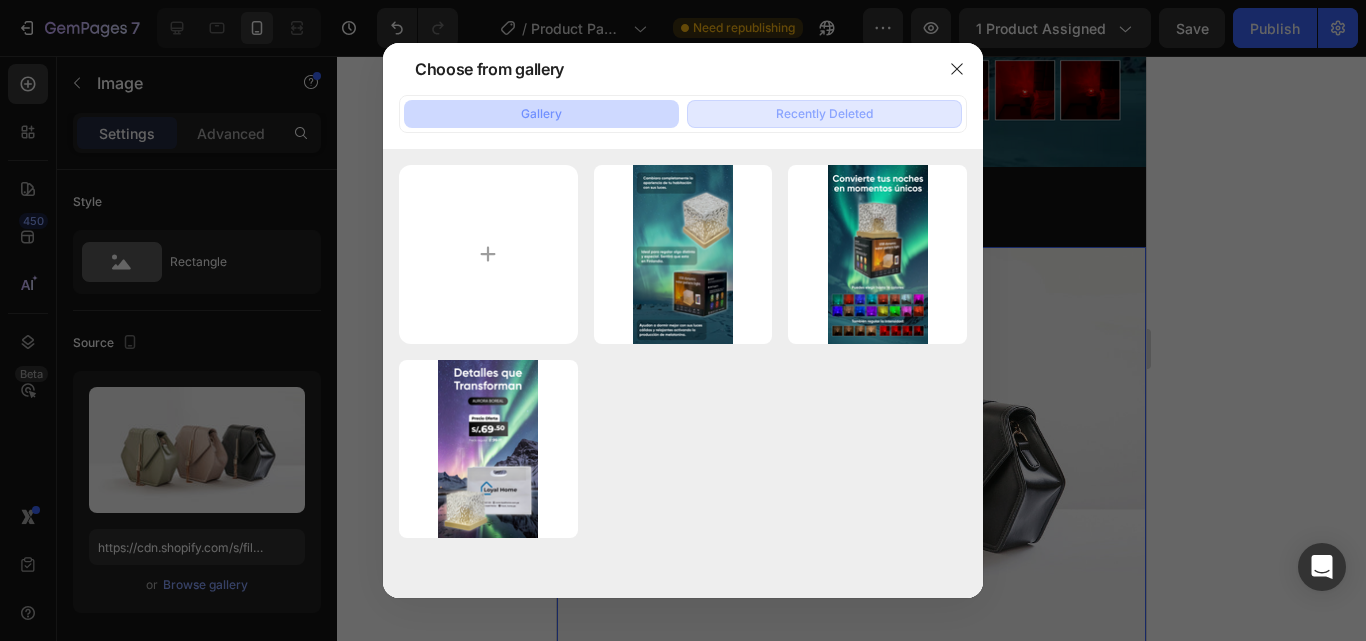 click on "Recently Deleted" 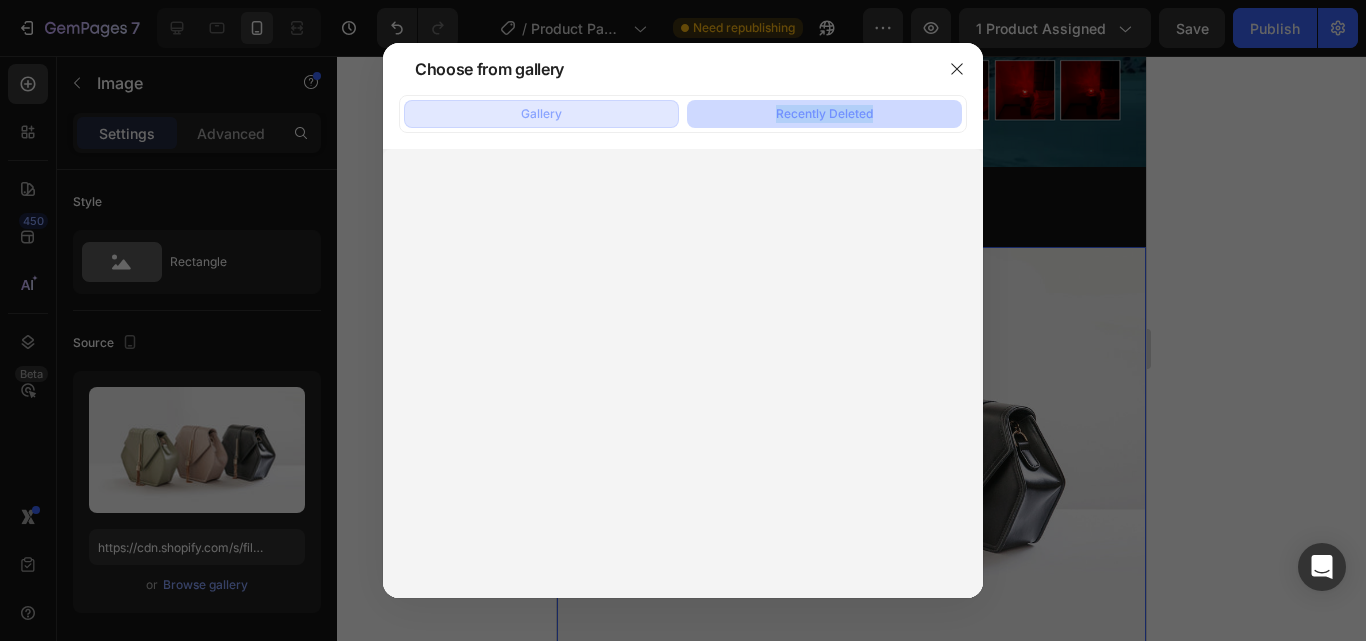 drag, startPoint x: 574, startPoint y: 135, endPoint x: 560, endPoint y: 120, distance: 20.518284 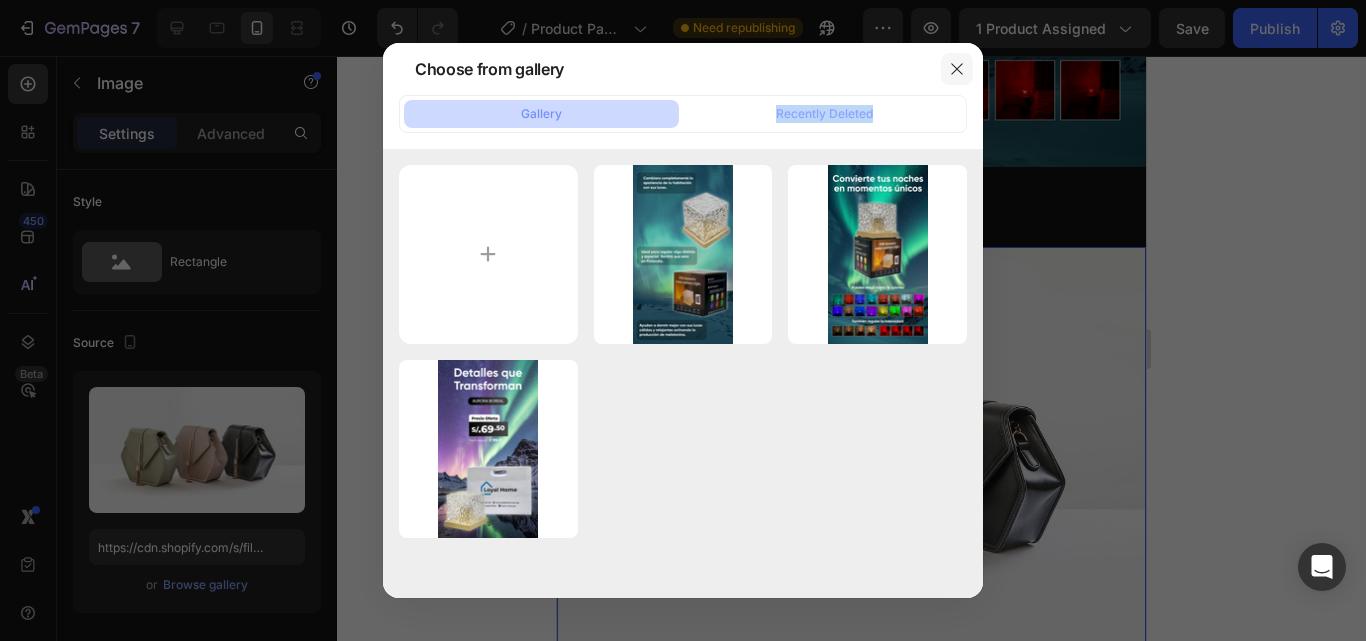 click 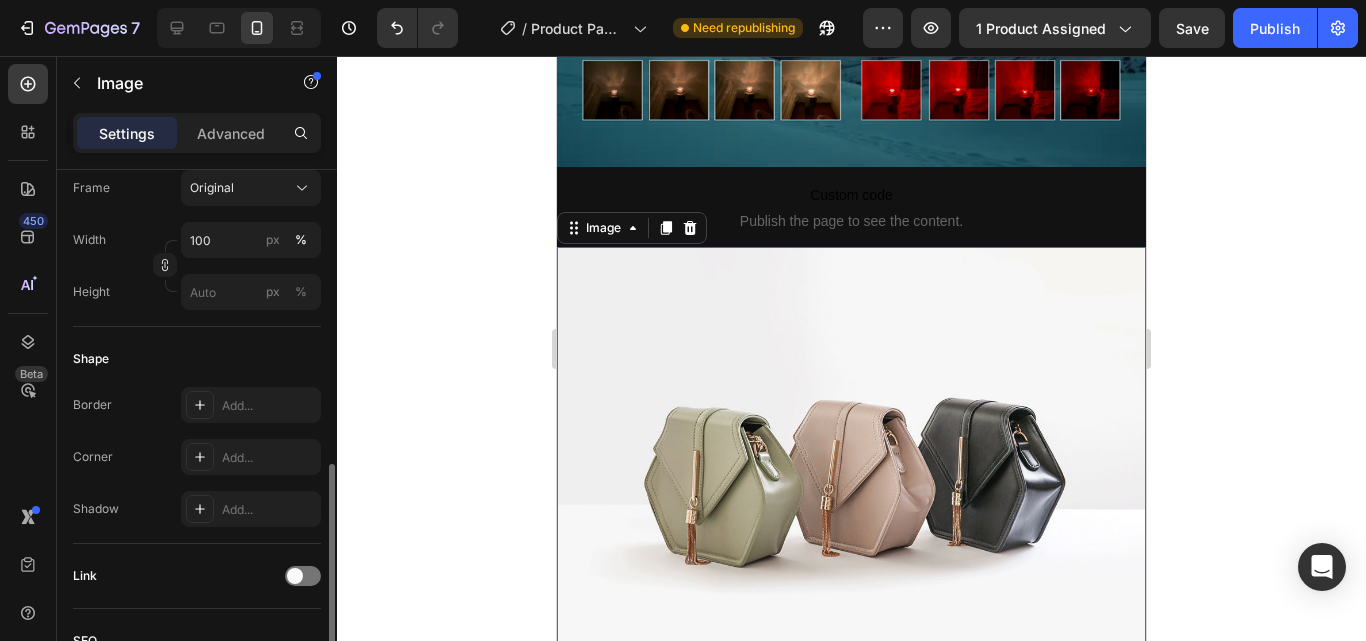 scroll, scrollTop: 982, scrollLeft: 0, axis: vertical 